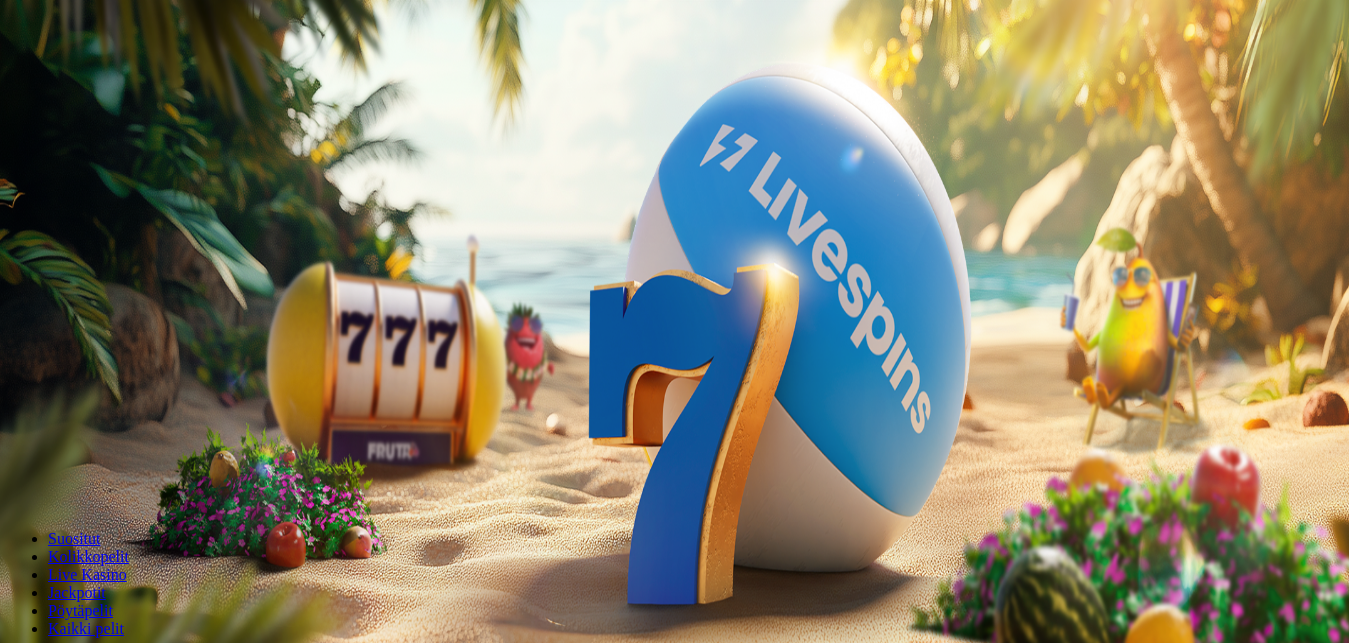 scroll, scrollTop: 0, scrollLeft: 0, axis: both 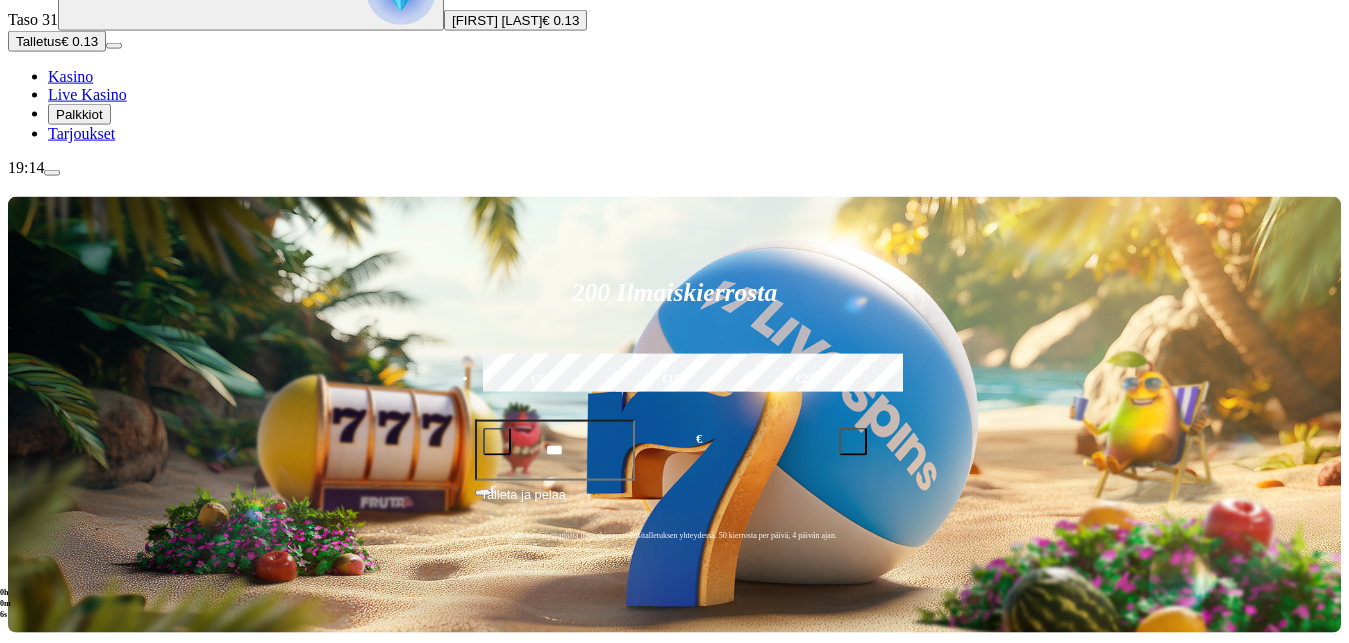 click on "Talletus" at bounding box center [38, 41] 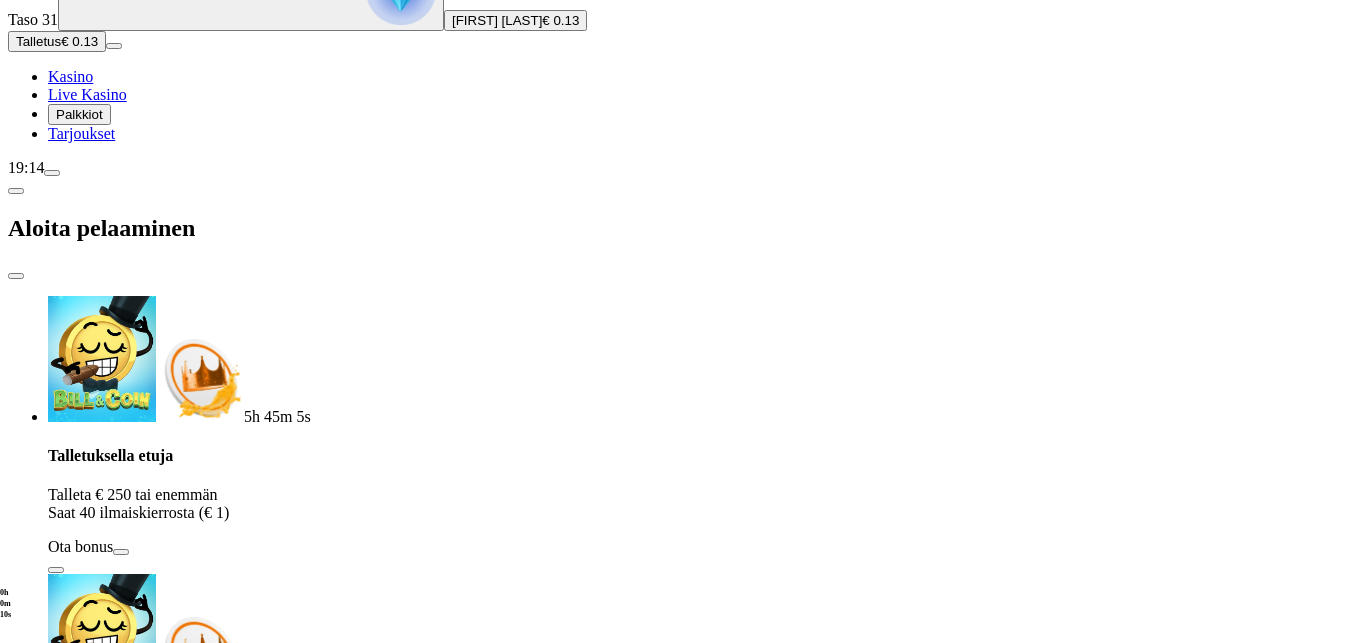 click on "***" at bounding box center (77, 1915) 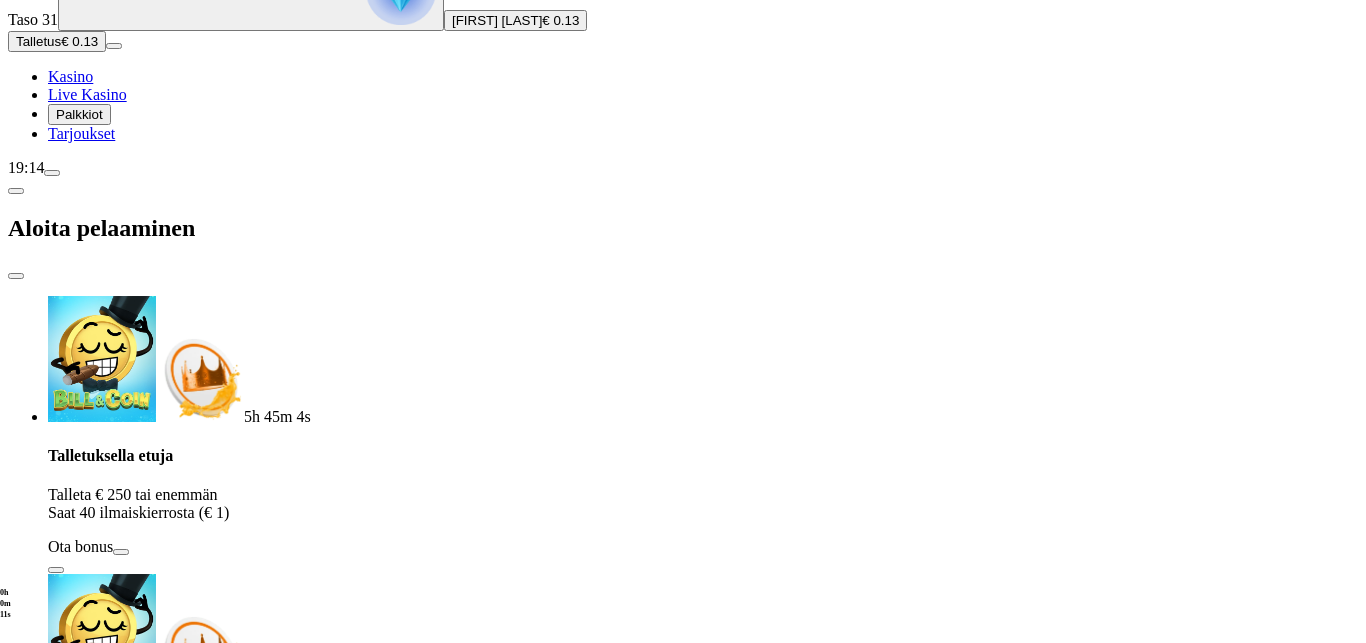 type on "*" 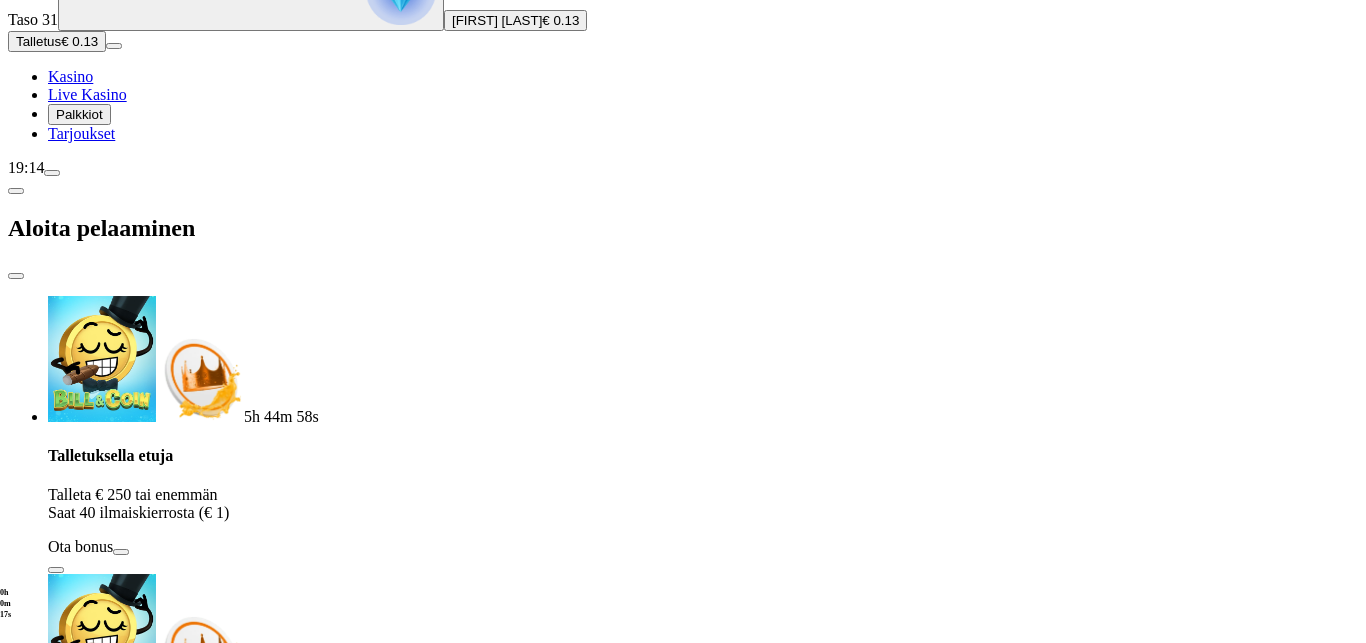 type on "**" 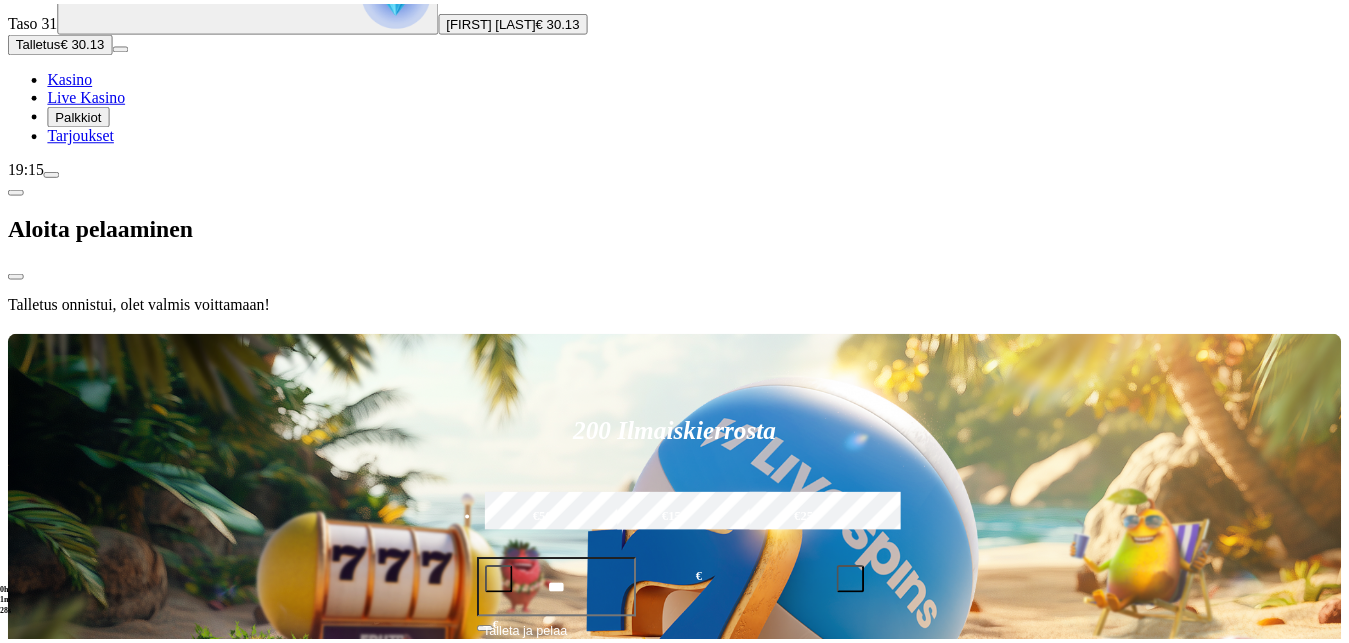 scroll, scrollTop: 0, scrollLeft: 0, axis: both 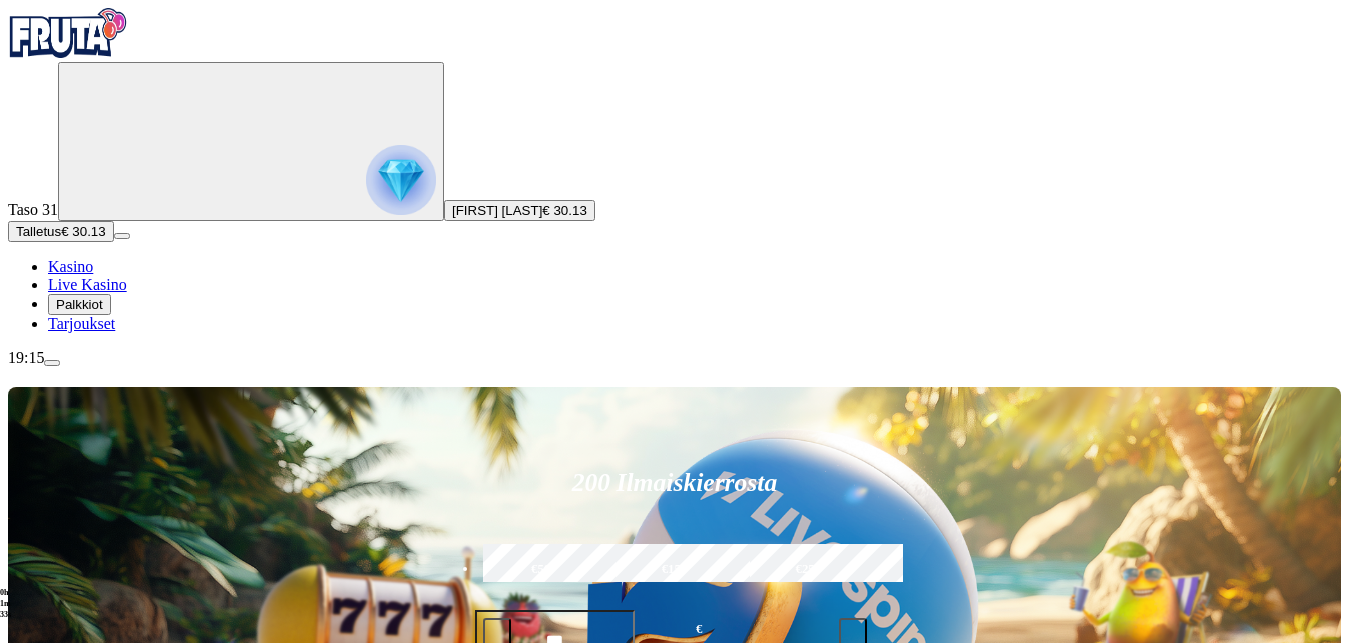 click at bounding box center [945, 922] 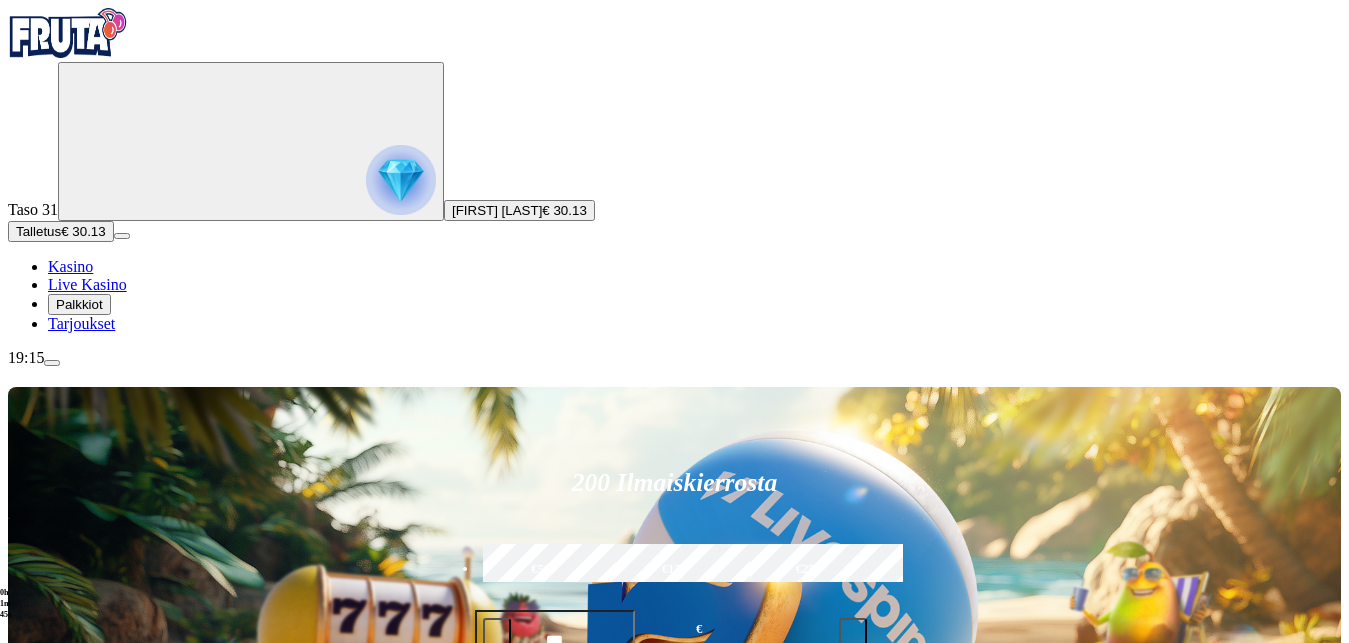 type on "*" 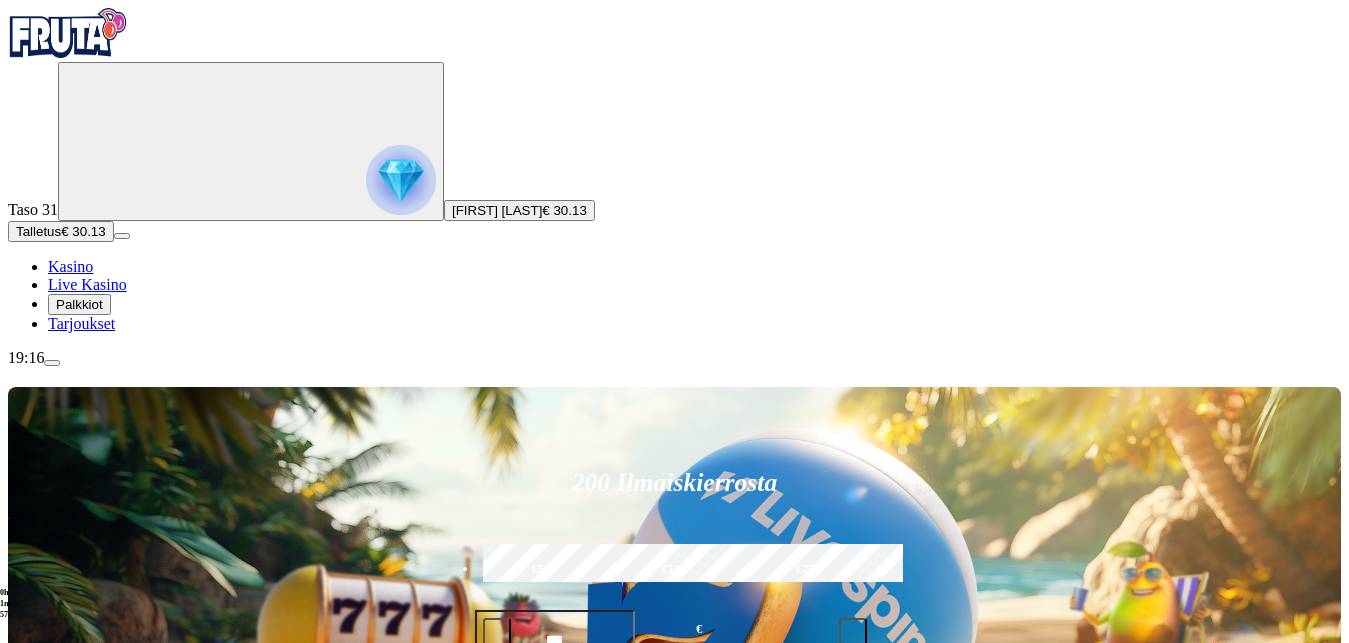 type on "********" 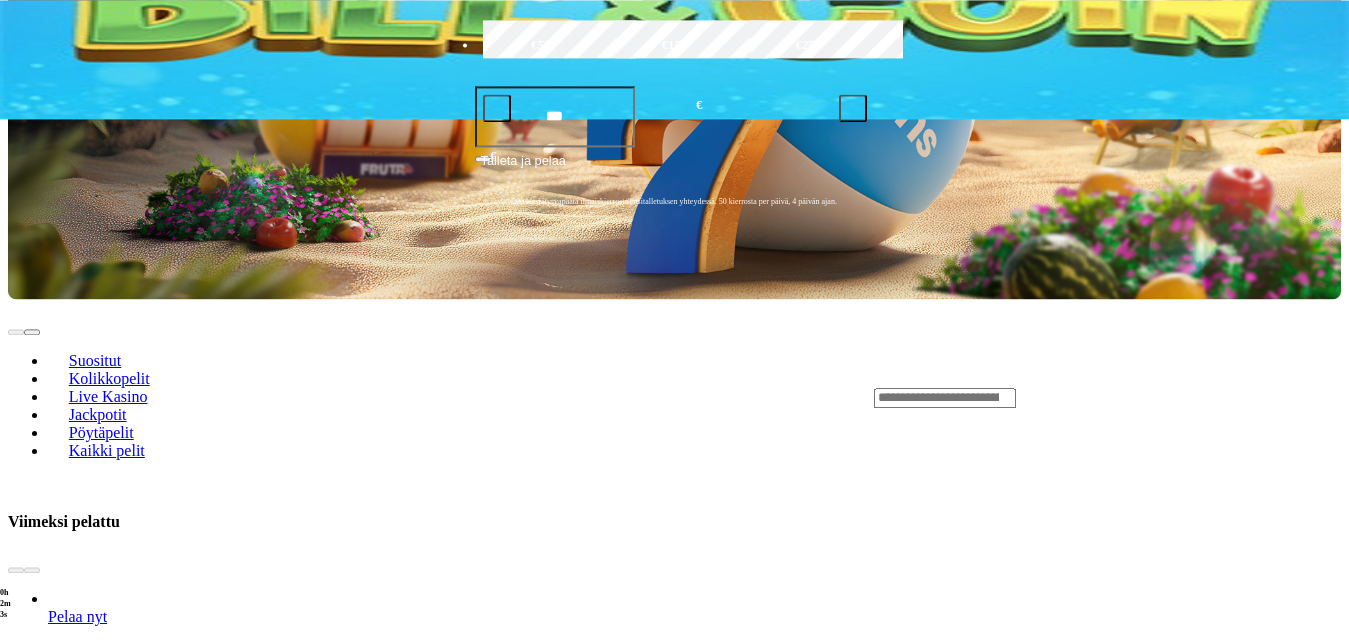 scroll, scrollTop: 48, scrollLeft: 0, axis: vertical 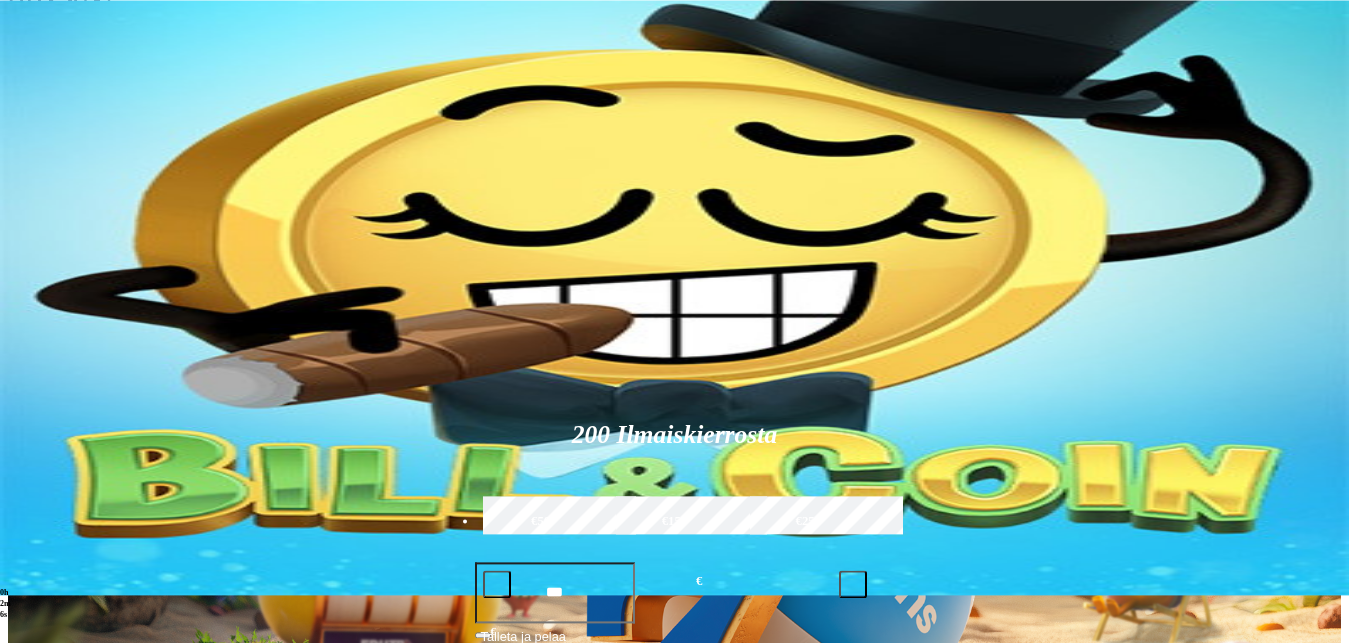 click on "Pelaa nyt" at bounding box center [77, 1092] 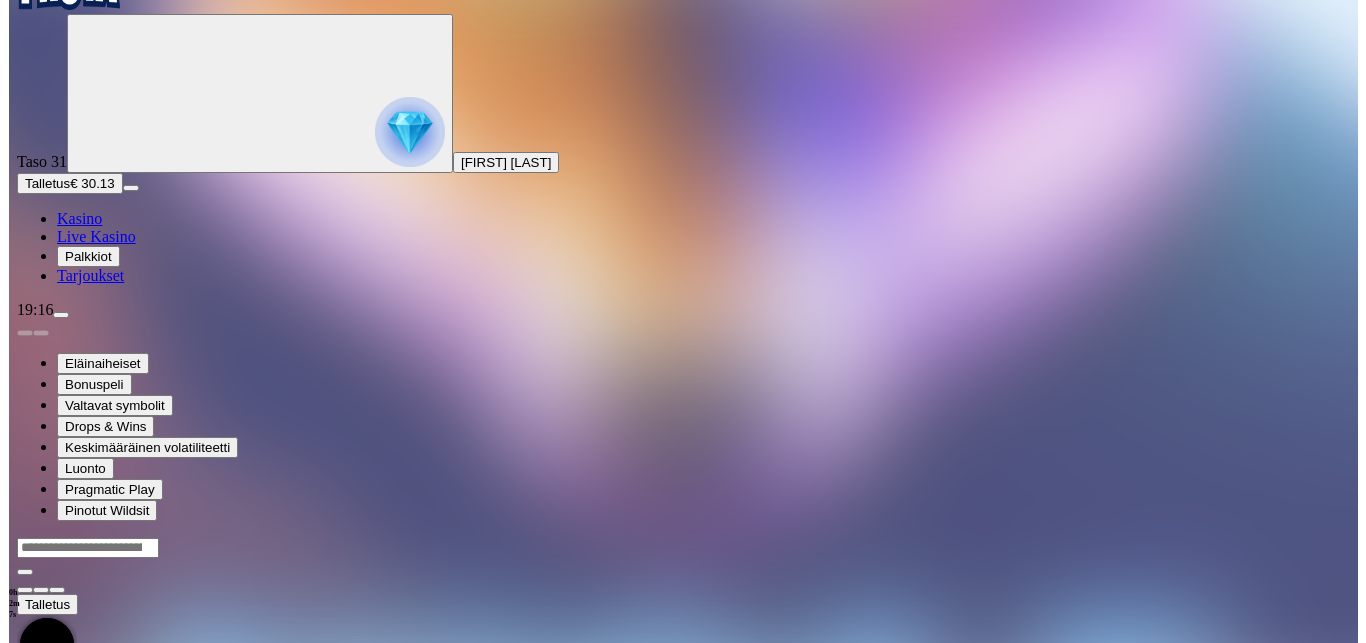 scroll, scrollTop: 0, scrollLeft: 0, axis: both 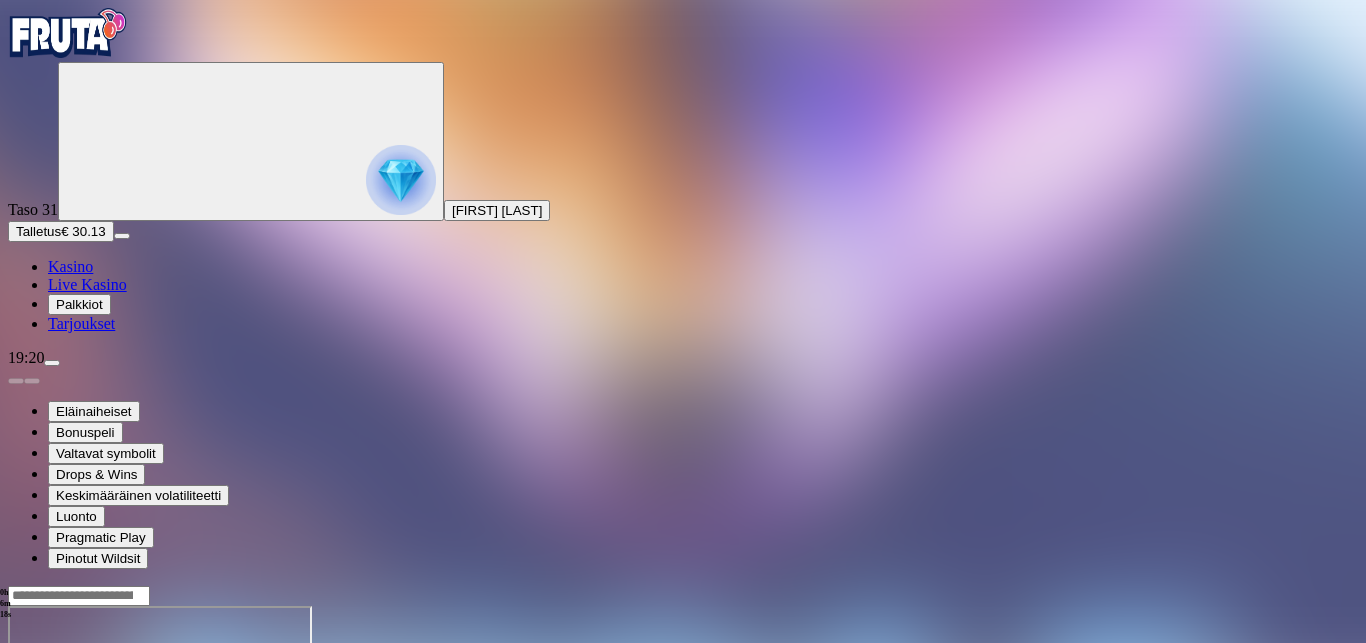 click on "Palkkiot" at bounding box center (79, 304) 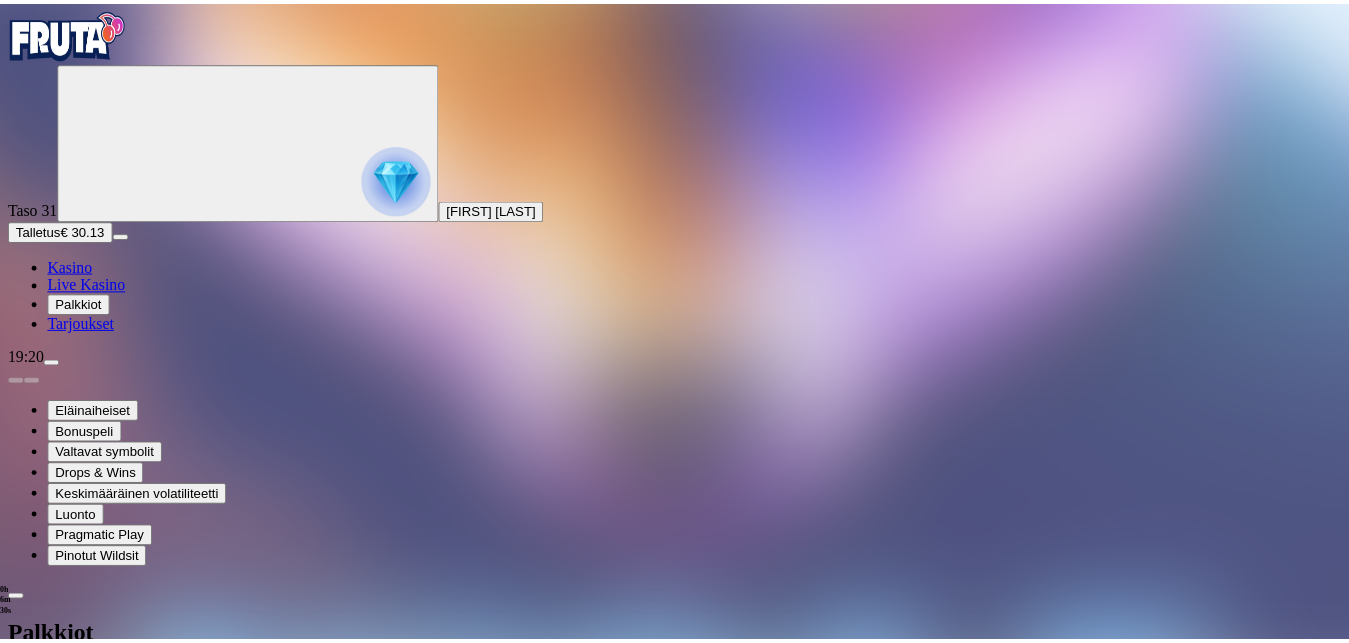scroll, scrollTop: 0, scrollLeft: 0, axis: both 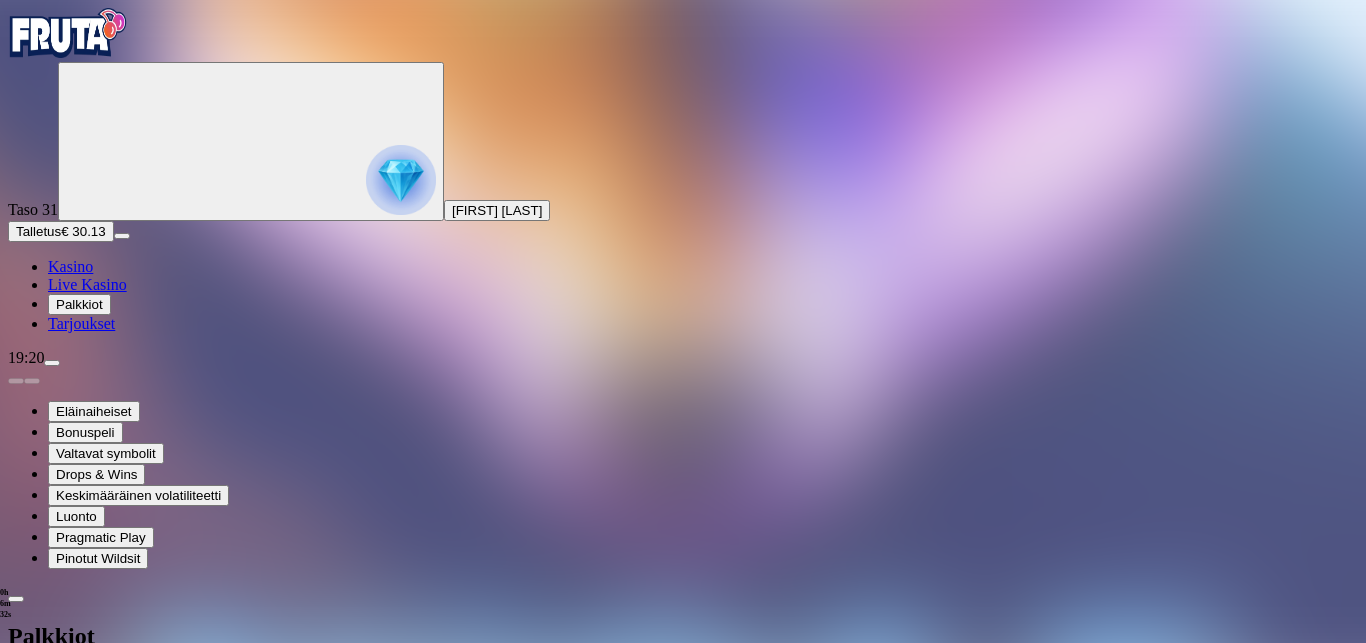click at bounding box center [88, 927] 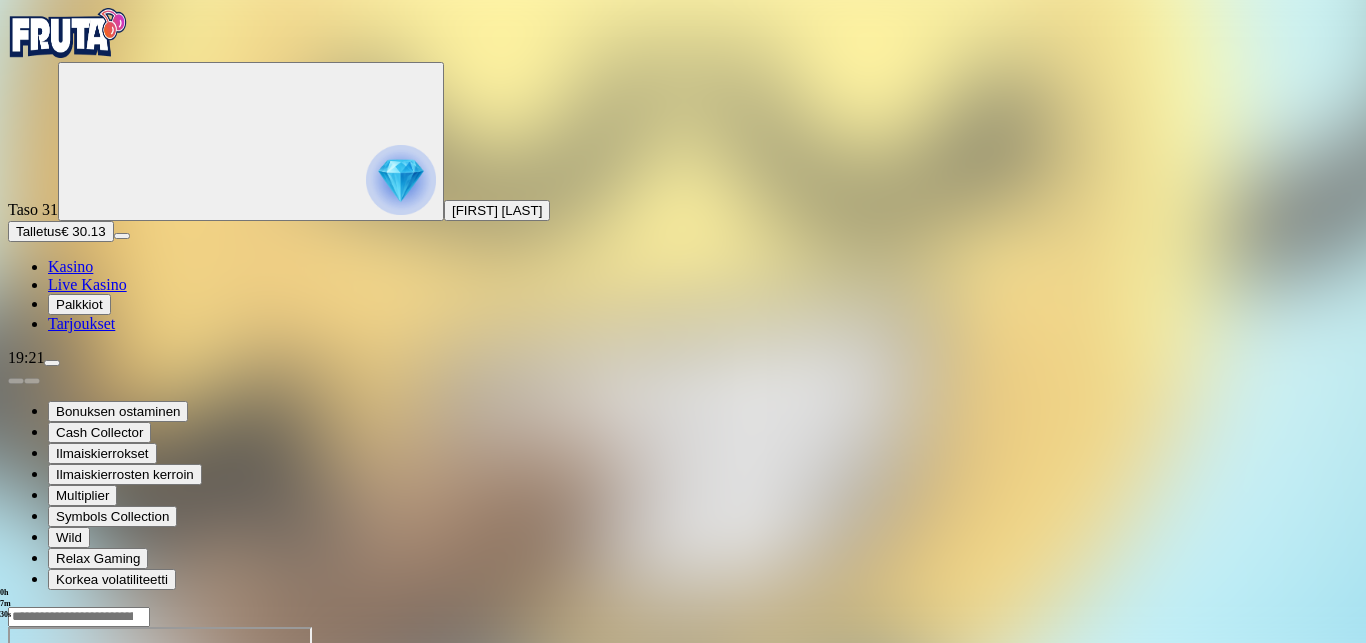 click at bounding box center [16, 799] 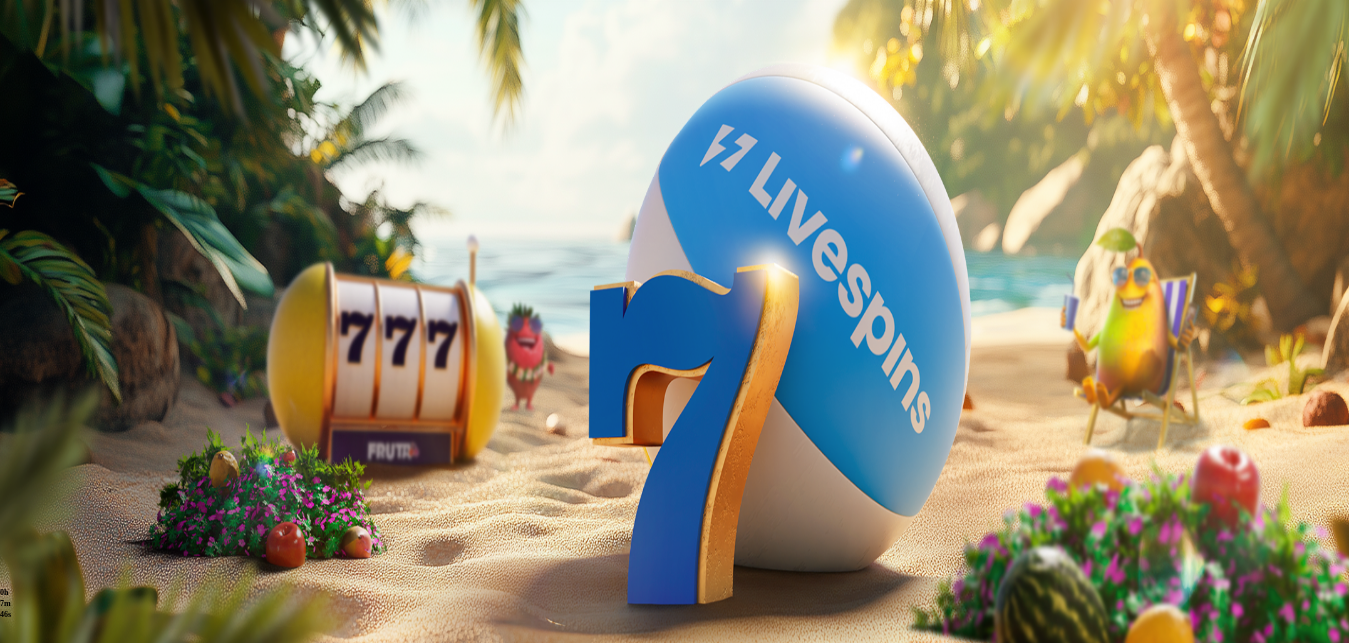 scroll, scrollTop: 0, scrollLeft: 0, axis: both 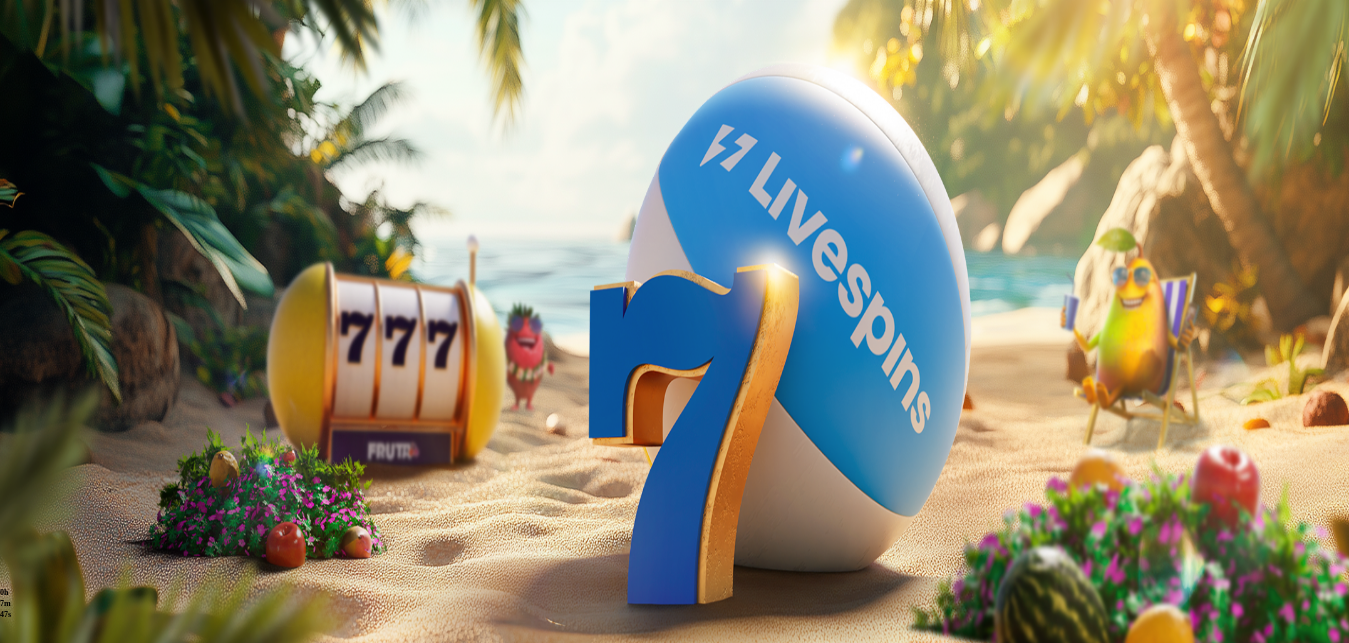 click on "€50" at bounding box center (221, 482) 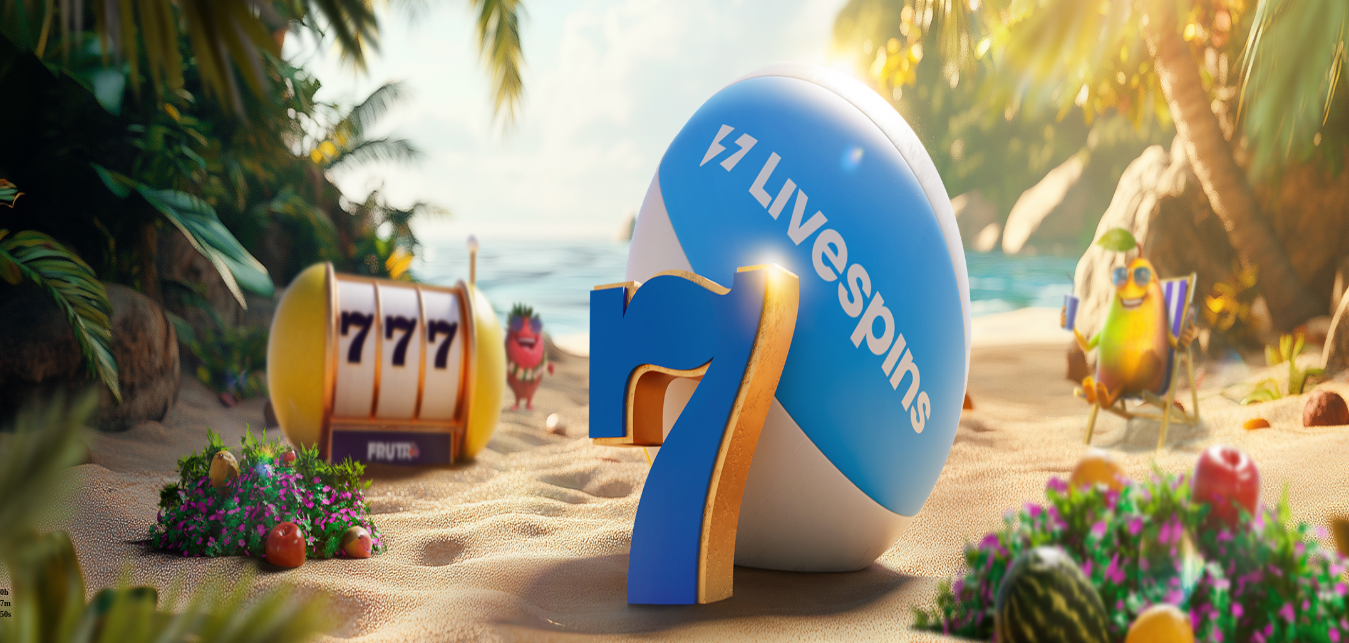 click on "Talleta ja pelaa" at bounding box center [60, 665] 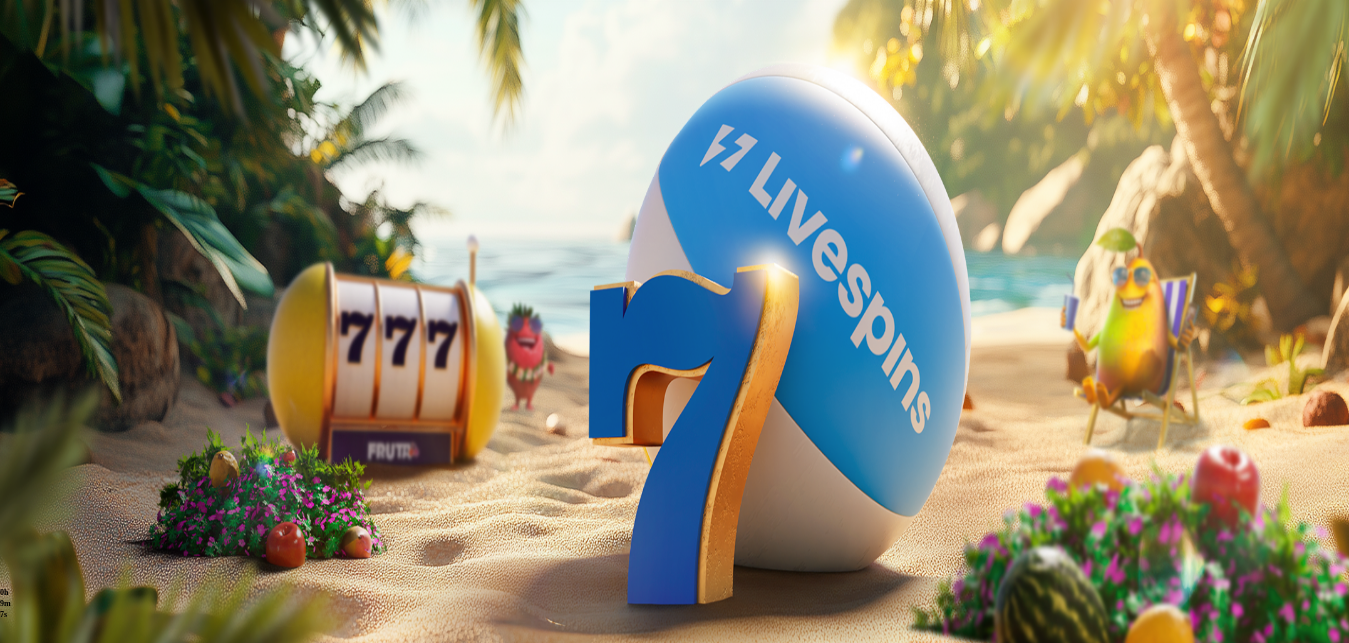 scroll, scrollTop: 190, scrollLeft: 0, axis: vertical 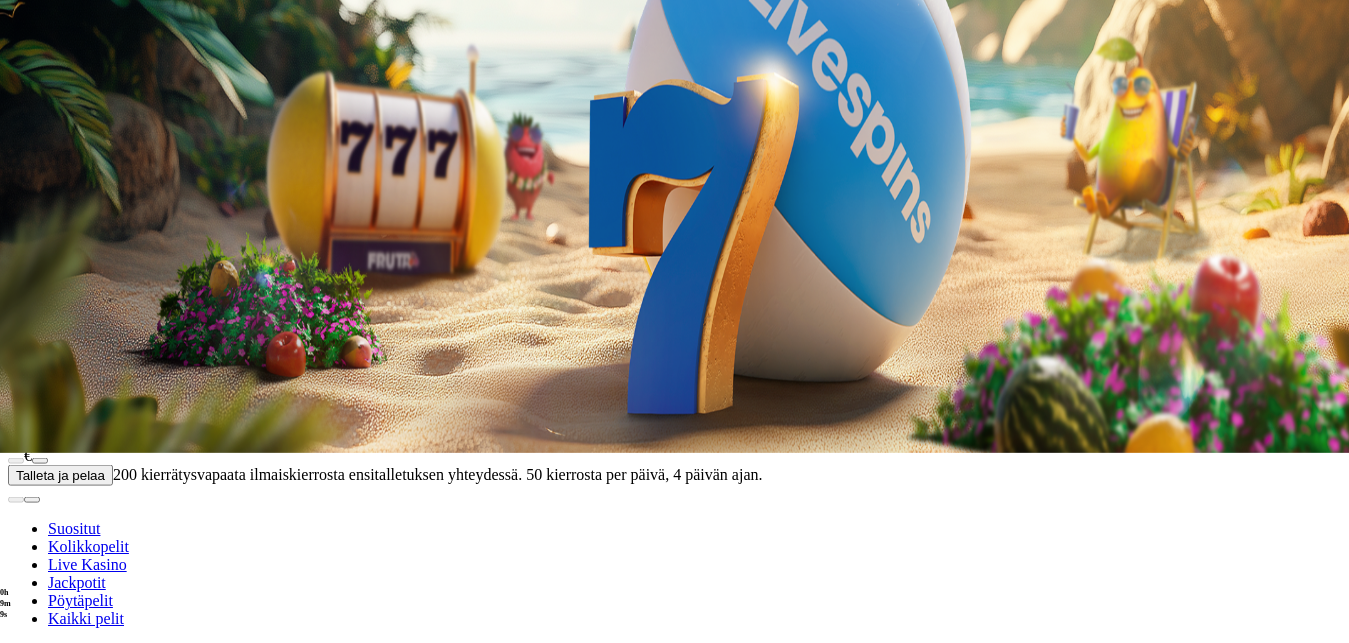 click on "Pelaa nyt" at bounding box center [77, 784] 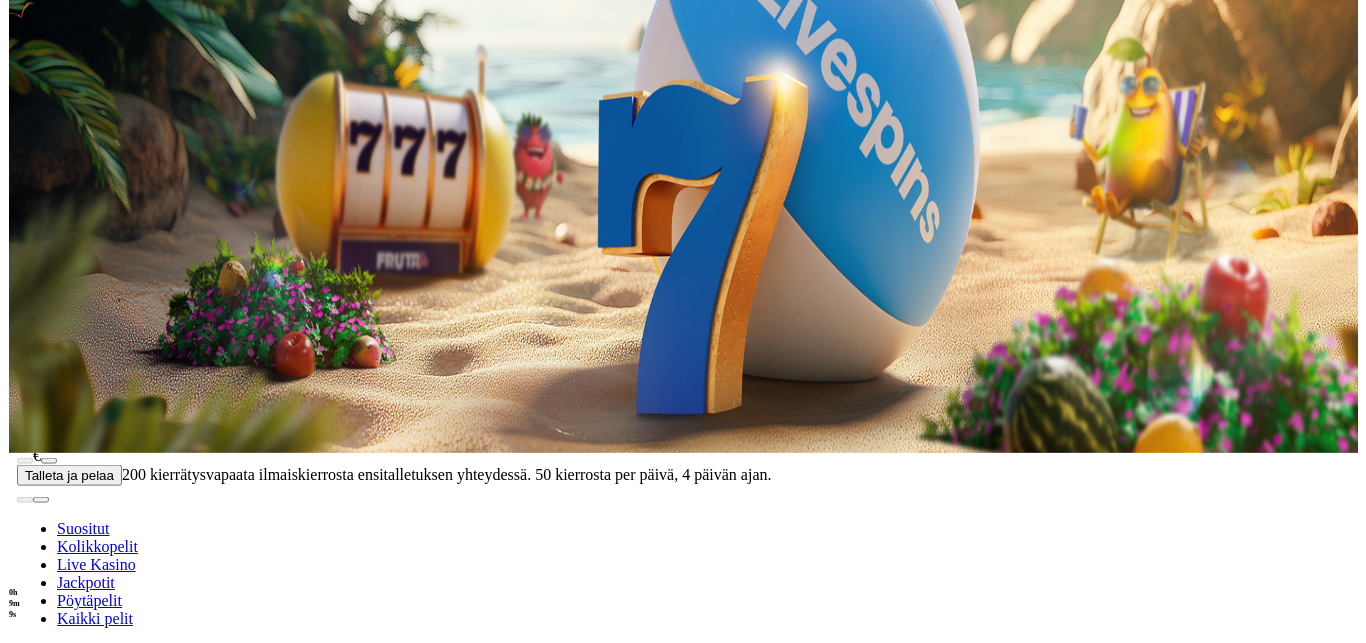 scroll, scrollTop: 0, scrollLeft: 0, axis: both 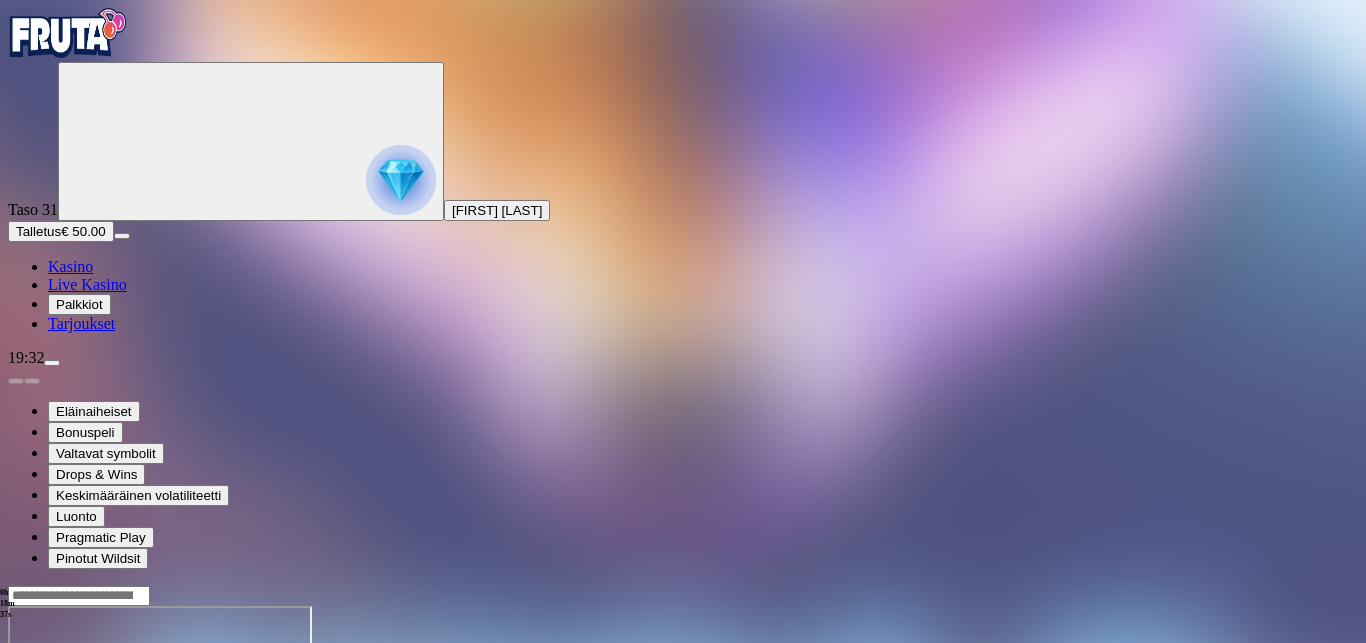 click at bounding box center [52, 363] 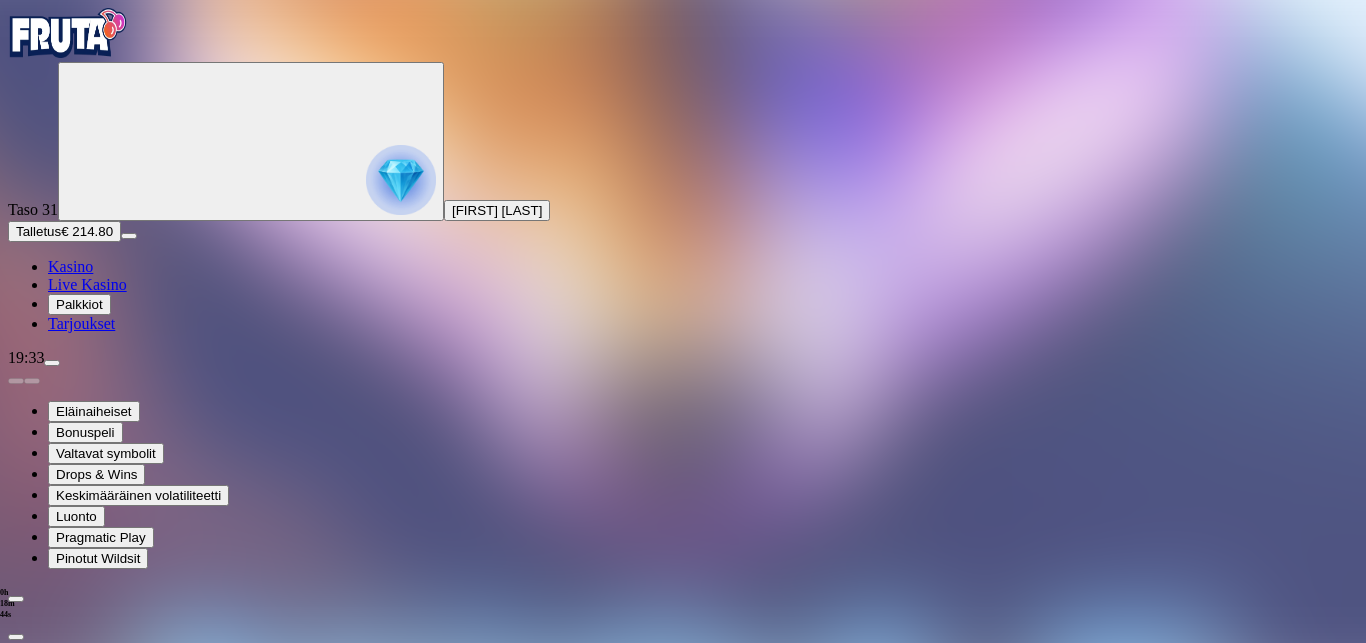 click on "Kotiutus" at bounding box center [40, 830] 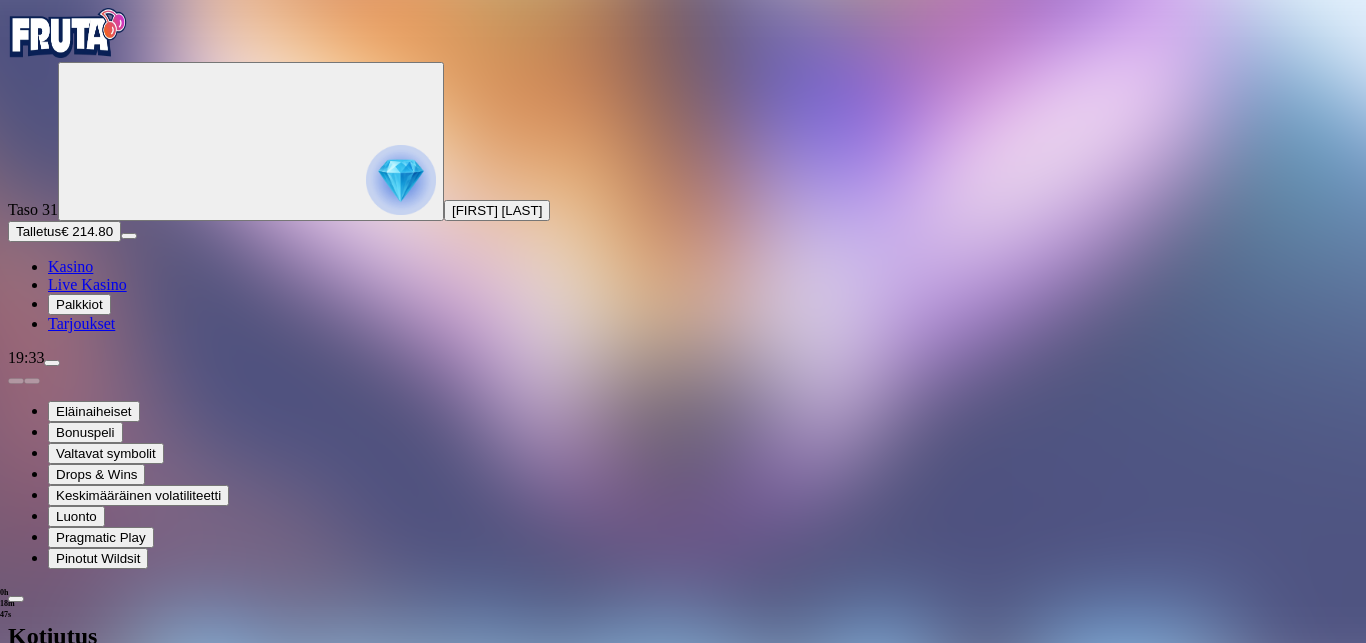 click at bounding box center (79, 699) 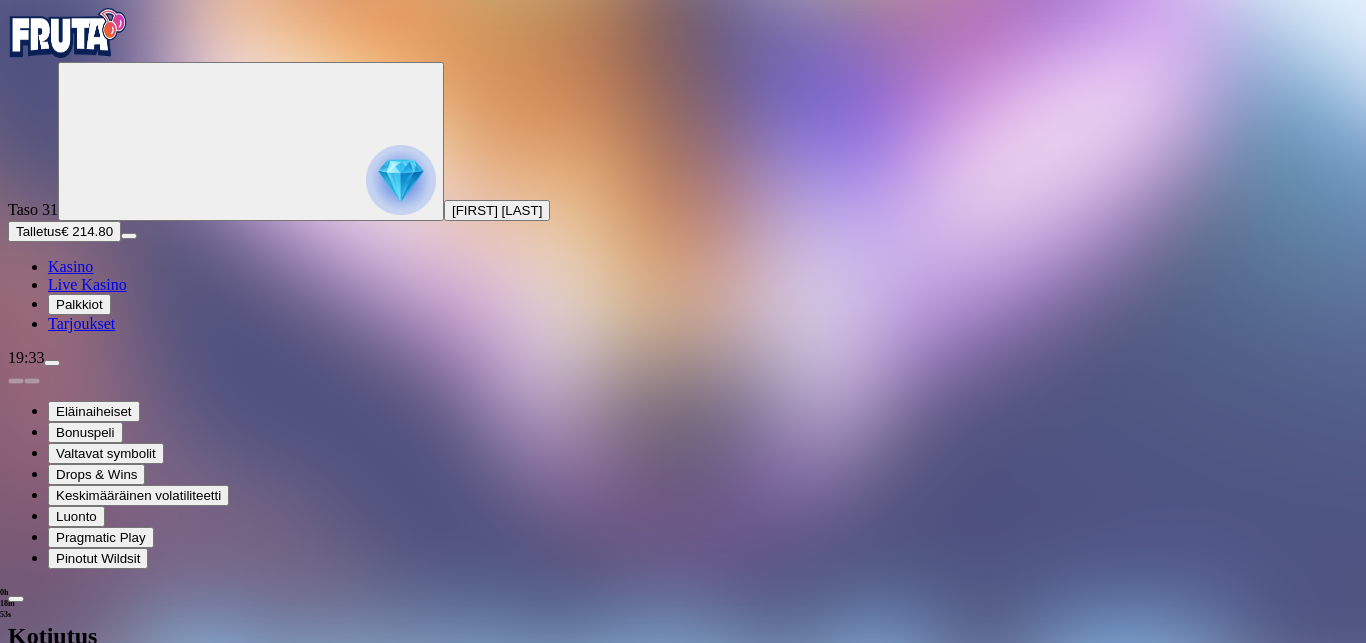type on "***" 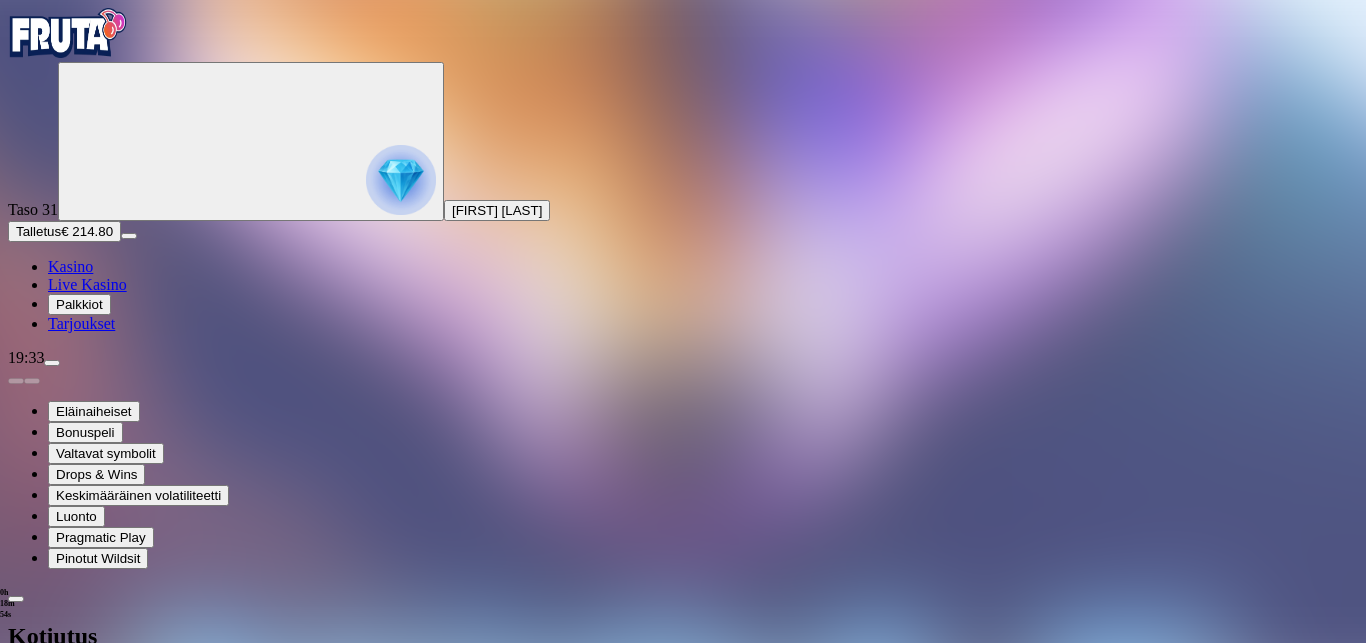type 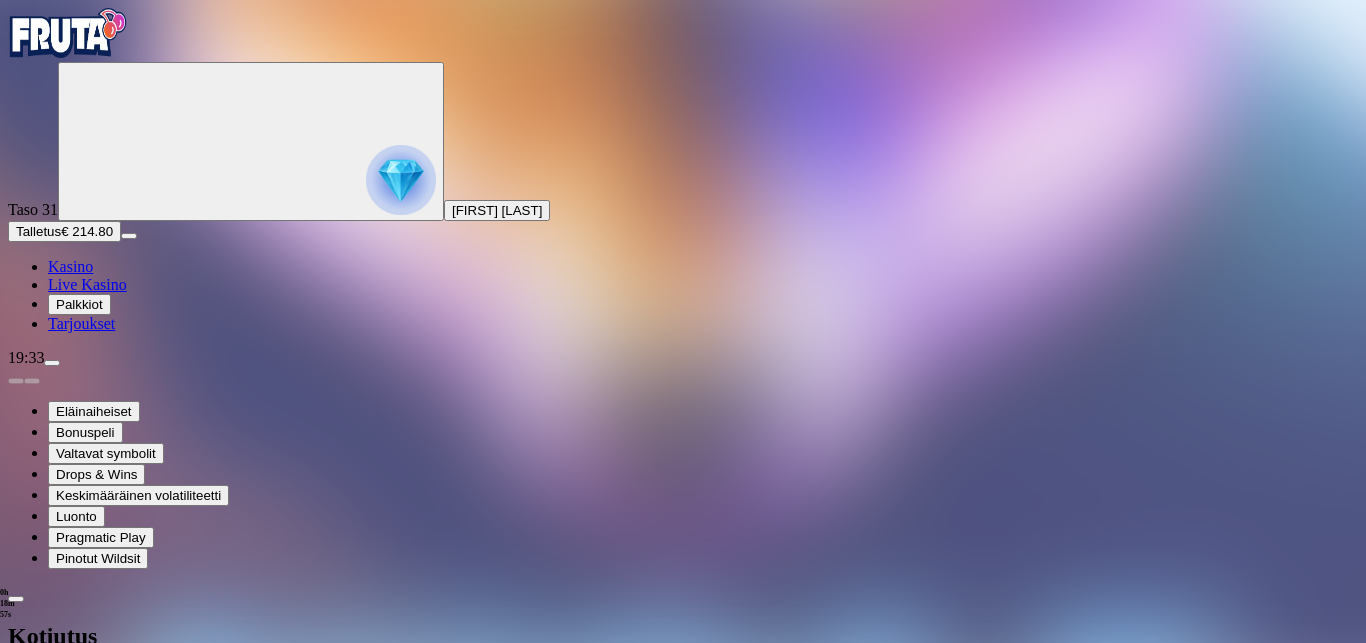 click at bounding box center [16, 684] 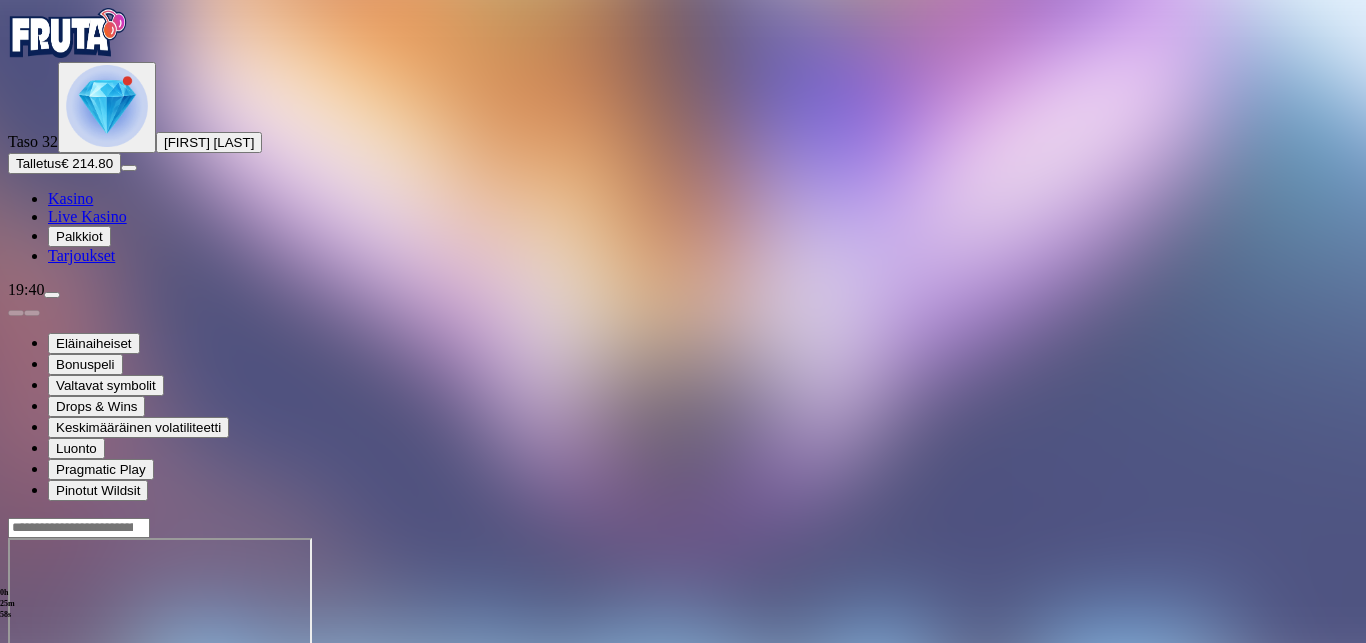 click at bounding box center [16, 710] 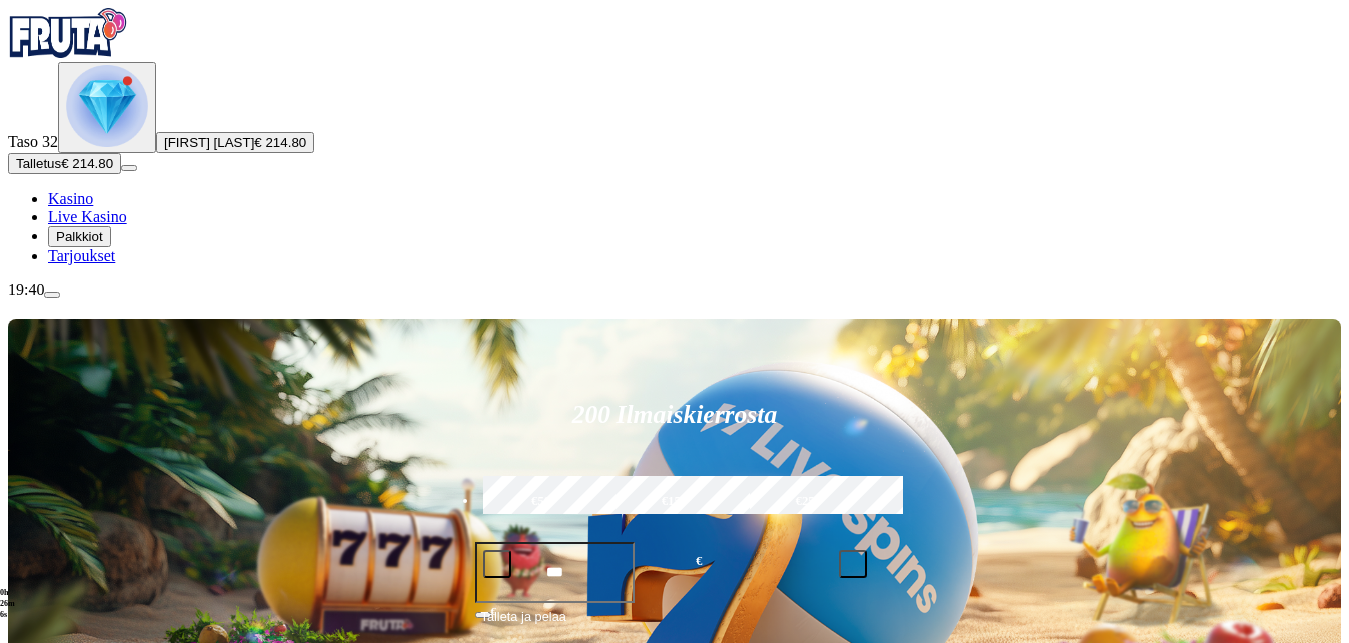 click at bounding box center (107, 106) 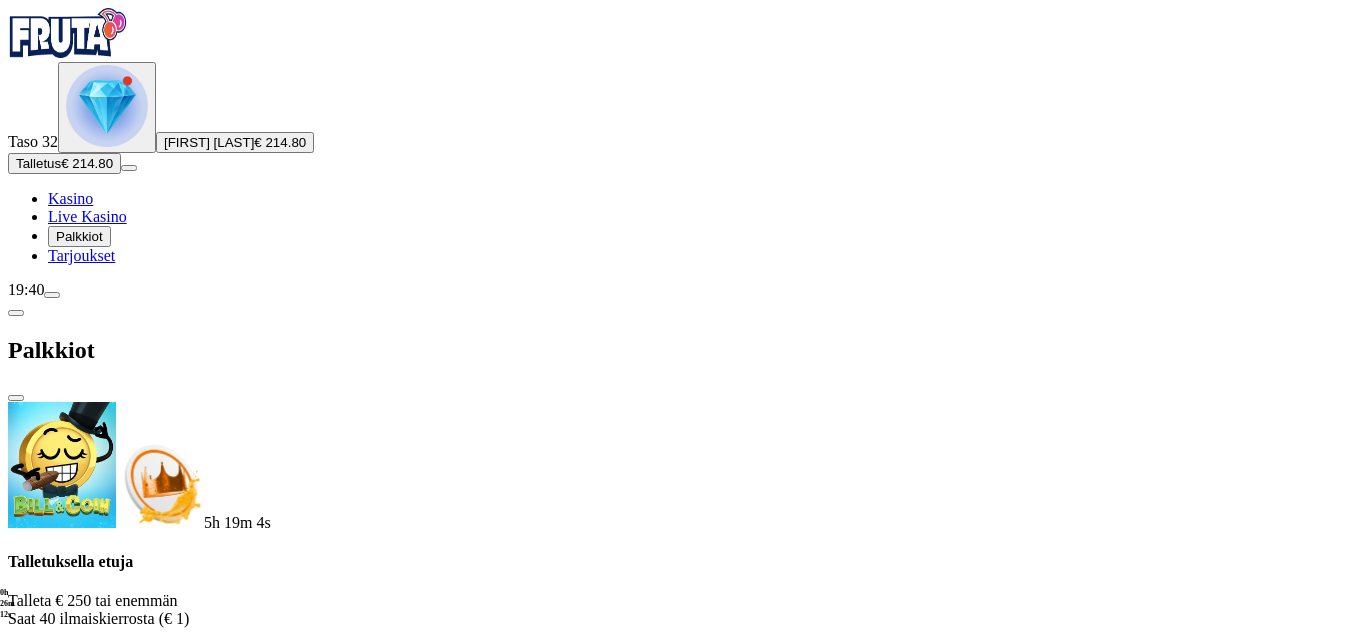 scroll, scrollTop: 528, scrollLeft: 0, axis: vertical 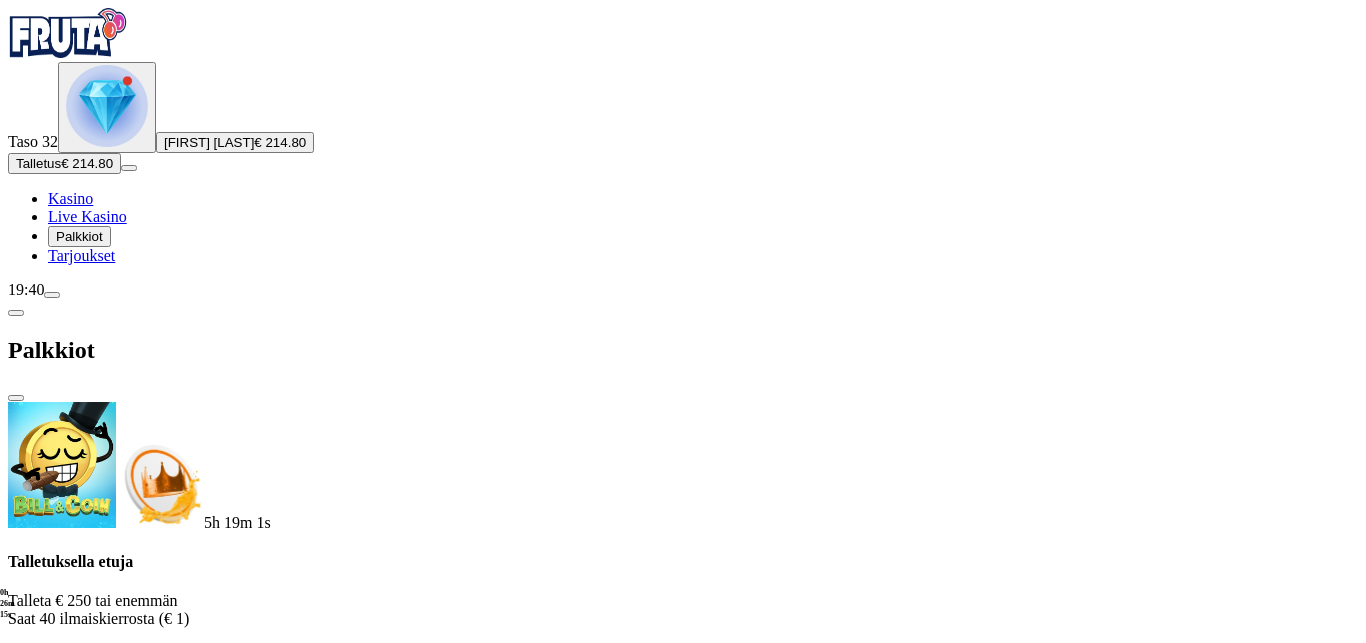 click at bounding box center [112, 1883] 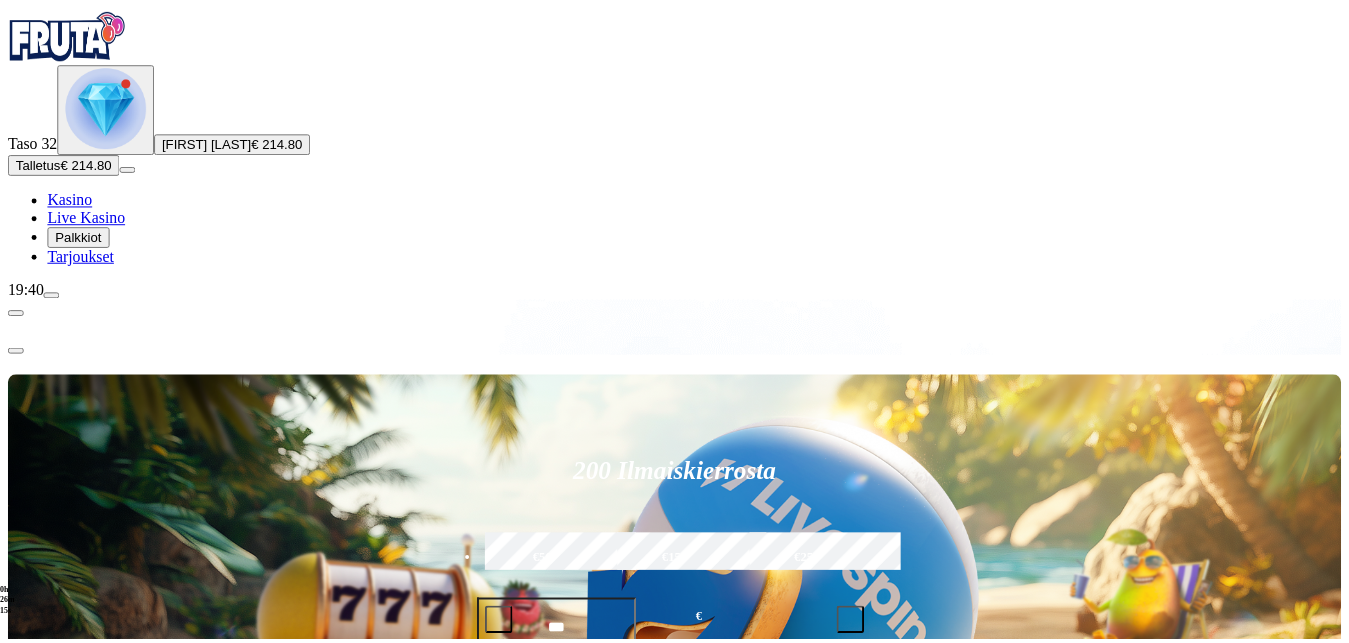 scroll, scrollTop: 0, scrollLeft: 0, axis: both 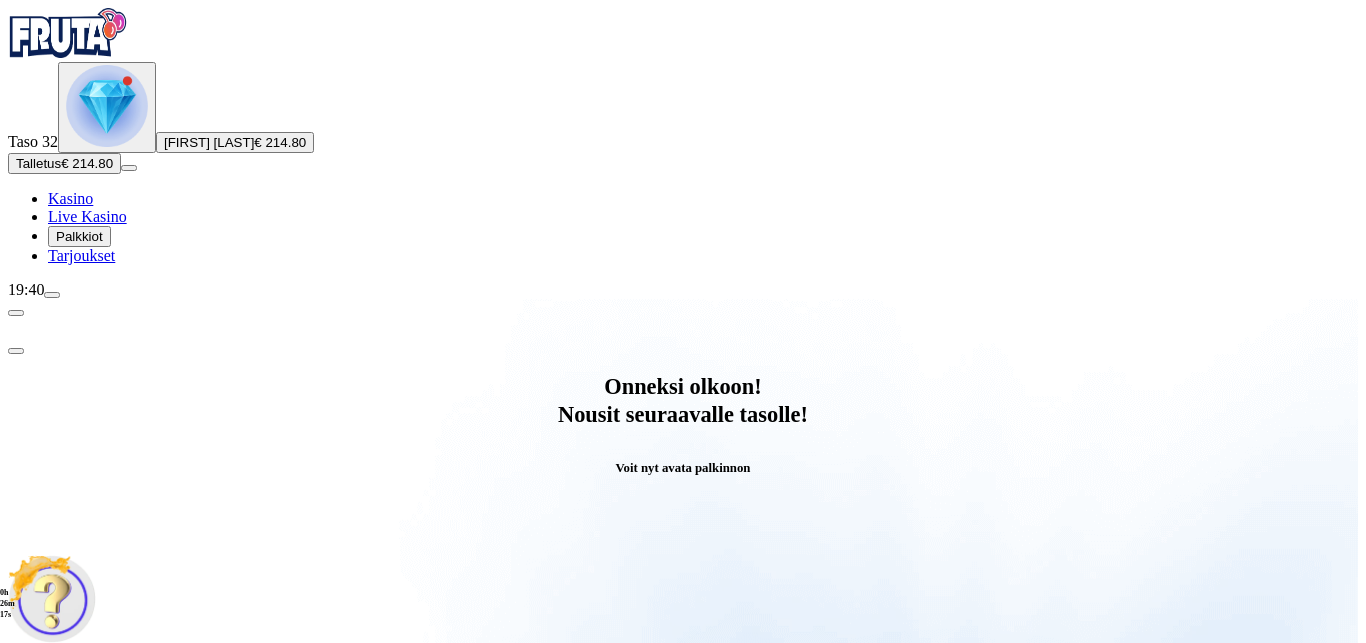 click on "Avaa palkinto" at bounding box center (683, 795) 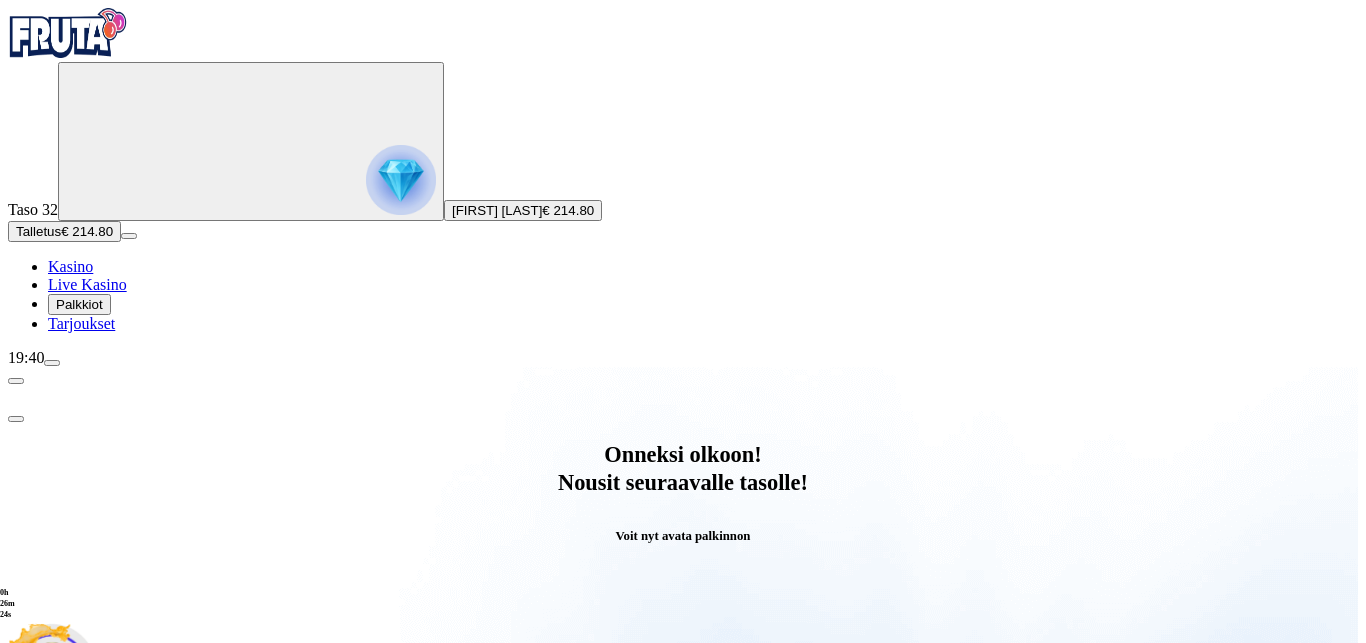 click at bounding box center [88, 1067] 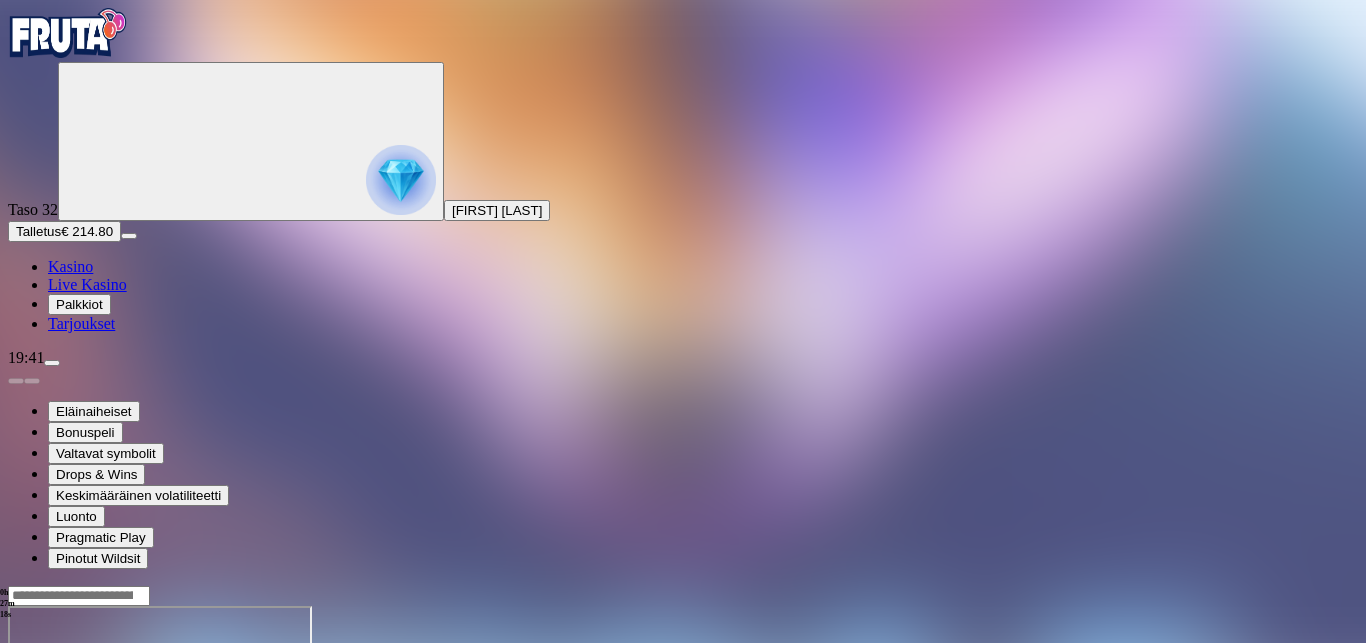click at bounding box center (16, 778) 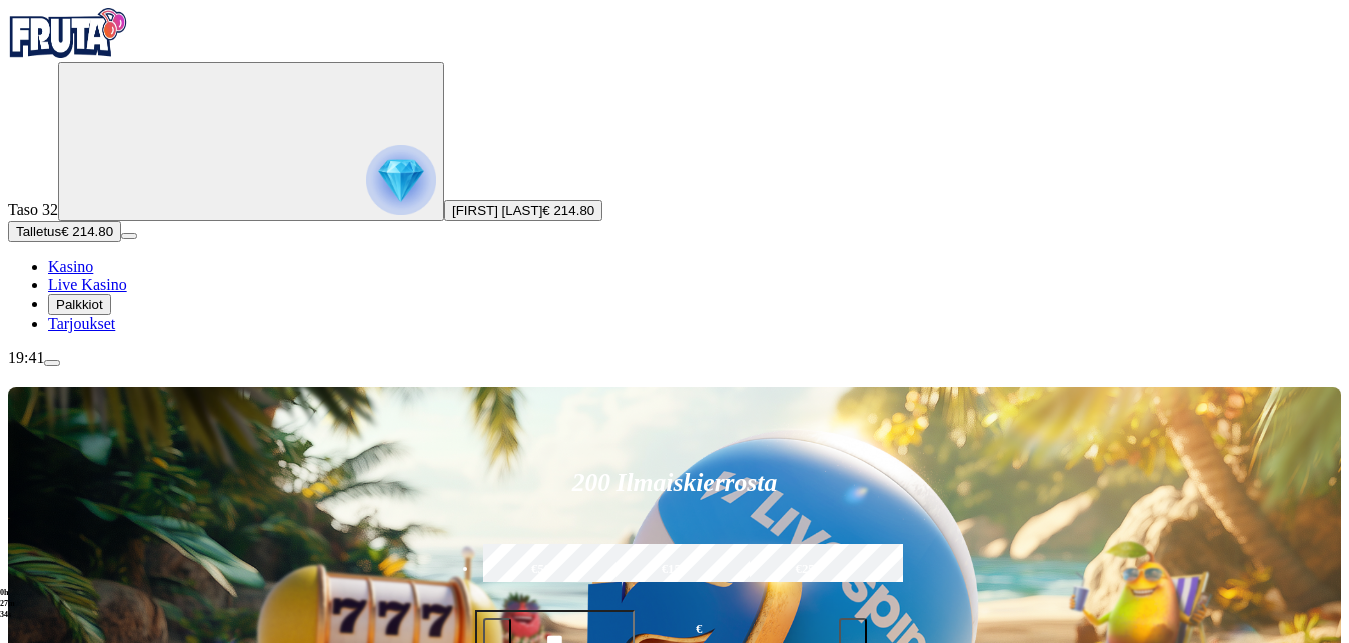click at bounding box center (497, 632) 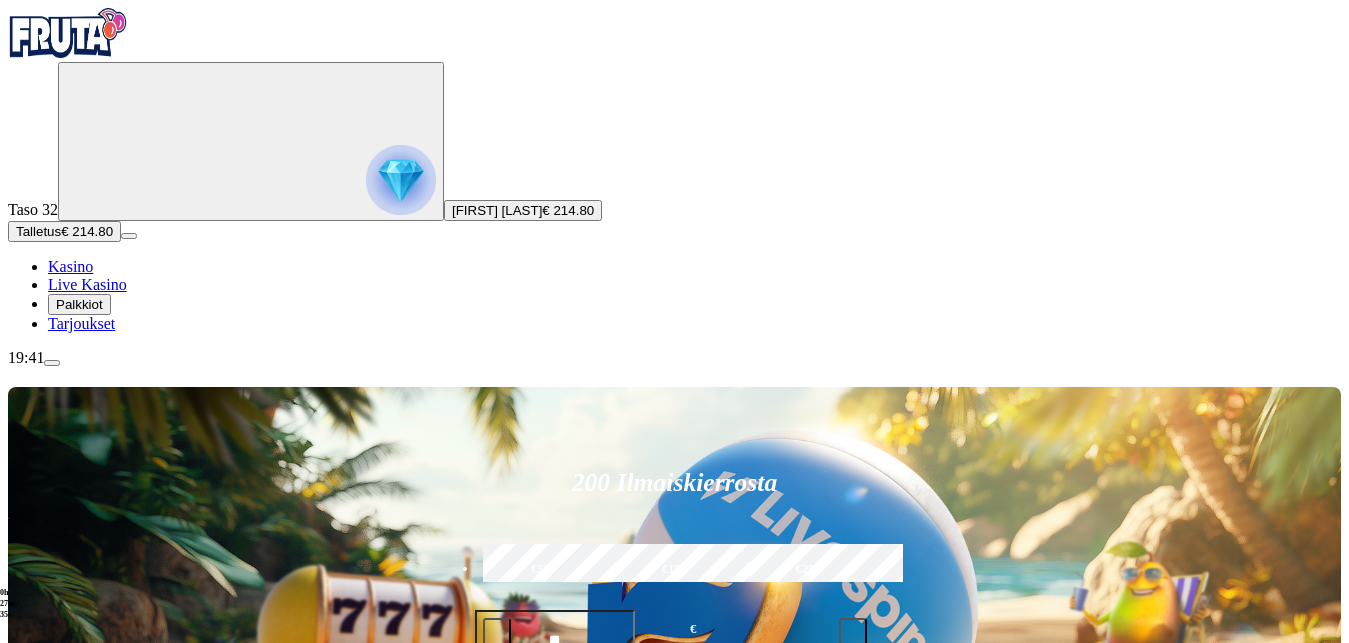 click at bounding box center (497, 632) 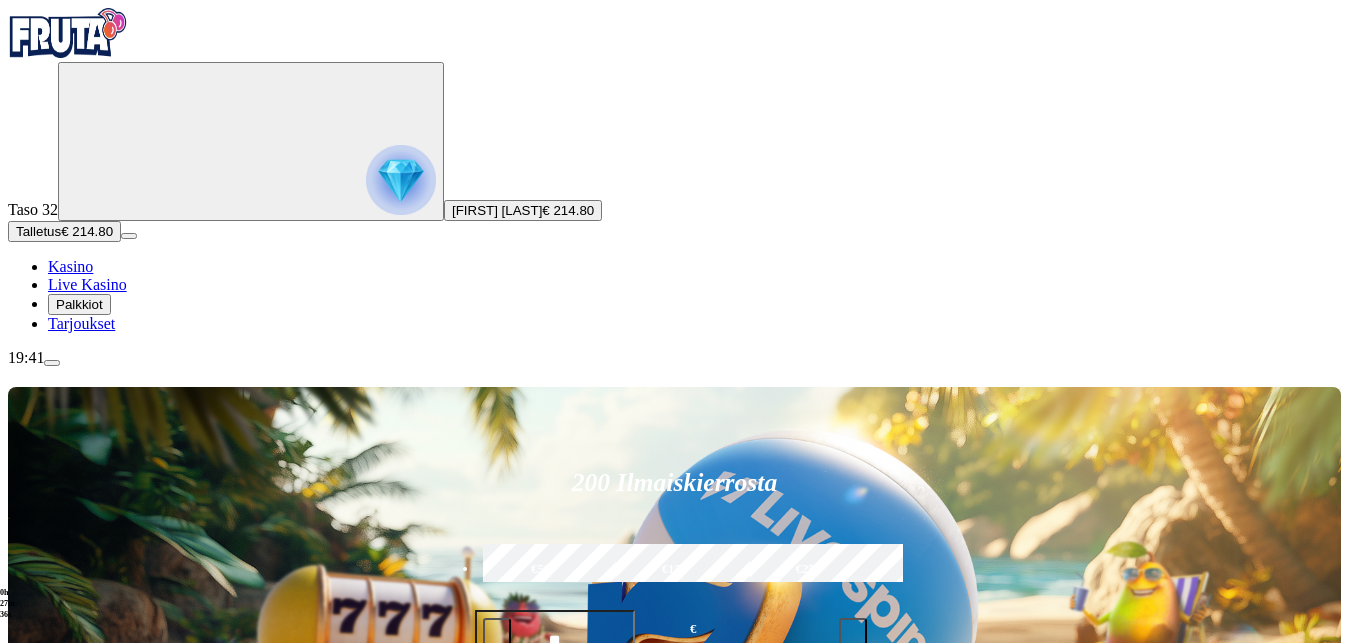 click at bounding box center [497, 632] 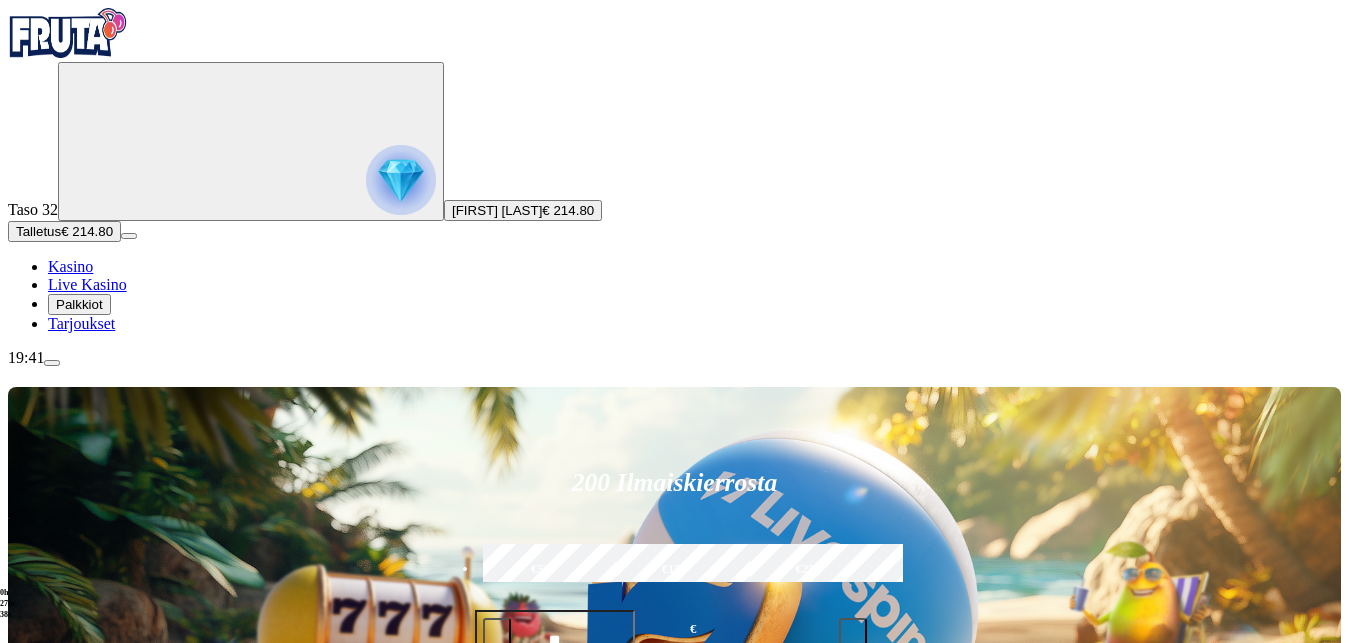 click on "Talleta ja pelaa" at bounding box center (675, 693) 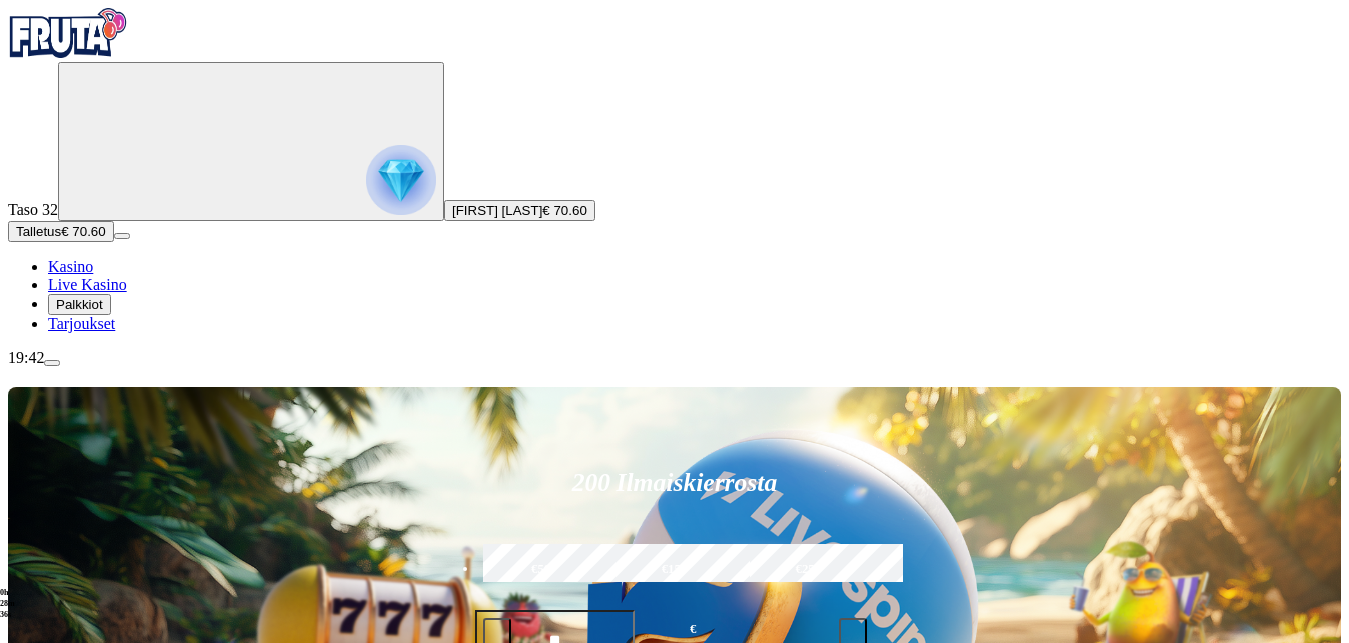 click on "Pelaa nyt" at bounding box center (77, 1140) 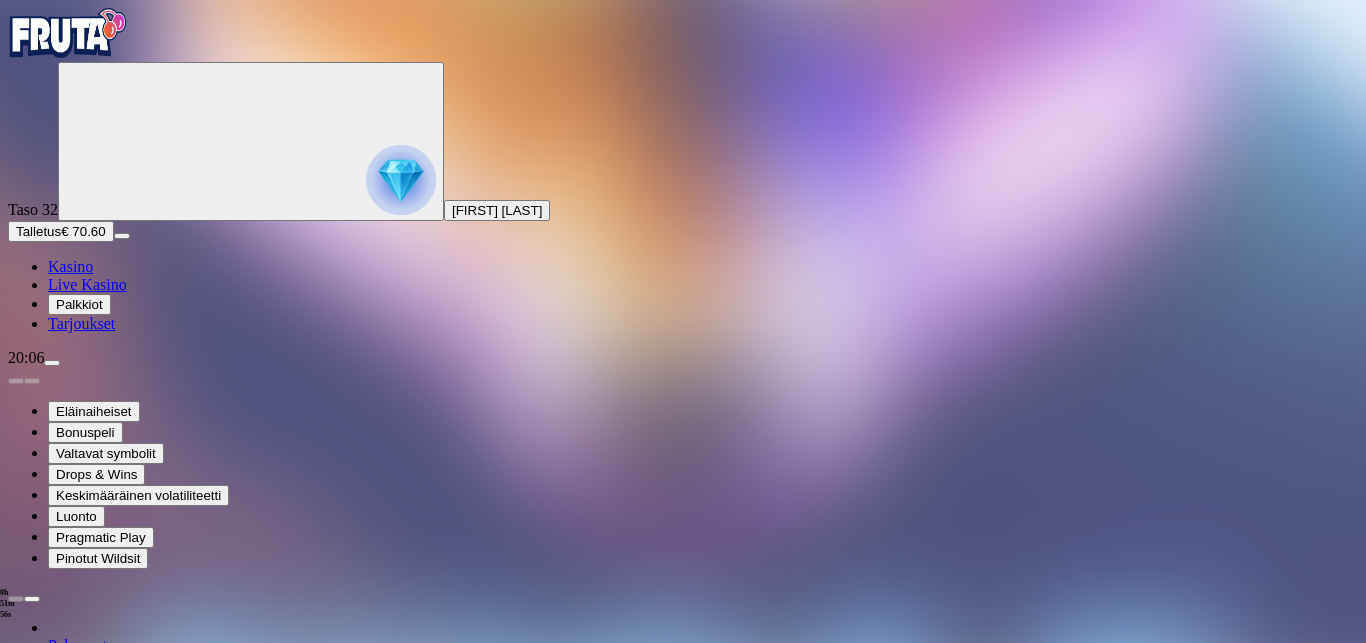 click at bounding box center [52, 363] 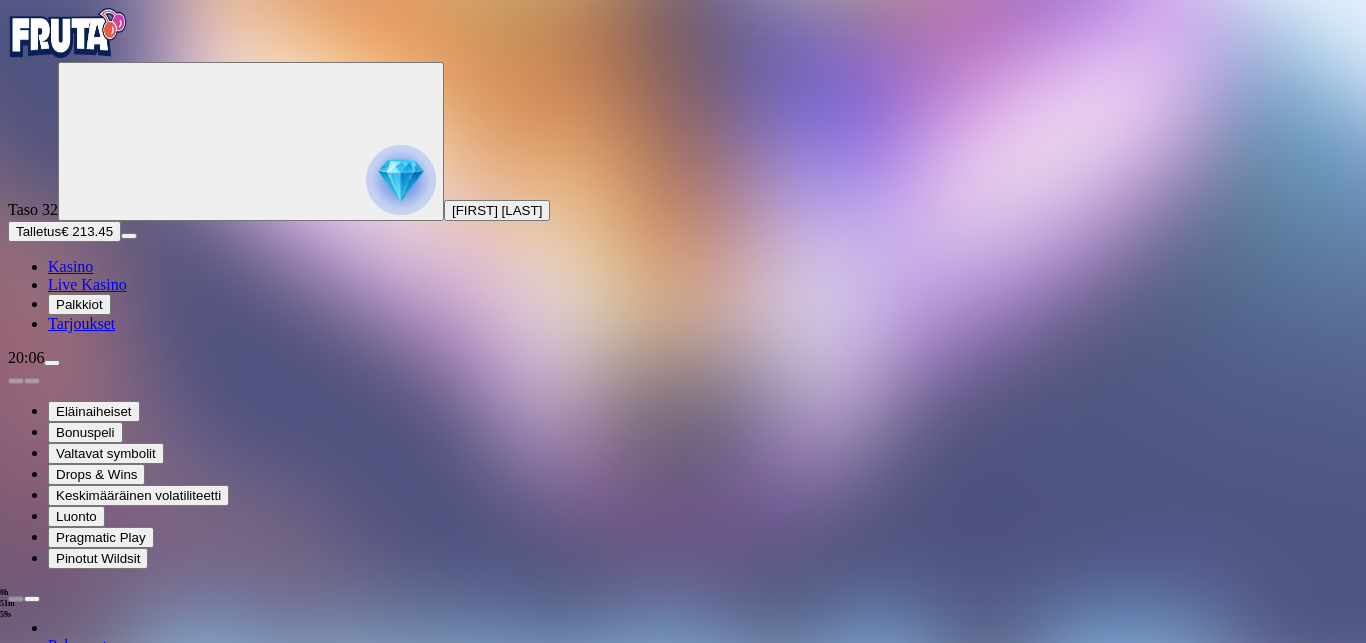 click on "Kotiutus" at bounding box center (40, 1420) 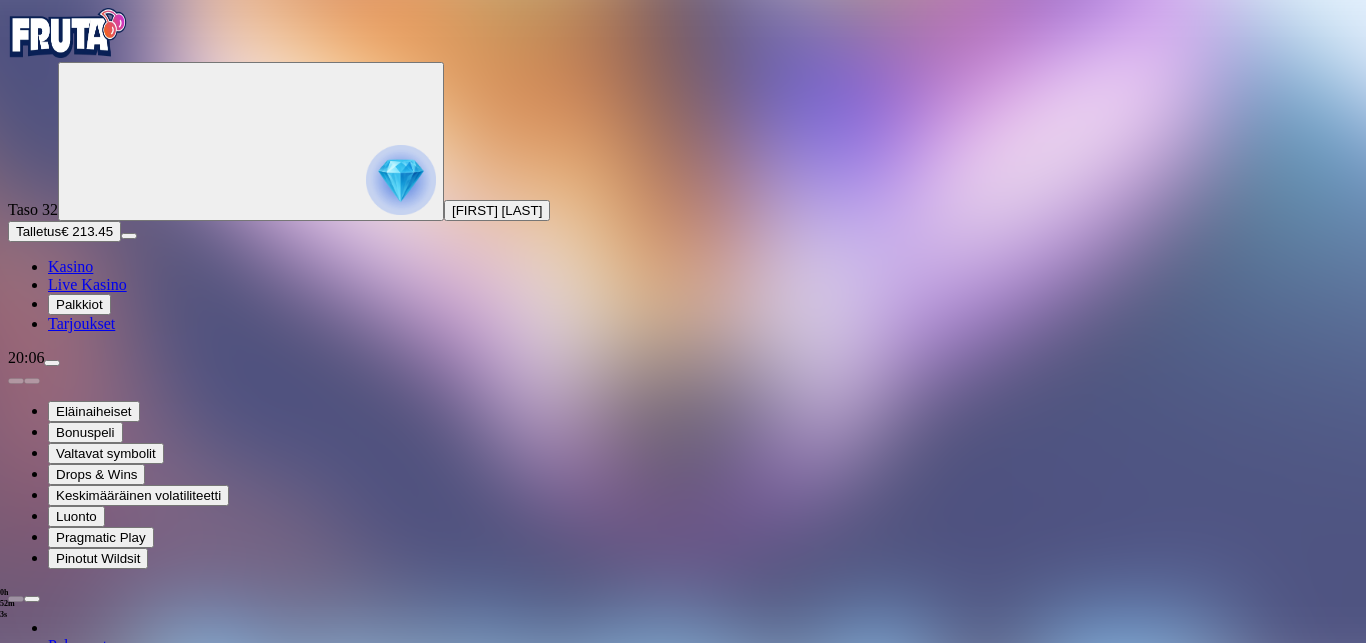 click at bounding box center (79, 1333) 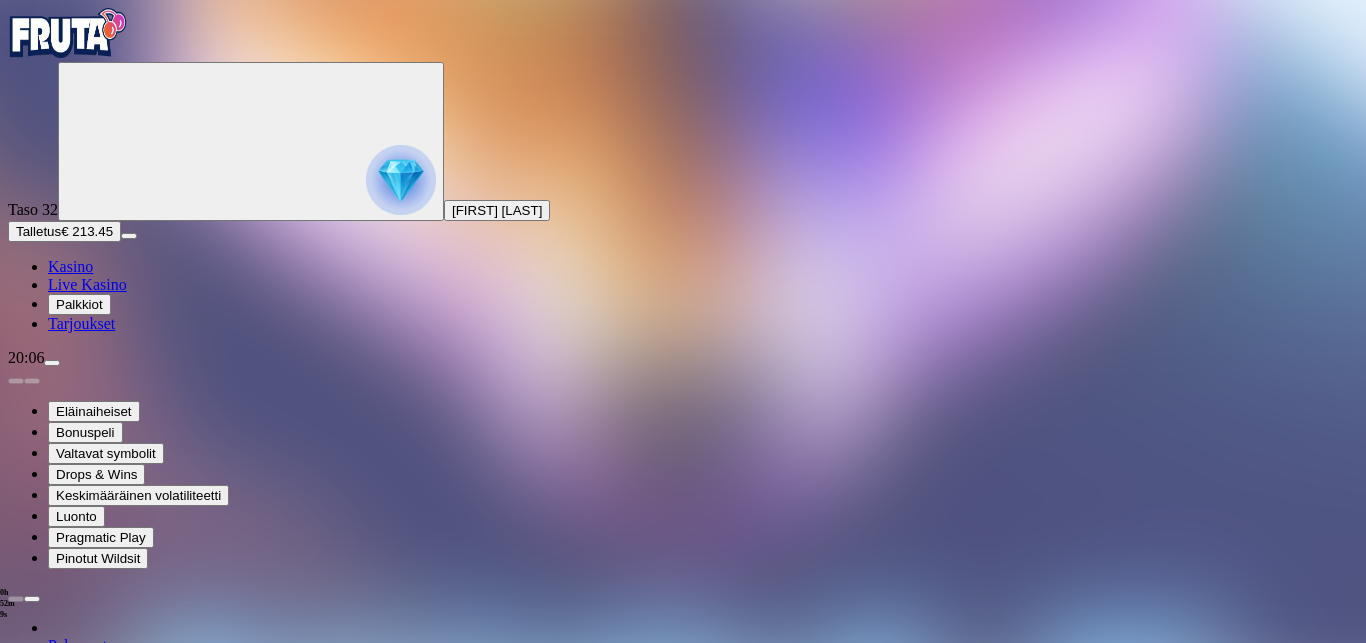 type on "***" 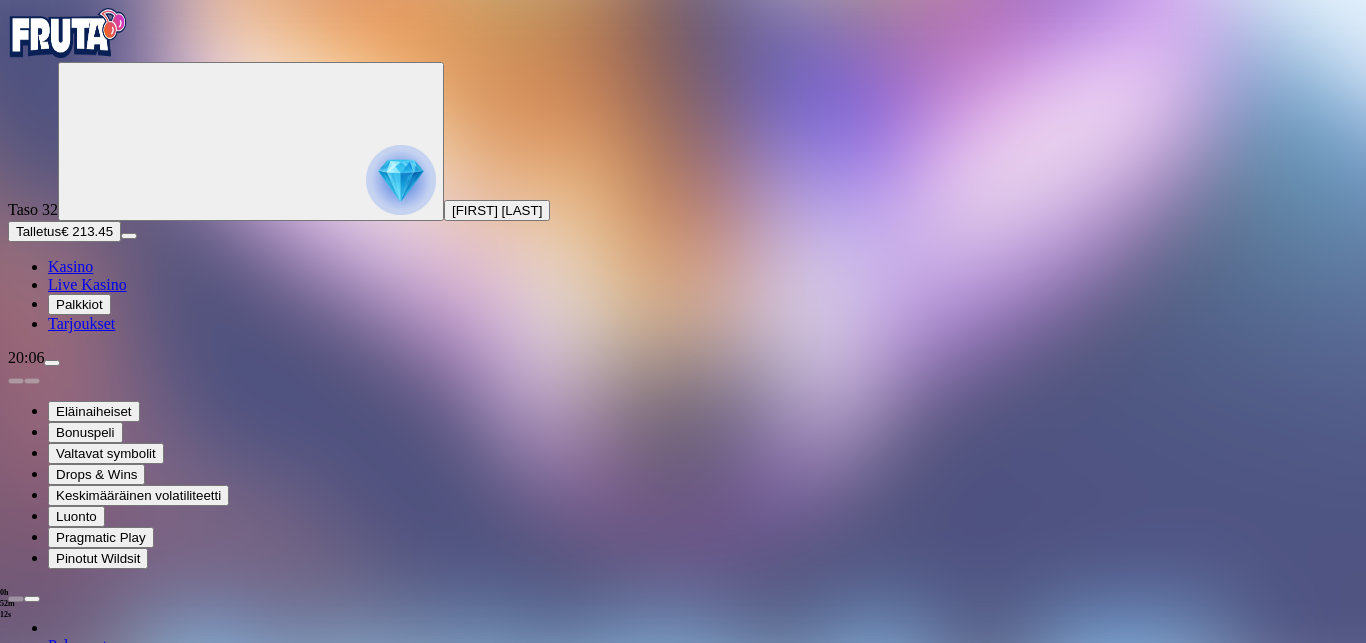 click at bounding box center [683, 1400] 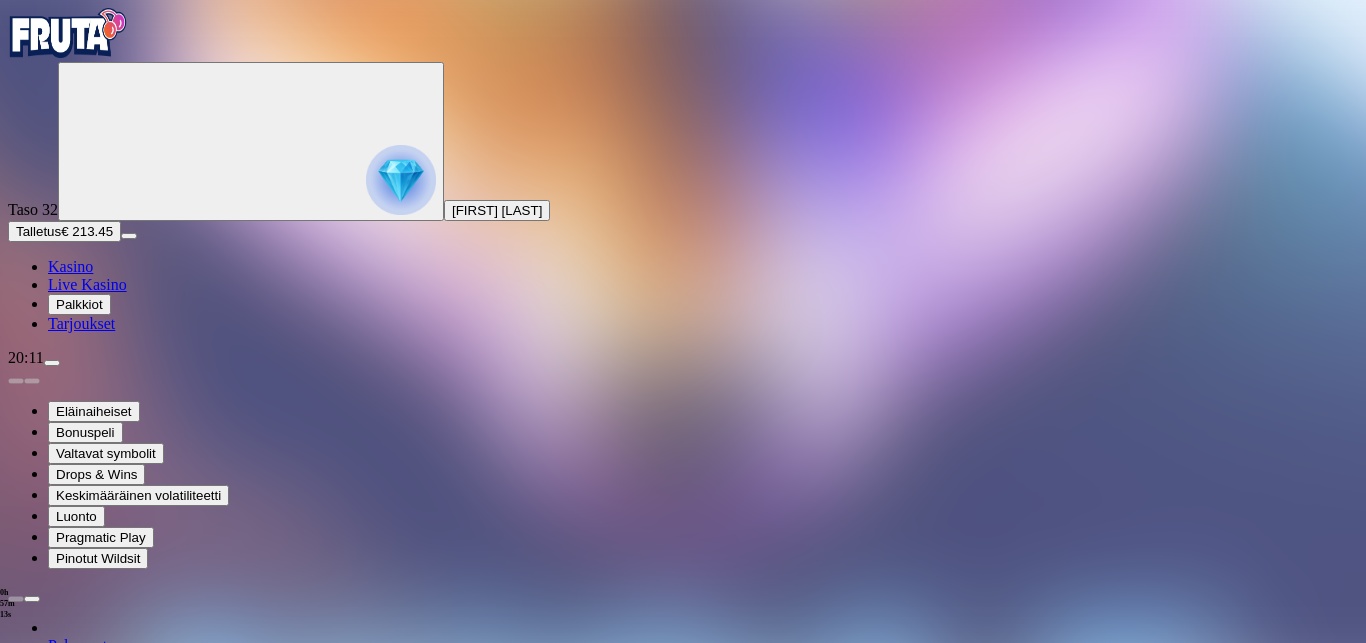 click at bounding box center (16, 1368) 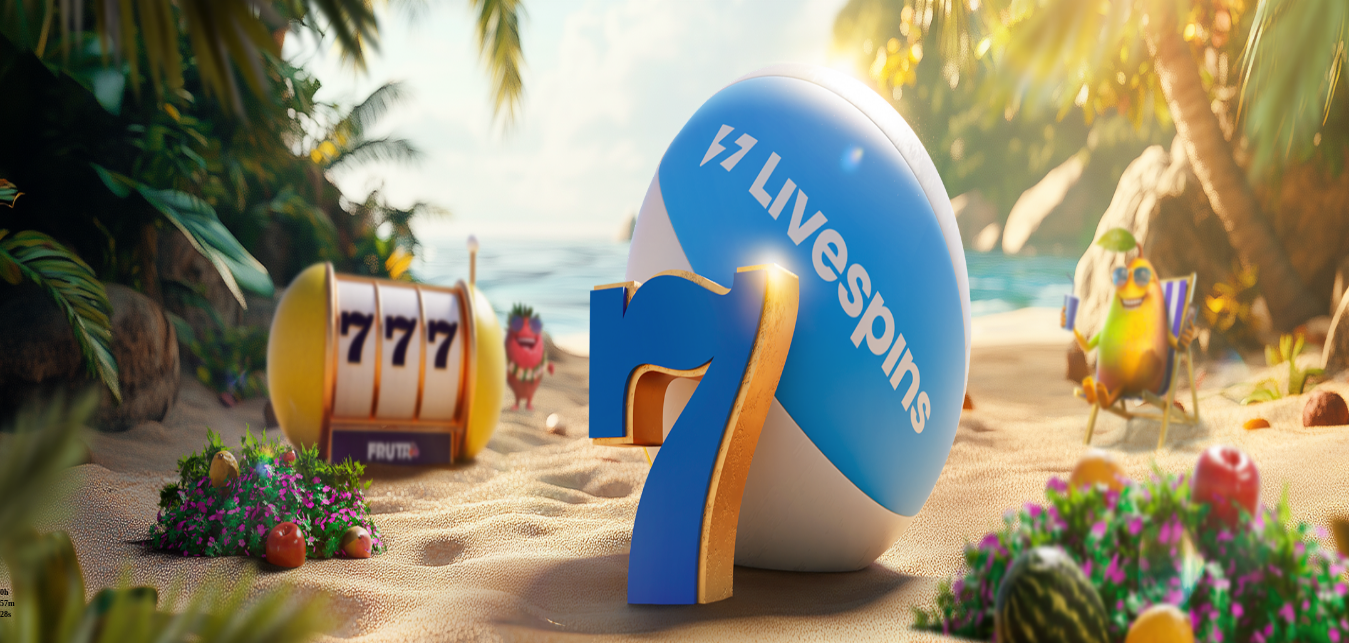 scroll, scrollTop: 0, scrollLeft: 0, axis: both 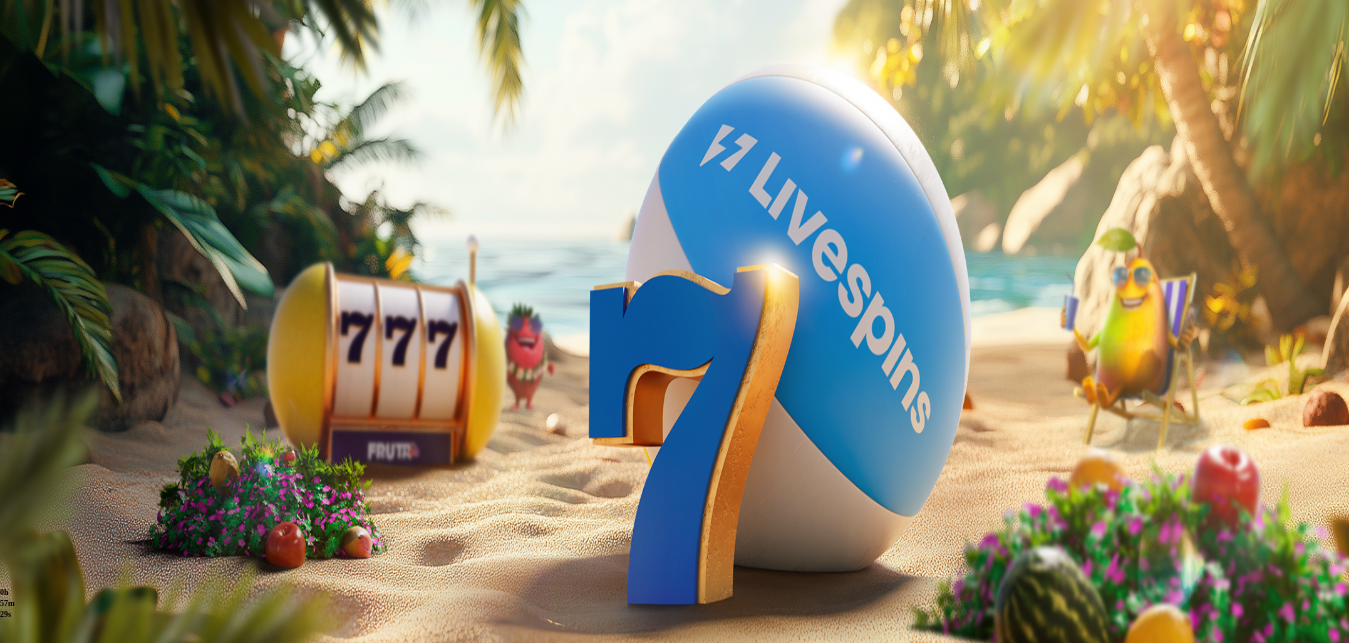 click on "€50" at bounding box center [221, 482] 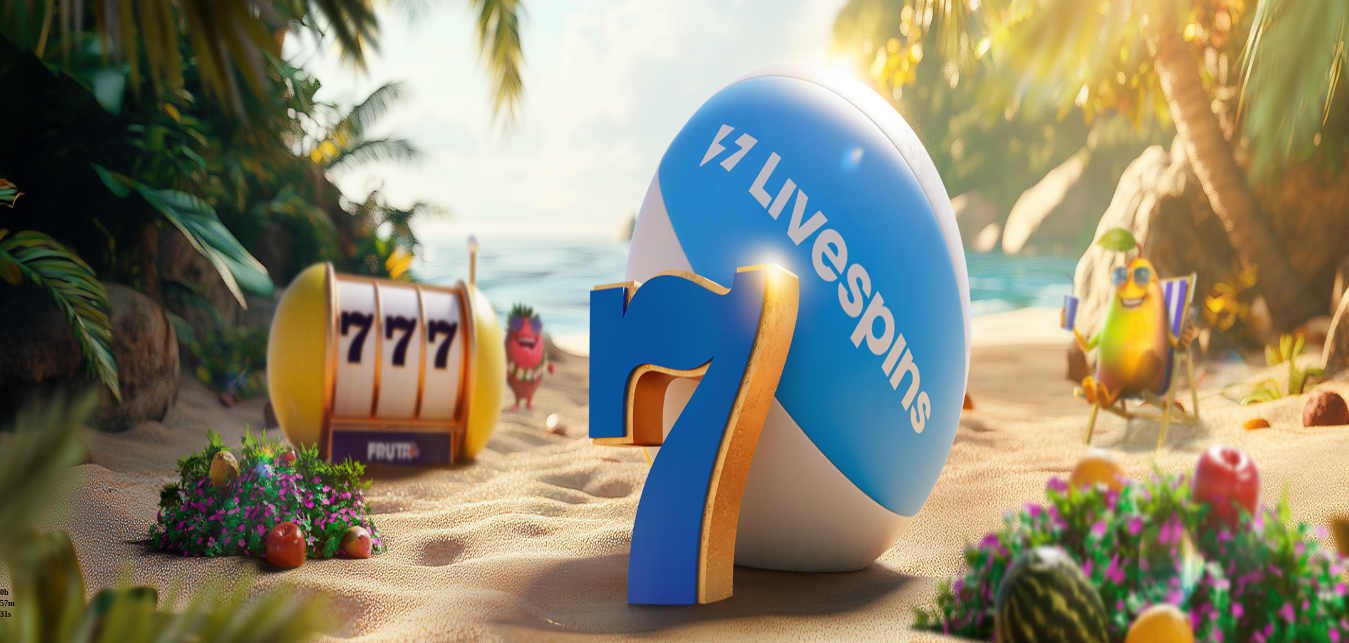 click on "Talleta ja pelaa" at bounding box center [60, 665] 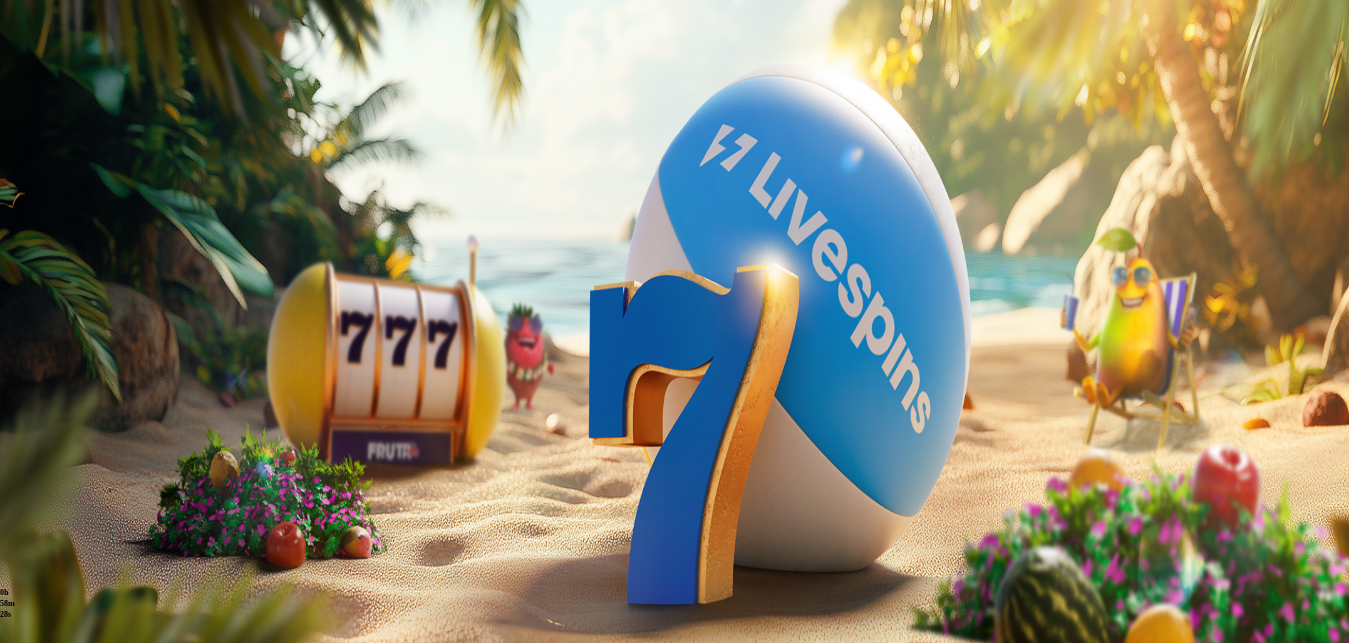 click on "Pelaa nyt" at bounding box center [77, 974] 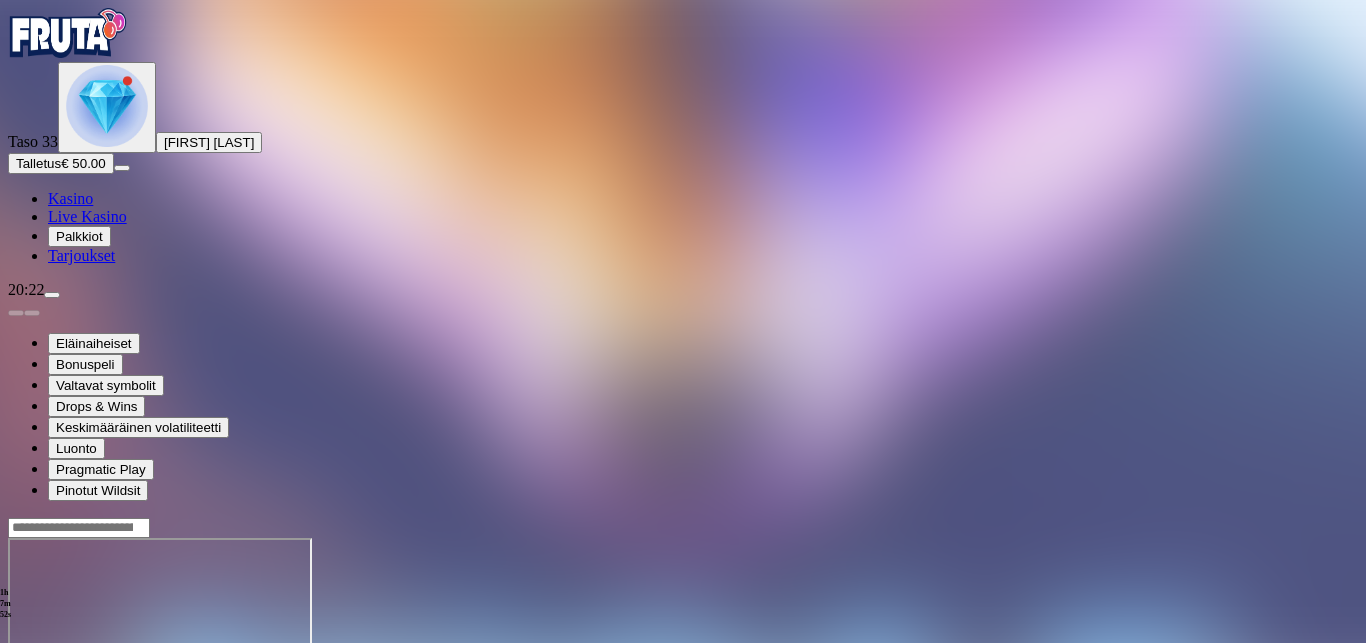 click at bounding box center (16, 710) 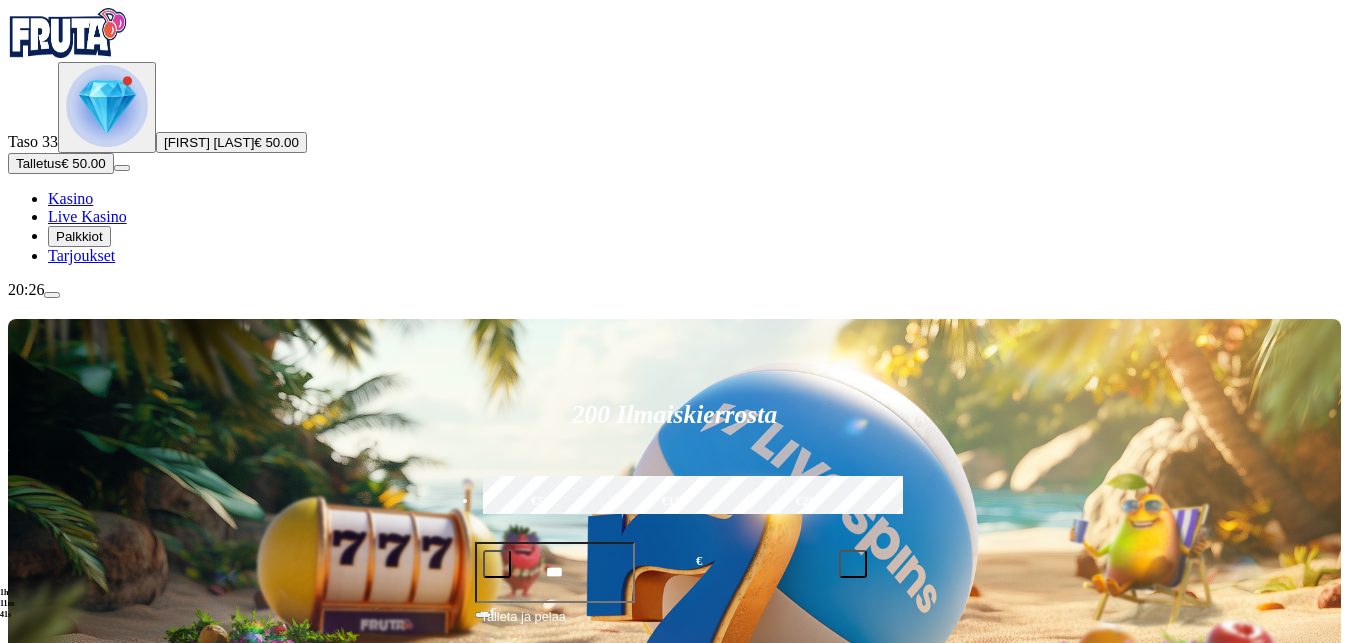 click on "€50" at bounding box center [541, 502] 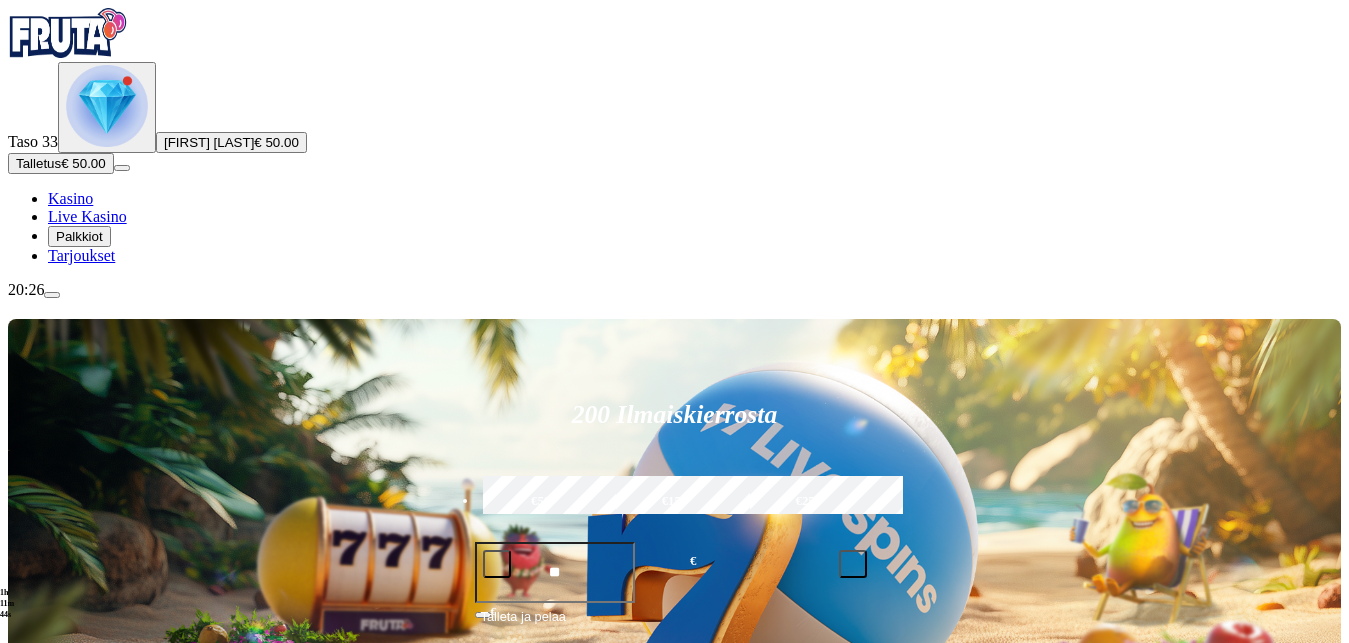 click on "Talleta ja pelaa" at bounding box center [675, 625] 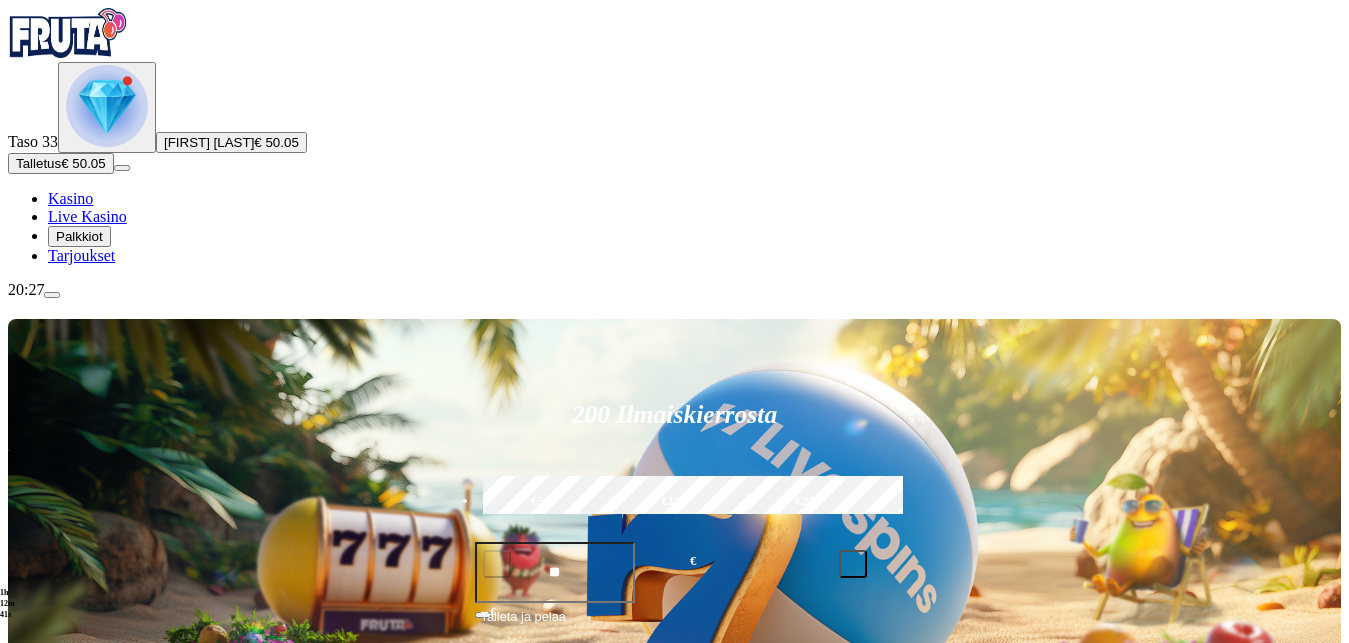 click on "Pelaa nyt" at bounding box center (77, 1072) 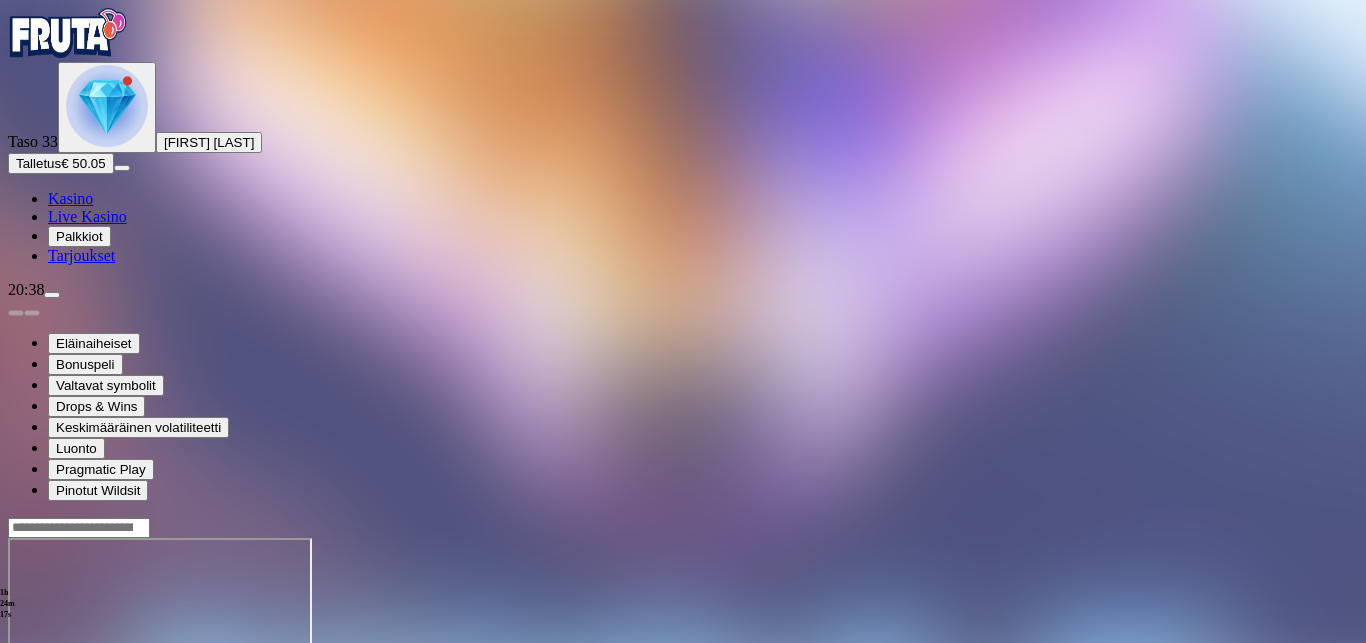 click at bounding box center [52, 295] 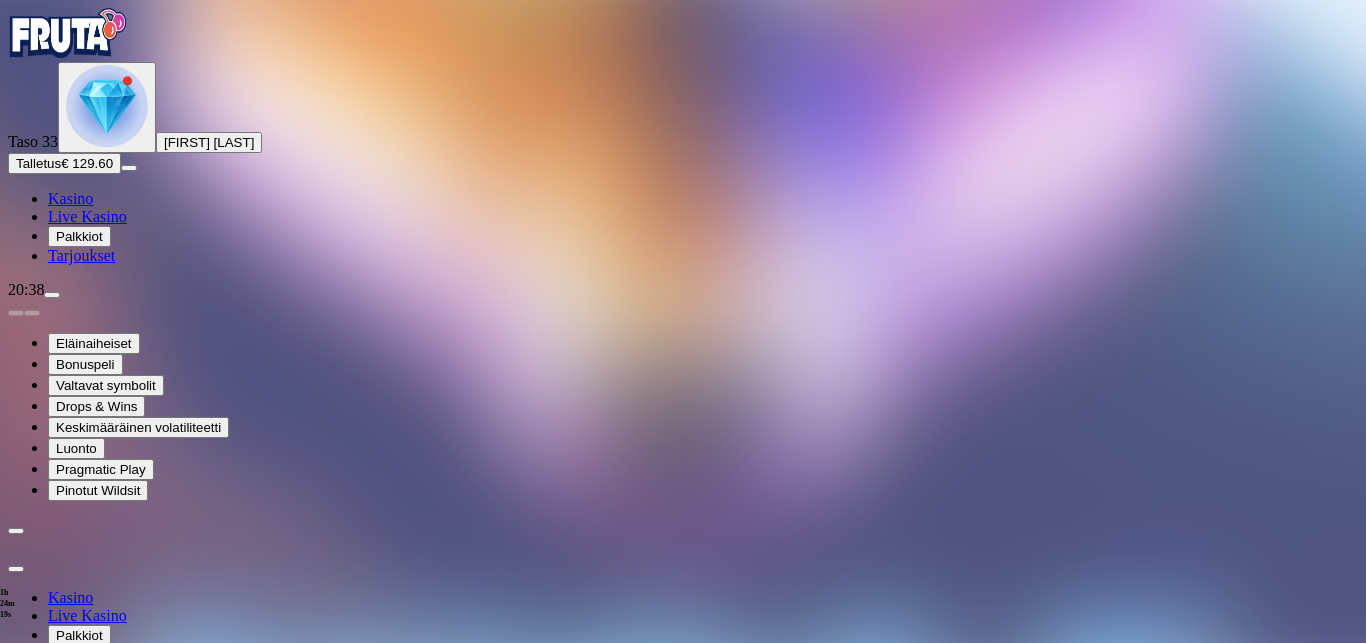 click on "Kotiutus" at bounding box center [40, 762] 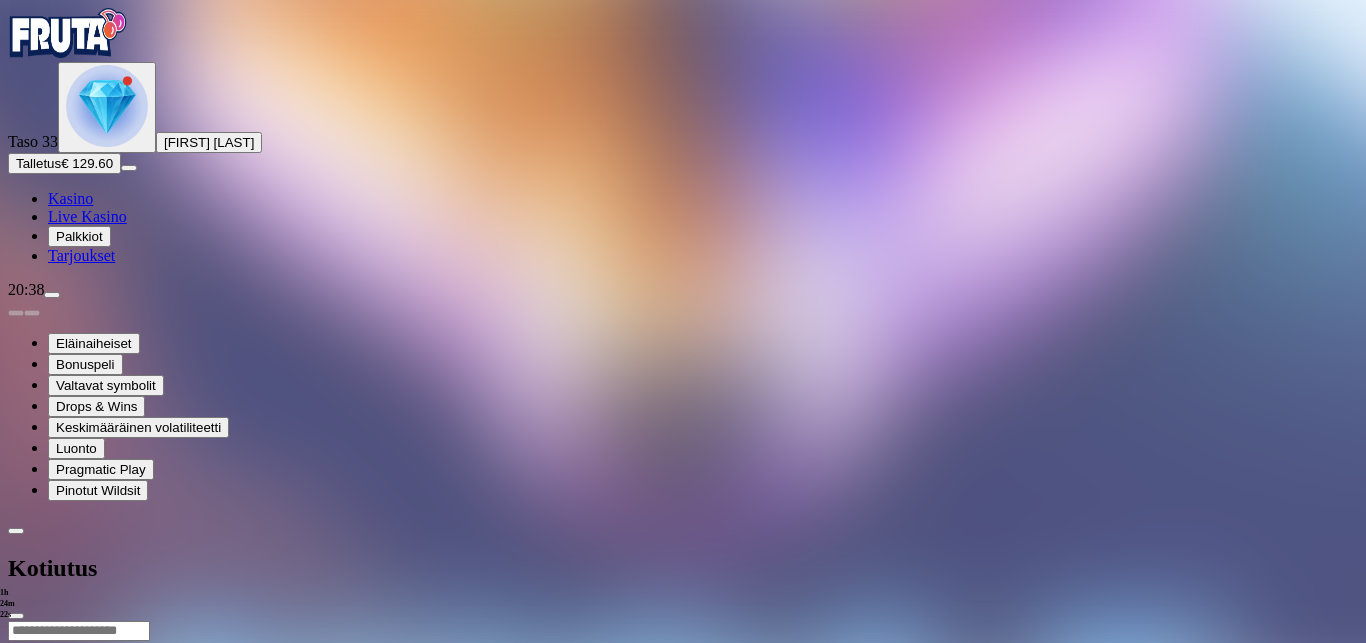 click at bounding box center (79, 631) 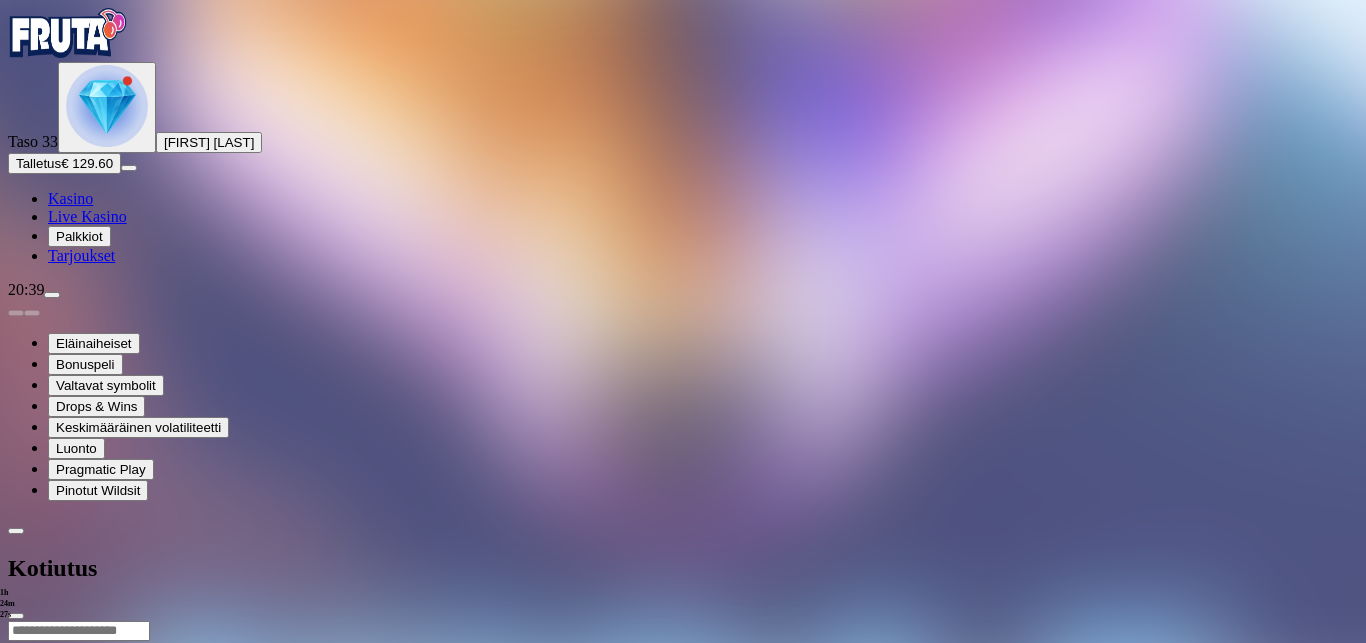 type on "***" 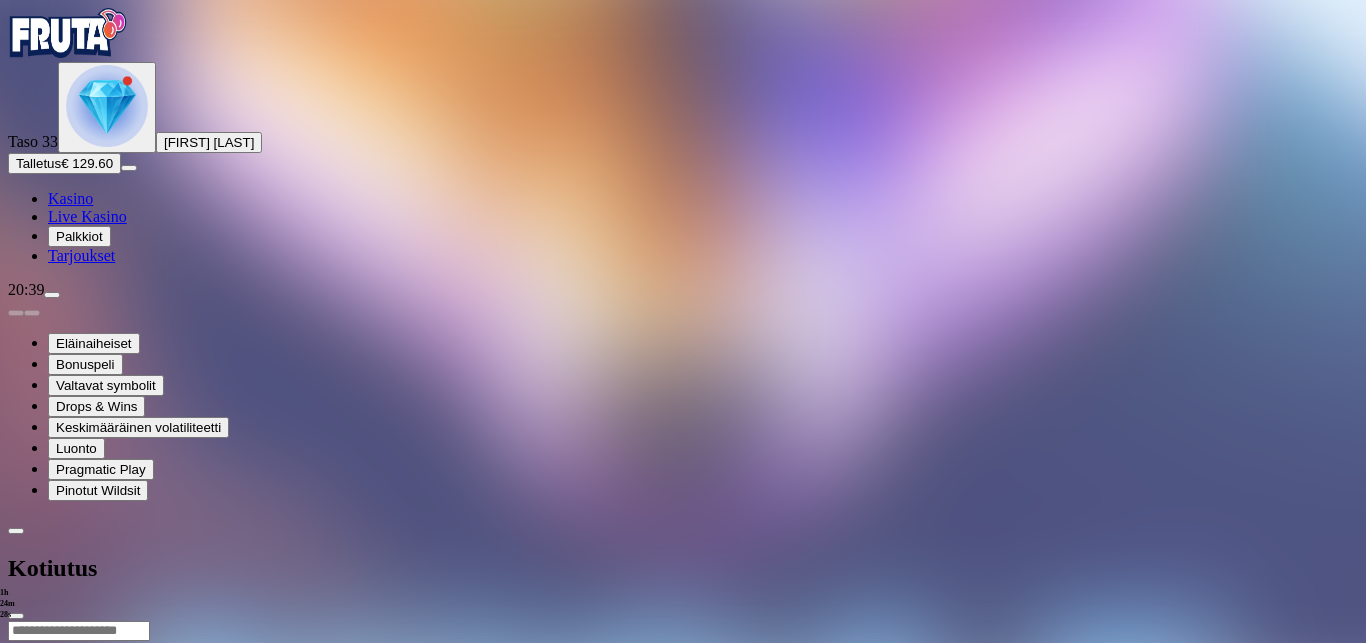 type 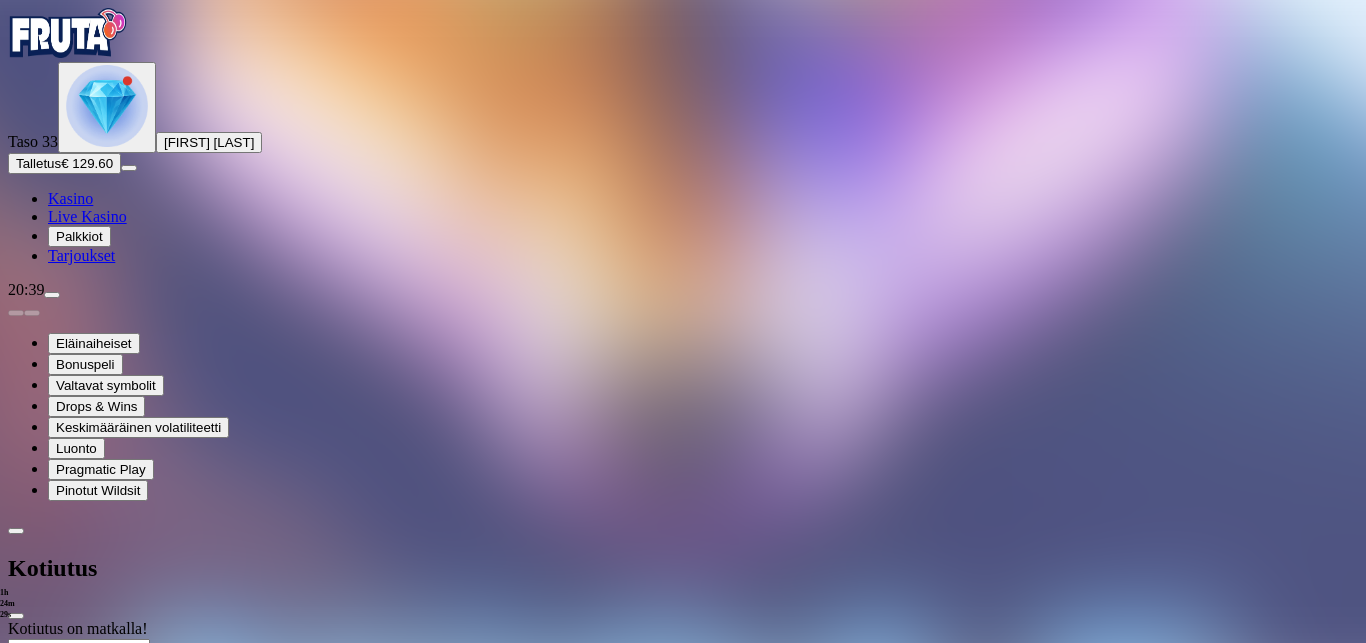 click at bounding box center [683, 698] 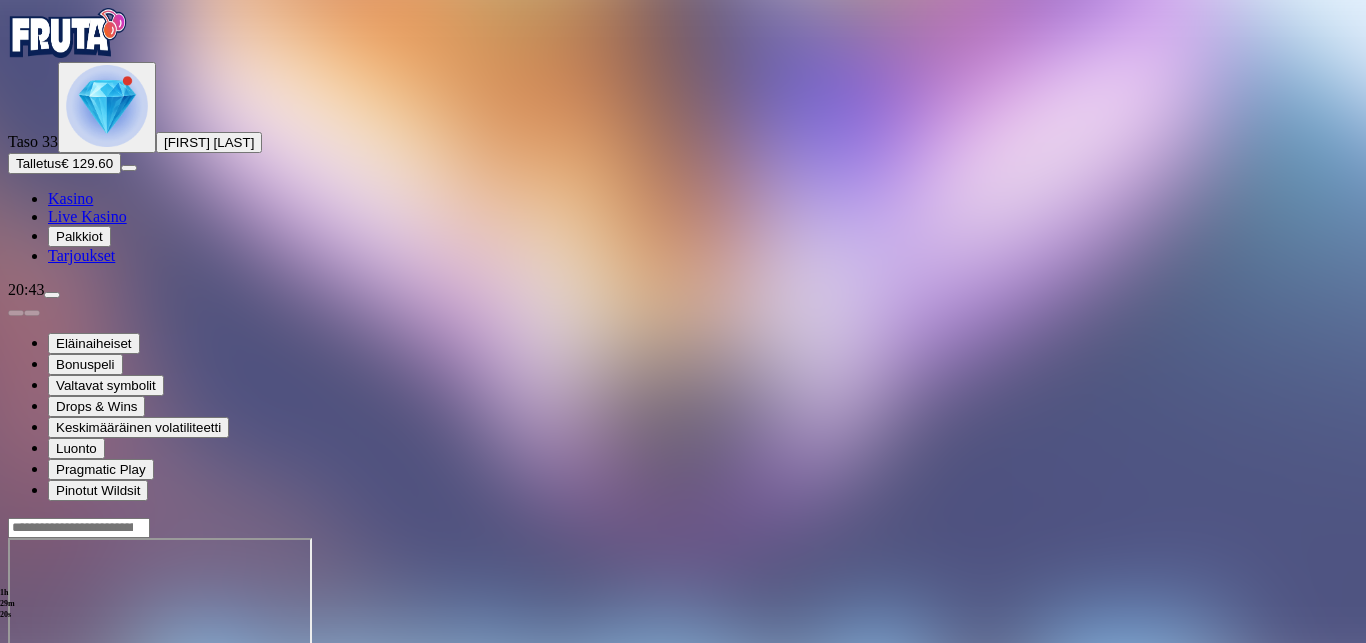 click at bounding box center [16, 710] 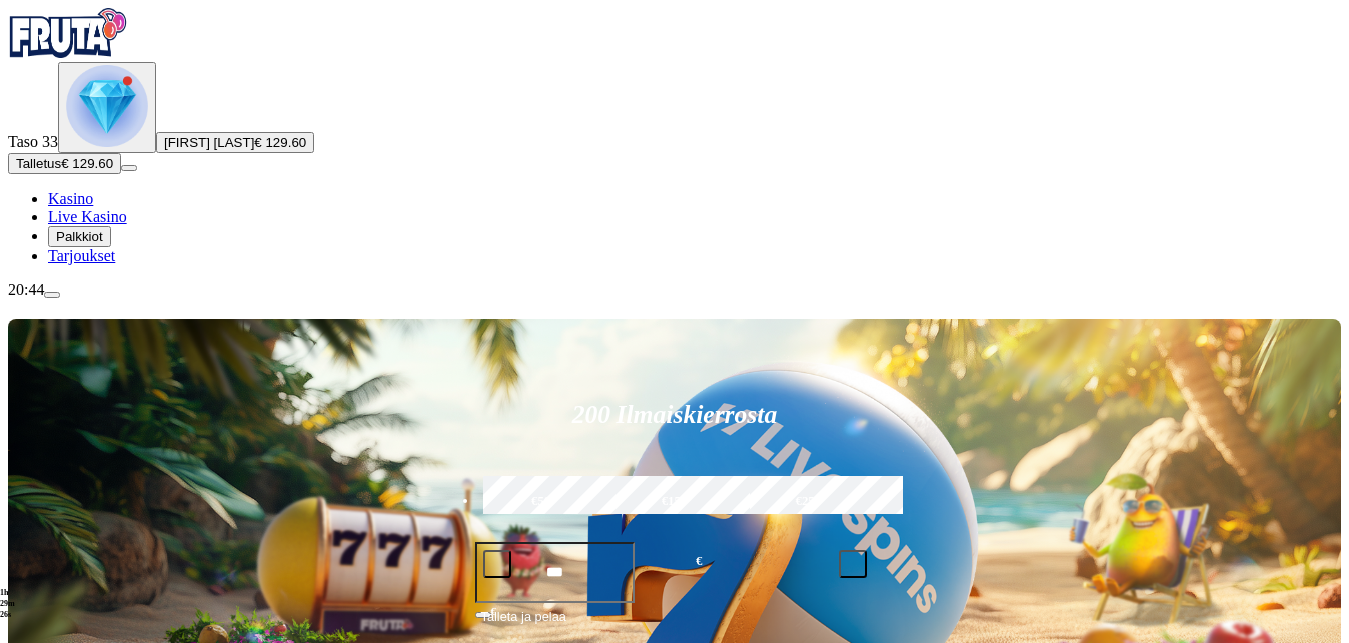 click at bounding box center (497, 564) 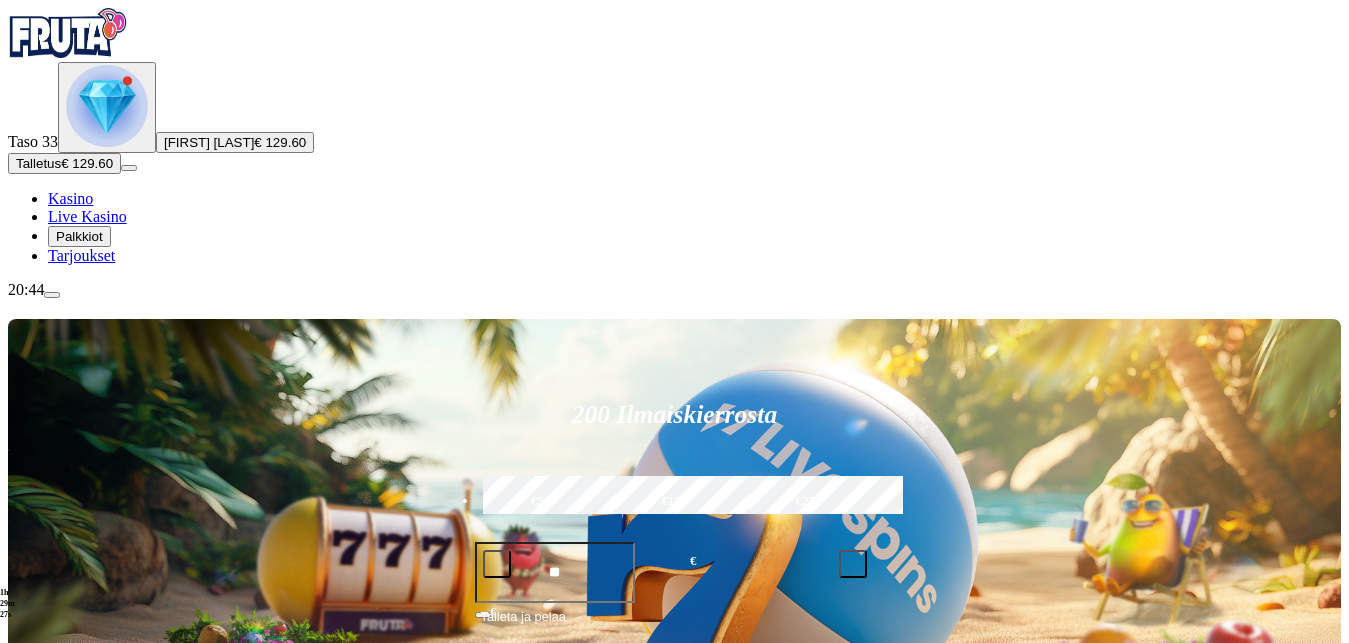 click at bounding box center (497, 564) 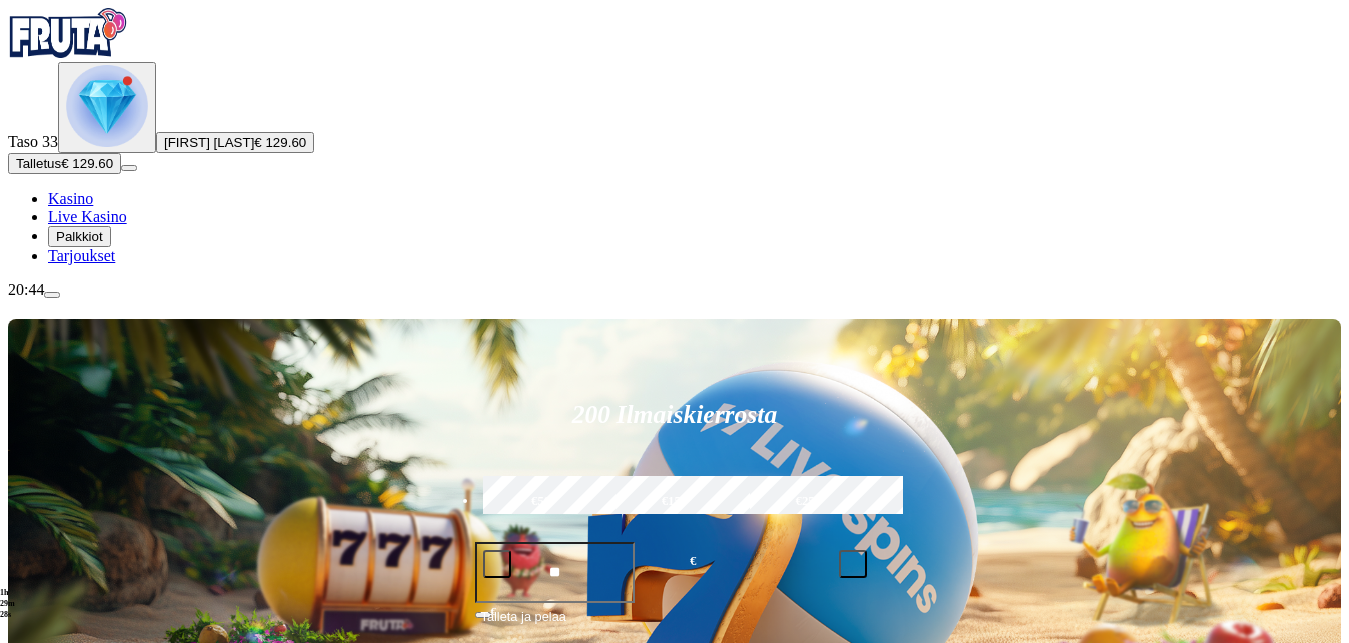 click on "Talleta ja pelaa" at bounding box center [675, 625] 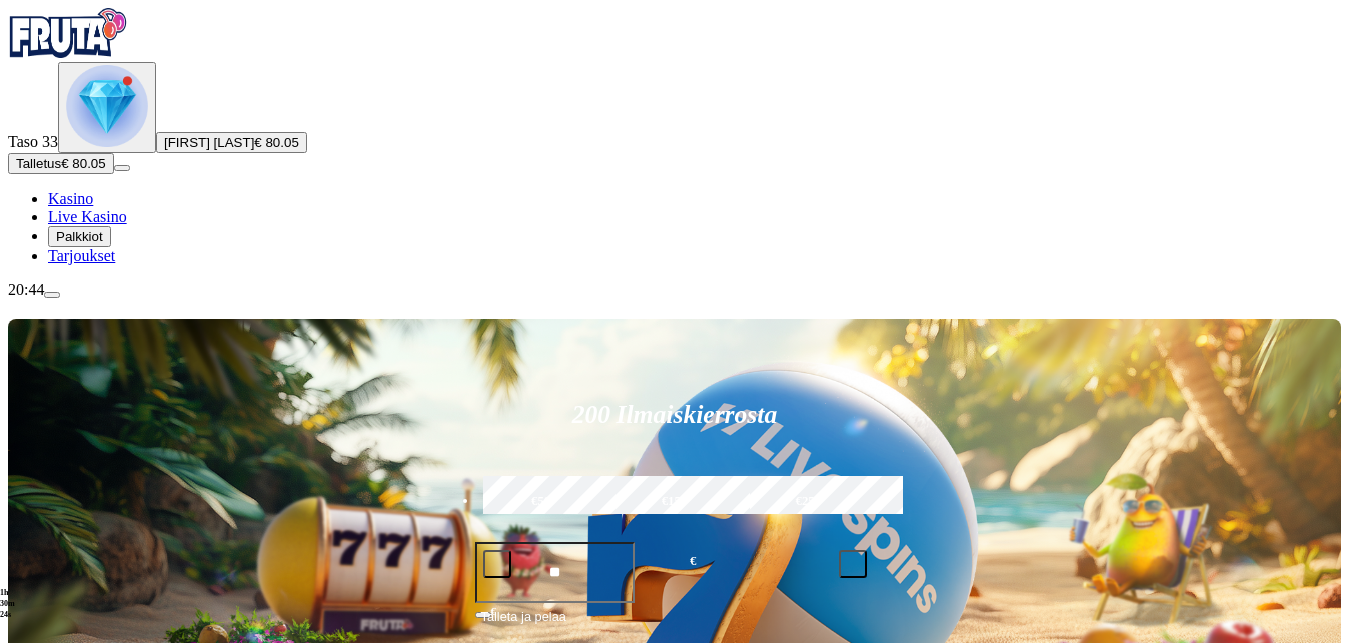 click on "Pelaa nyt" at bounding box center [77, 1072] 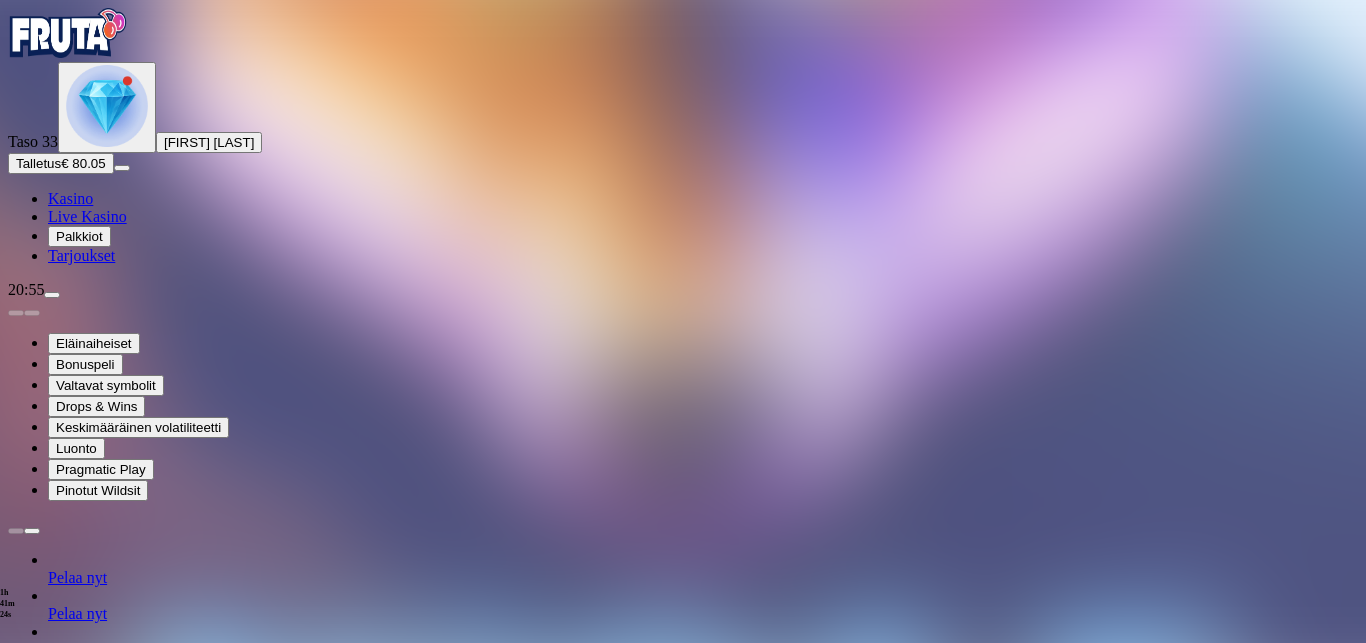 click at bounding box center [52, 295] 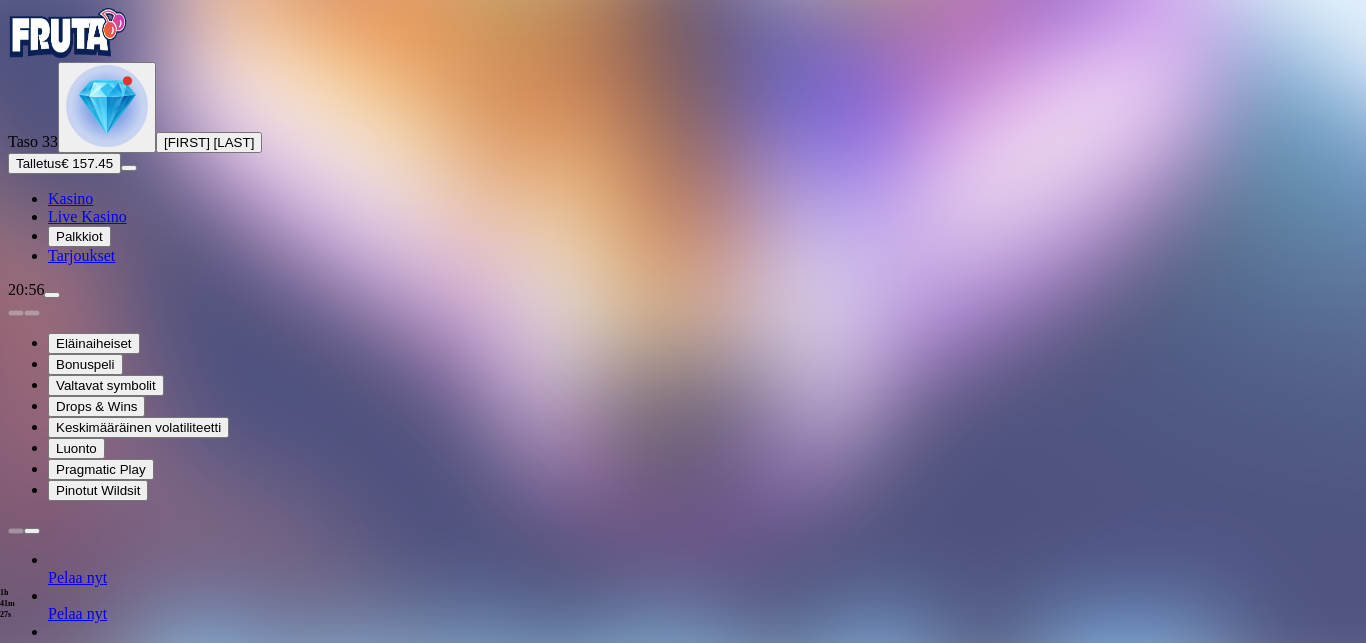 click on "Kotiutus" at bounding box center (40, 1352) 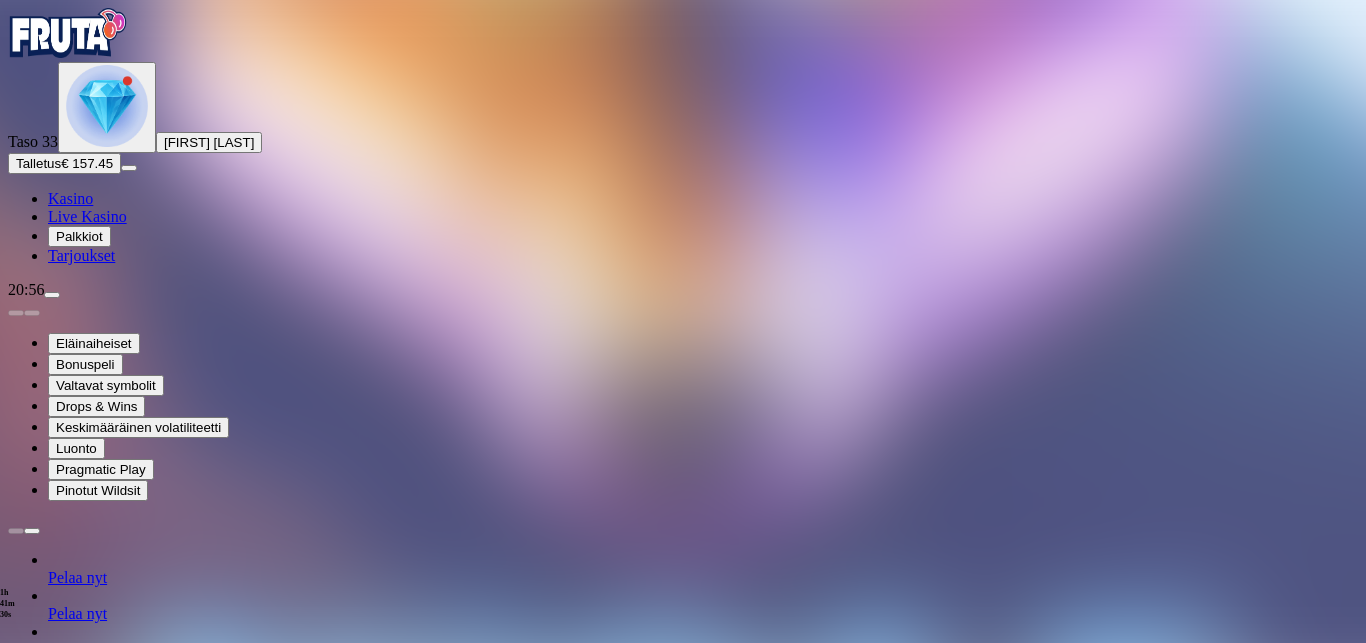 click at bounding box center (79, 1221) 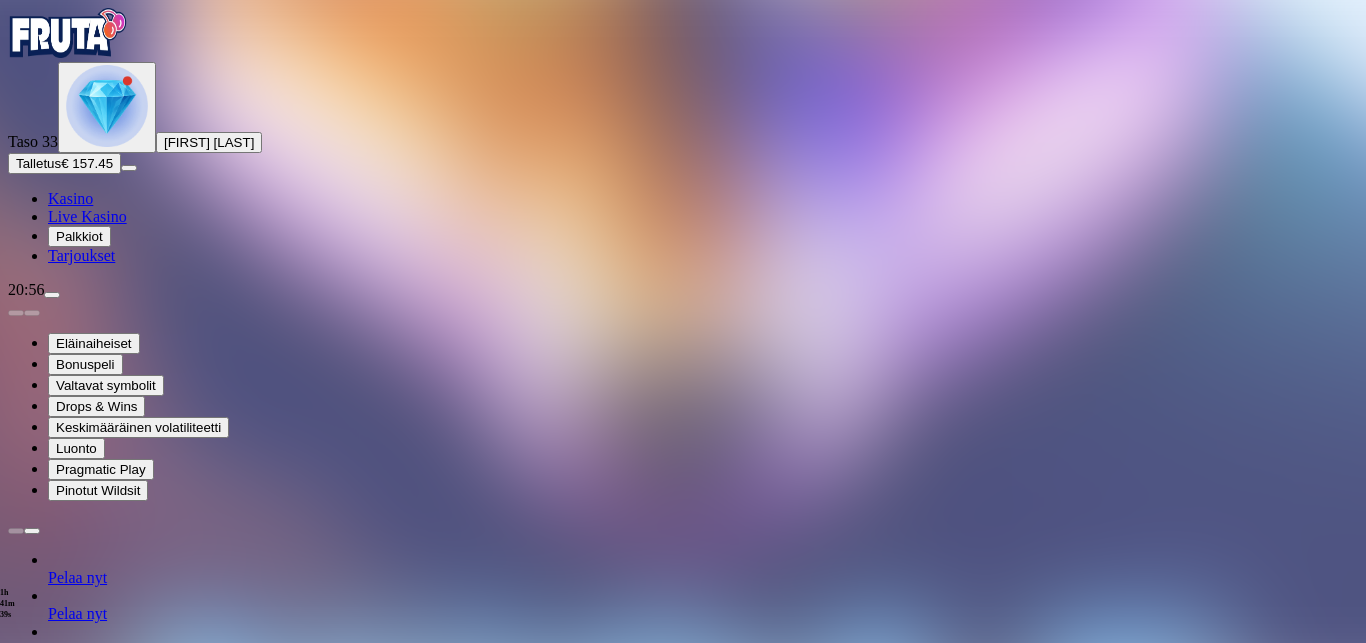 type on "***" 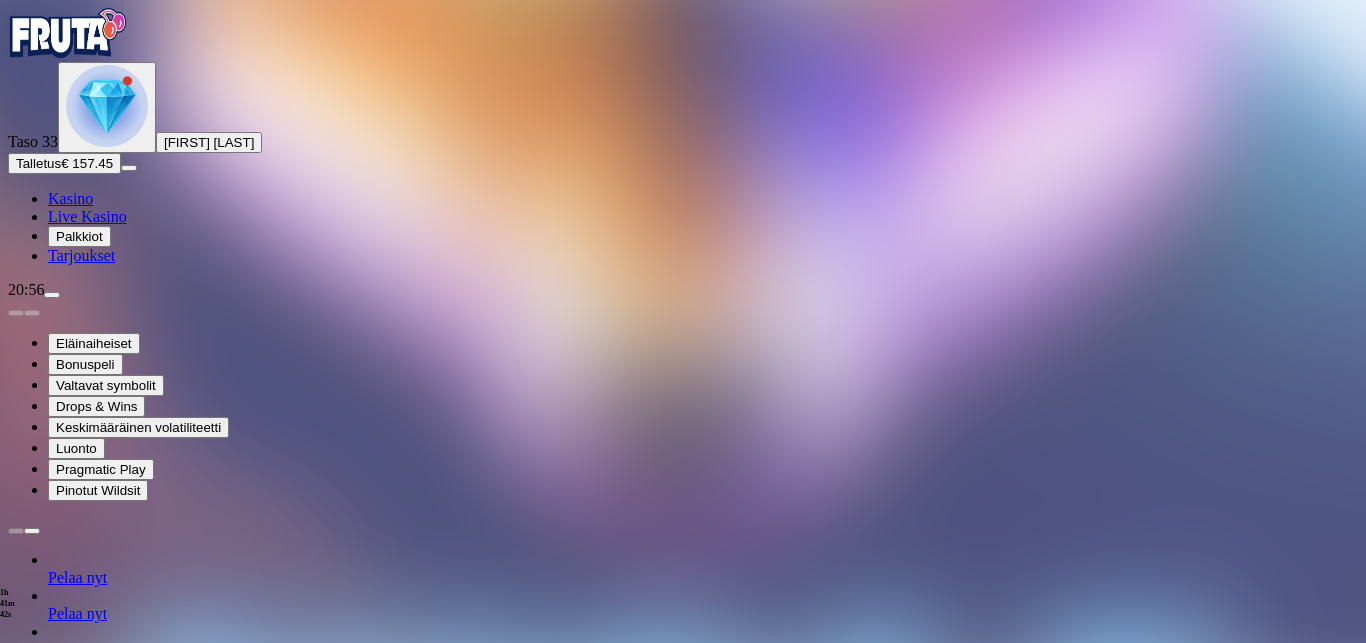 click at bounding box center [683, 1288] 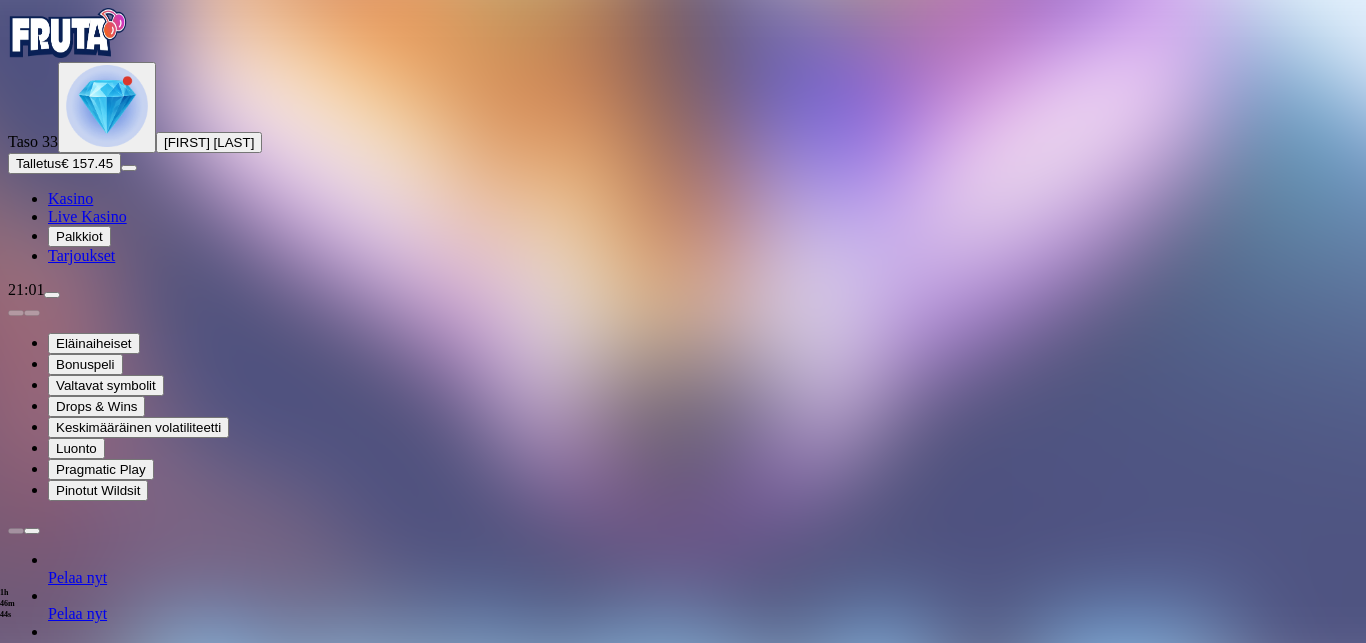 click at bounding box center [16, 1300] 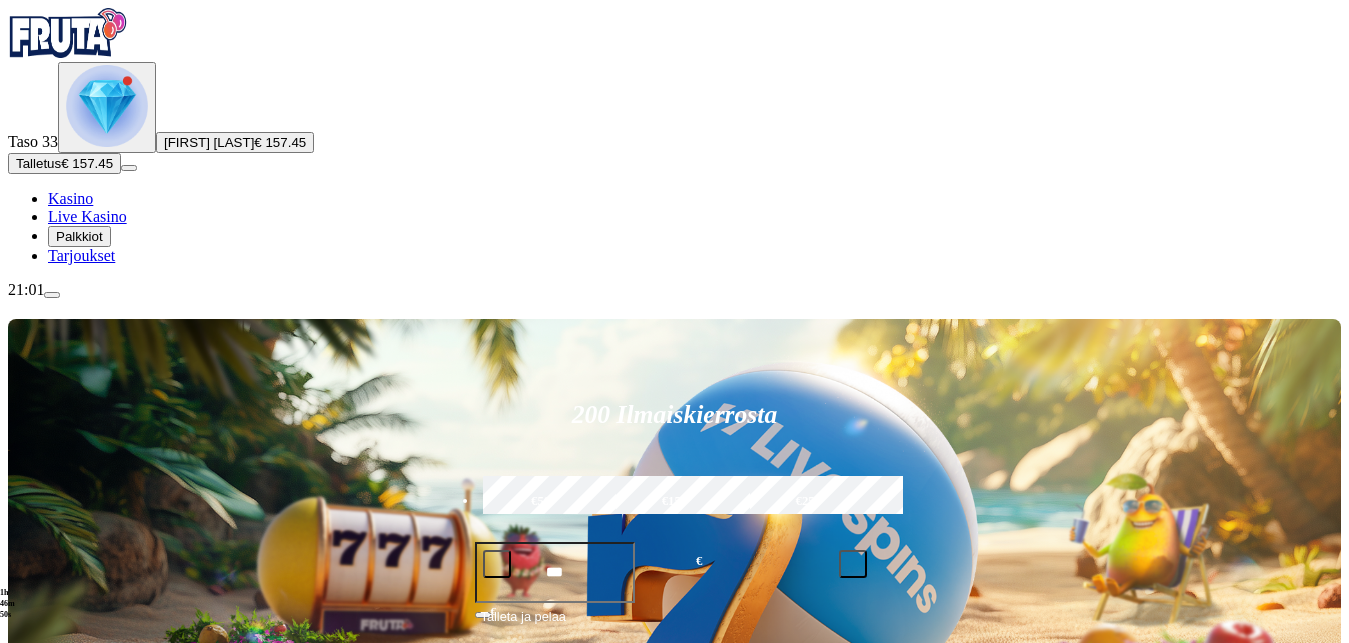 click on "Pelaa nyt" at bounding box center (77, 1072) 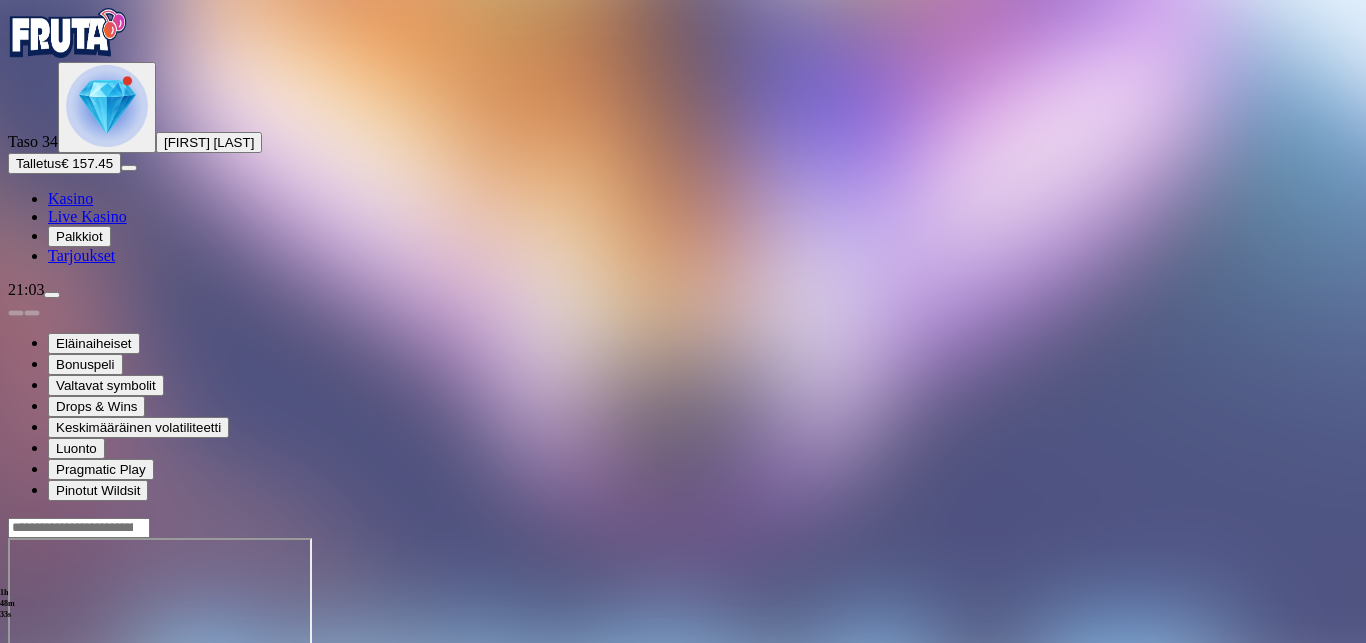 click at bounding box center (16, 710) 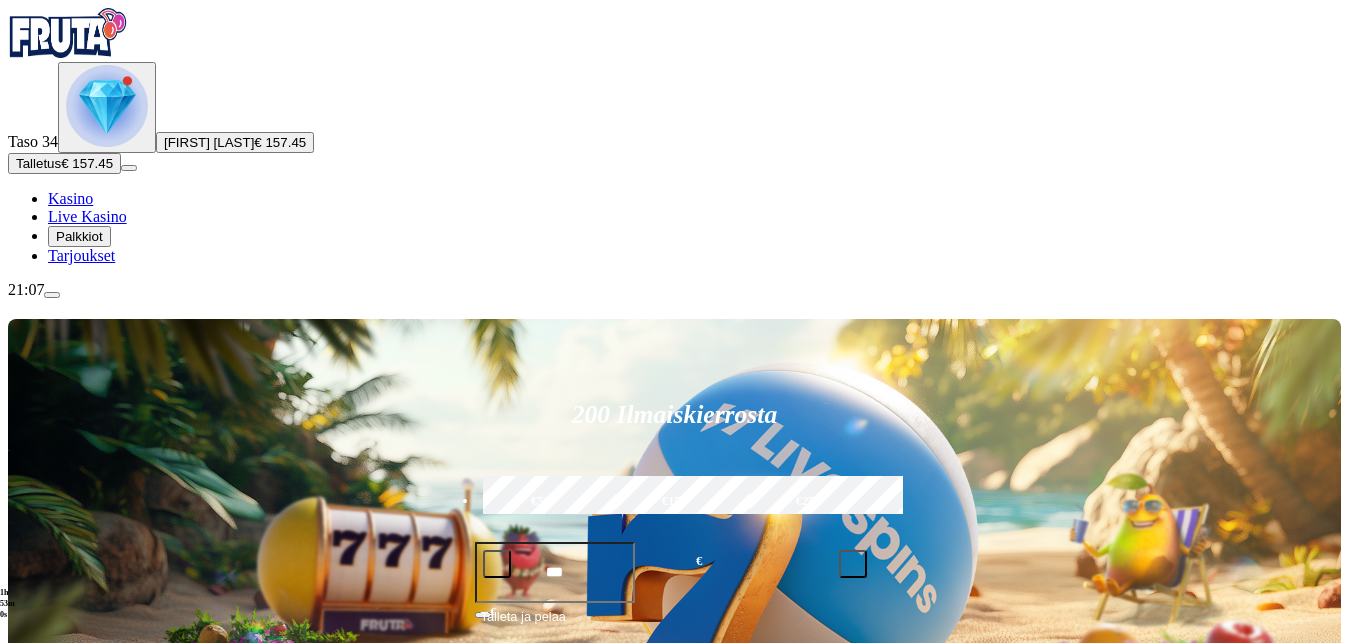 click at bounding box center (497, 564) 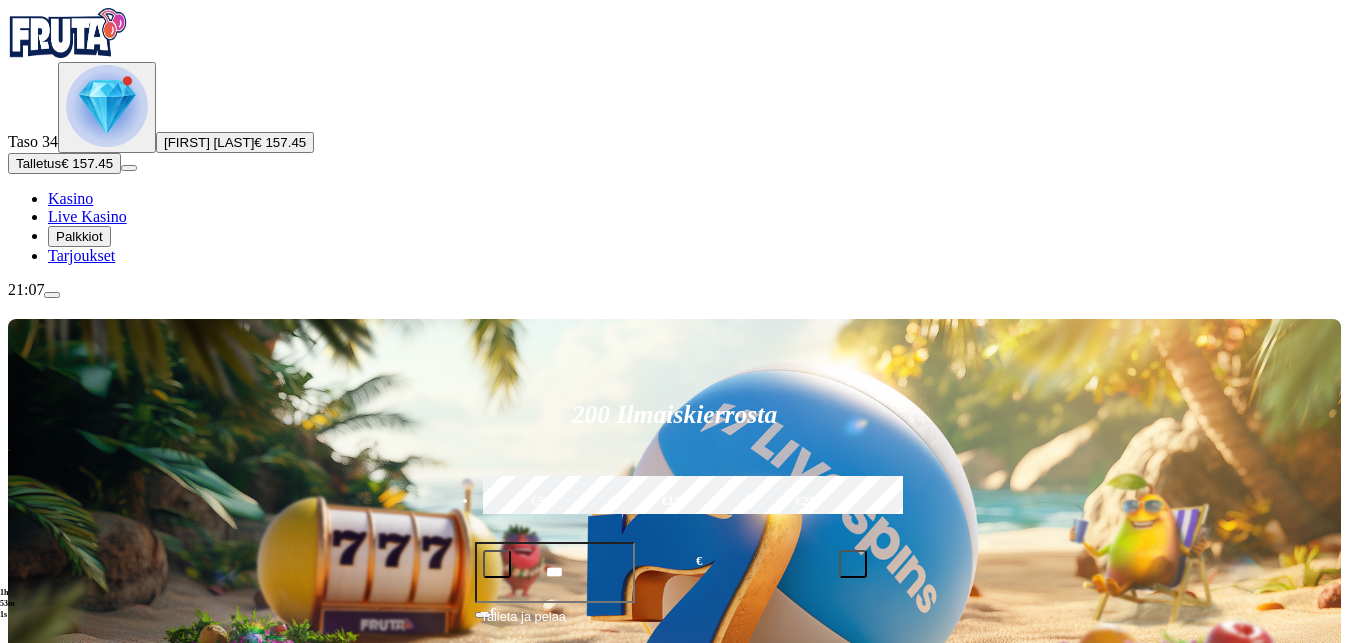 click at bounding box center (497, 564) 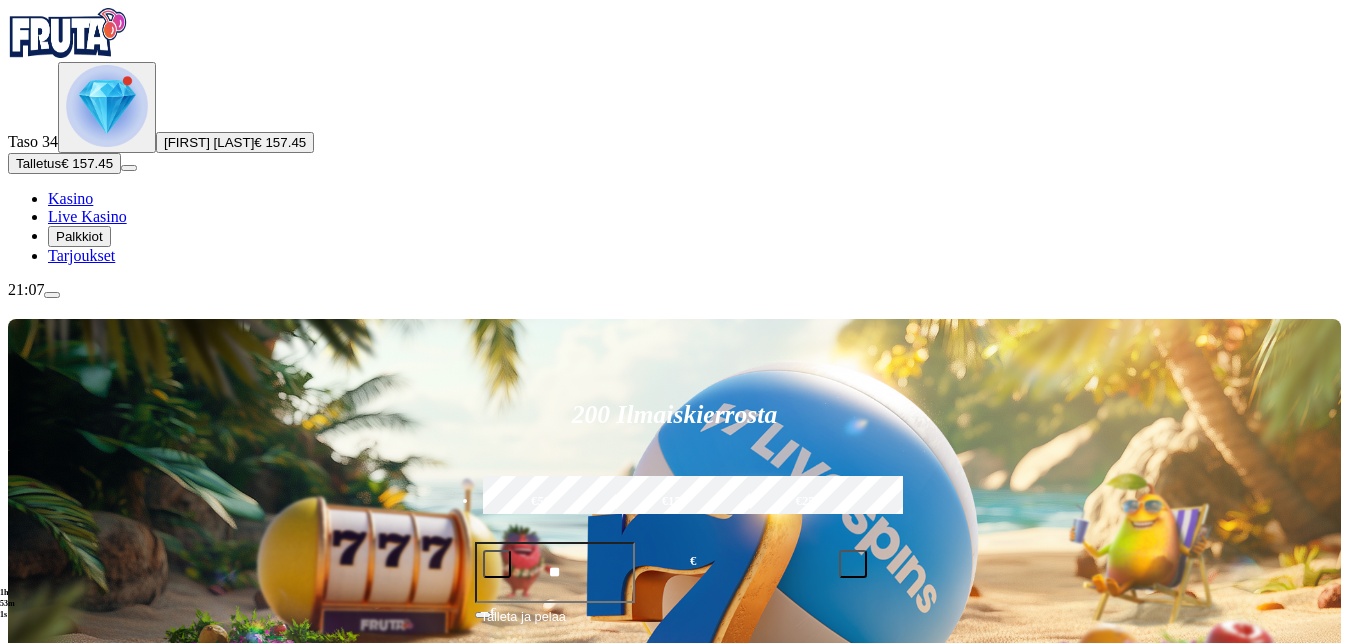 click at bounding box center (497, 564) 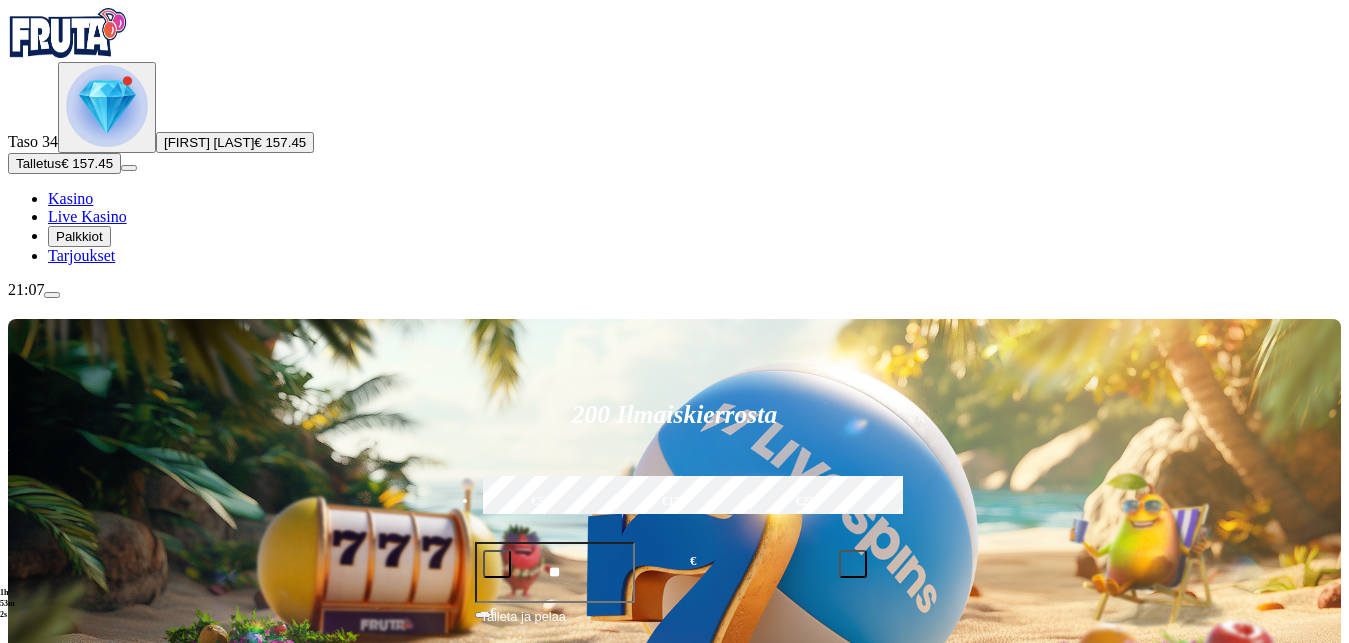 click at bounding box center [497, 564] 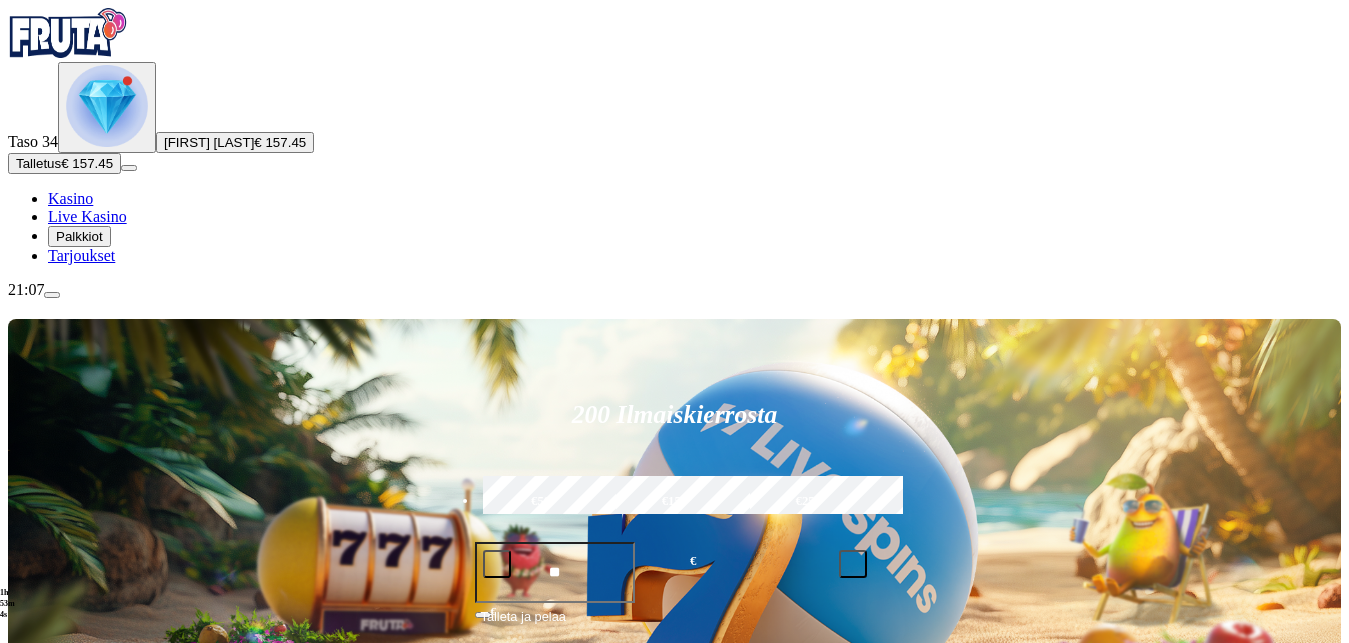 click on "Talleta ja pelaa" at bounding box center (675, 625) 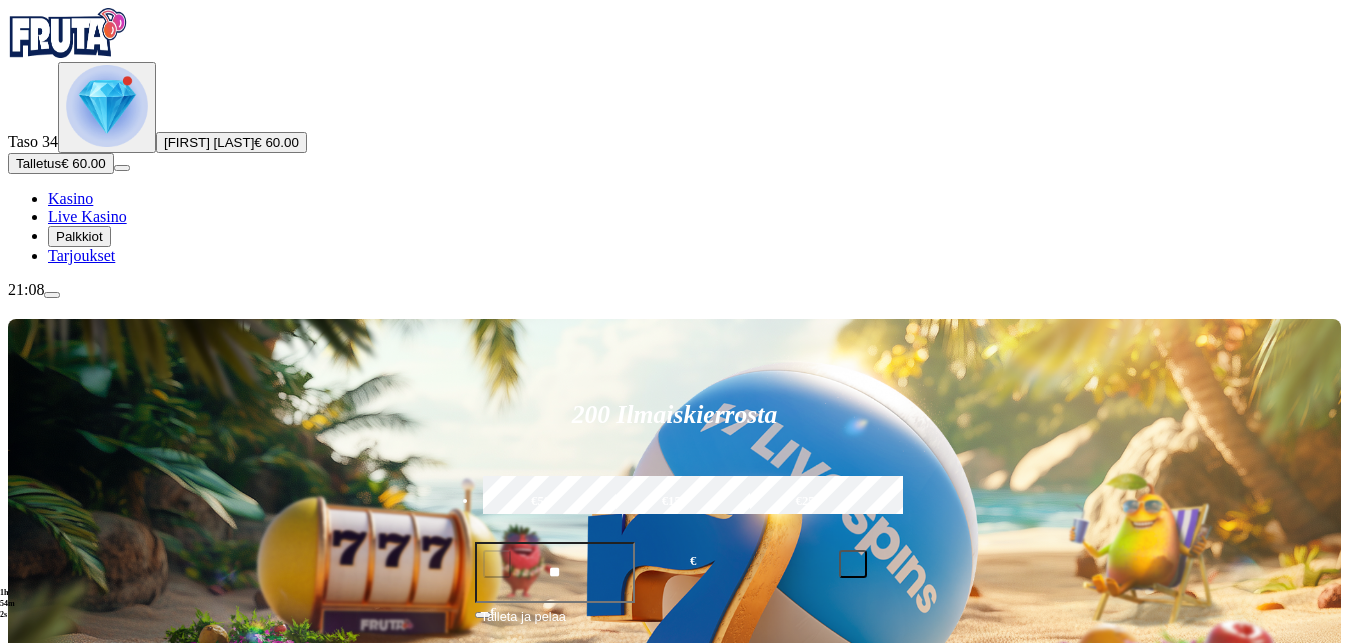 click on "Pelaa nyt" at bounding box center [77, 1072] 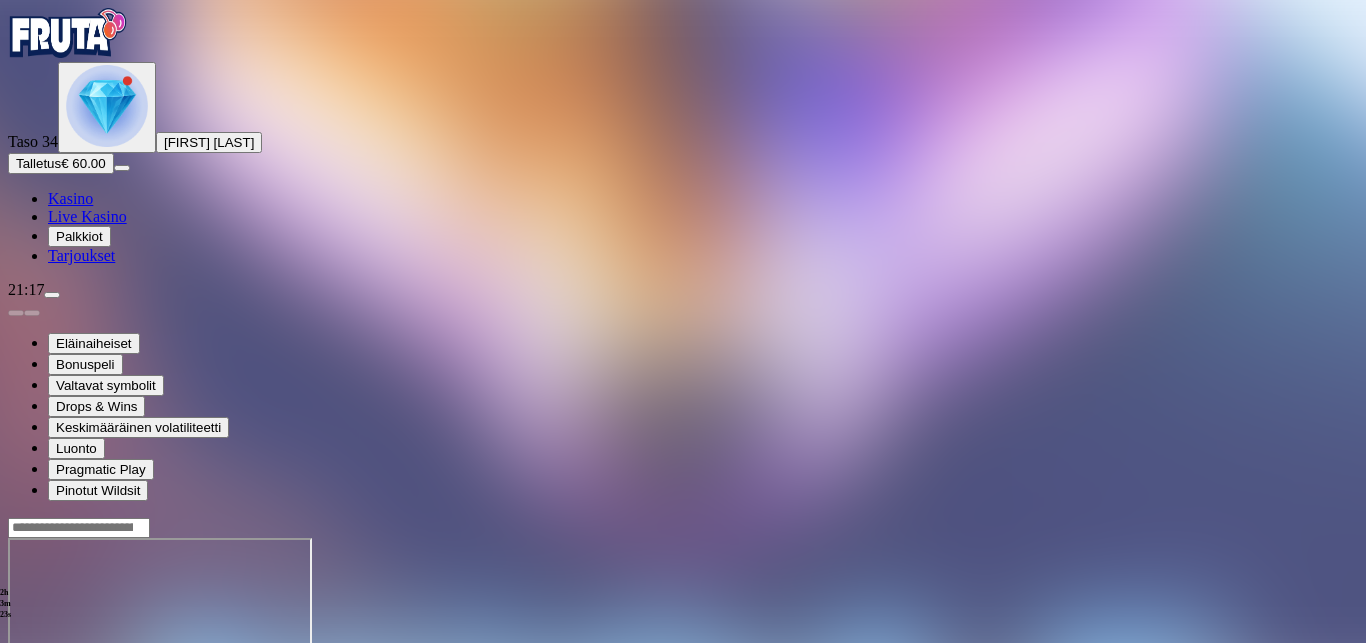 click at bounding box center (16, 710) 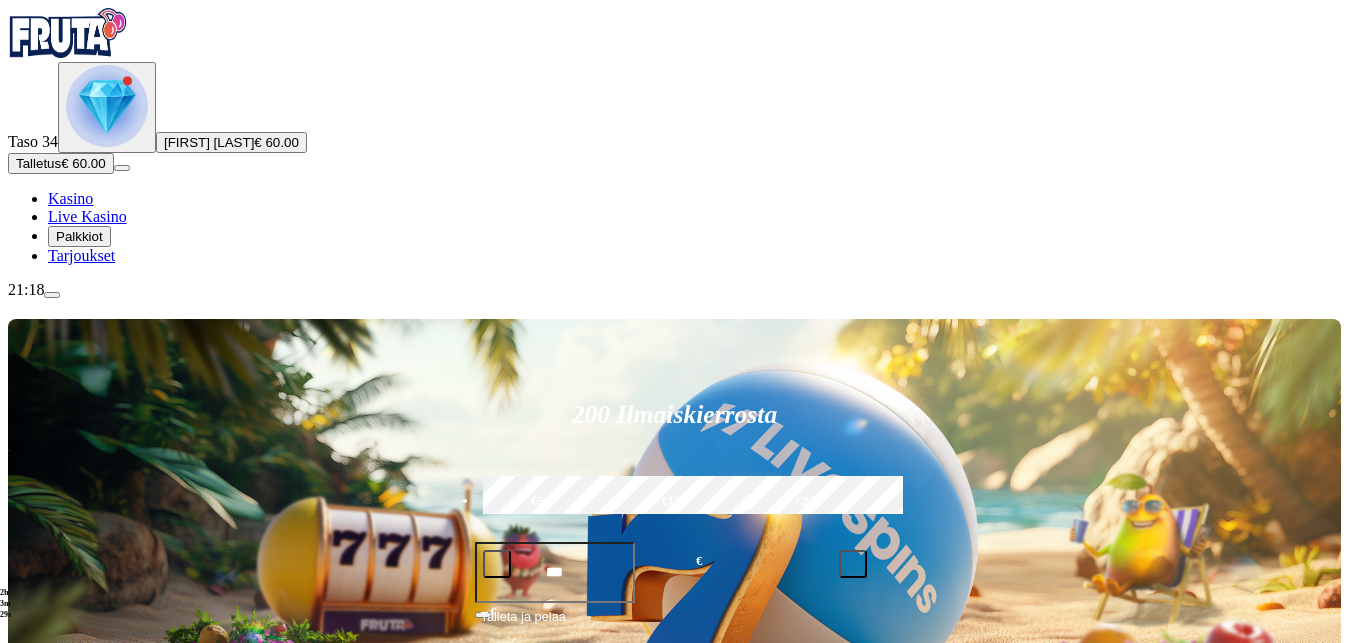 click at bounding box center [497, 564] 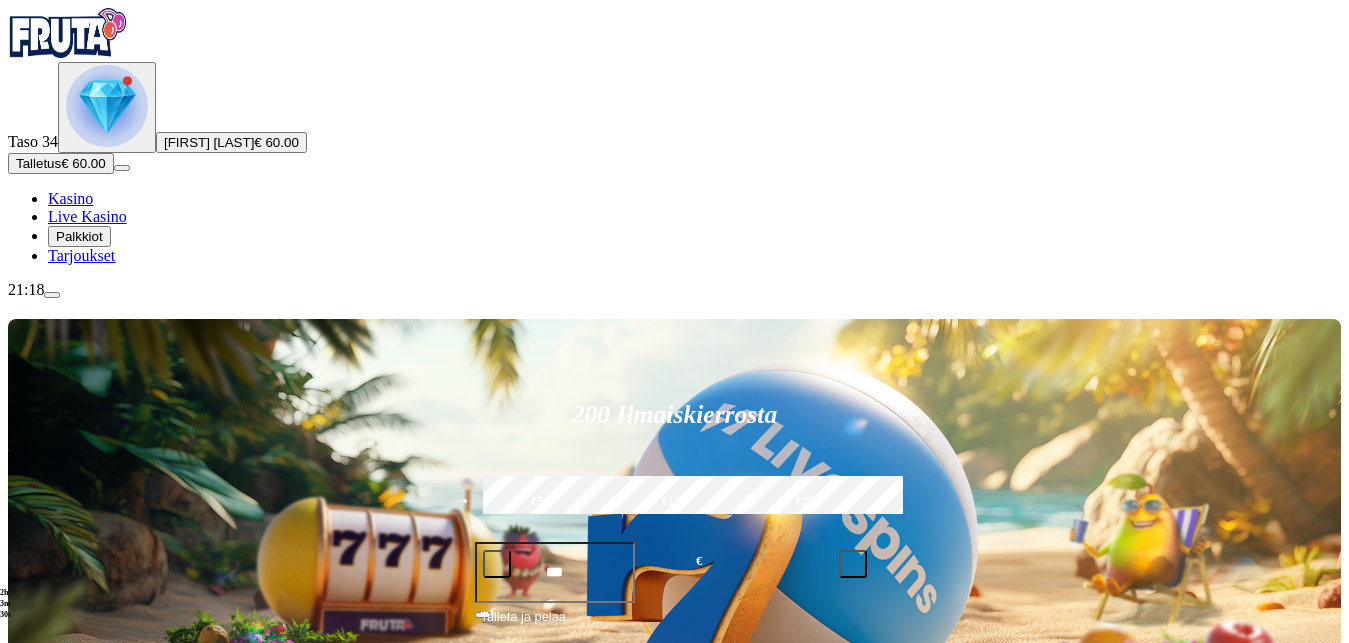 click at bounding box center [497, 564] 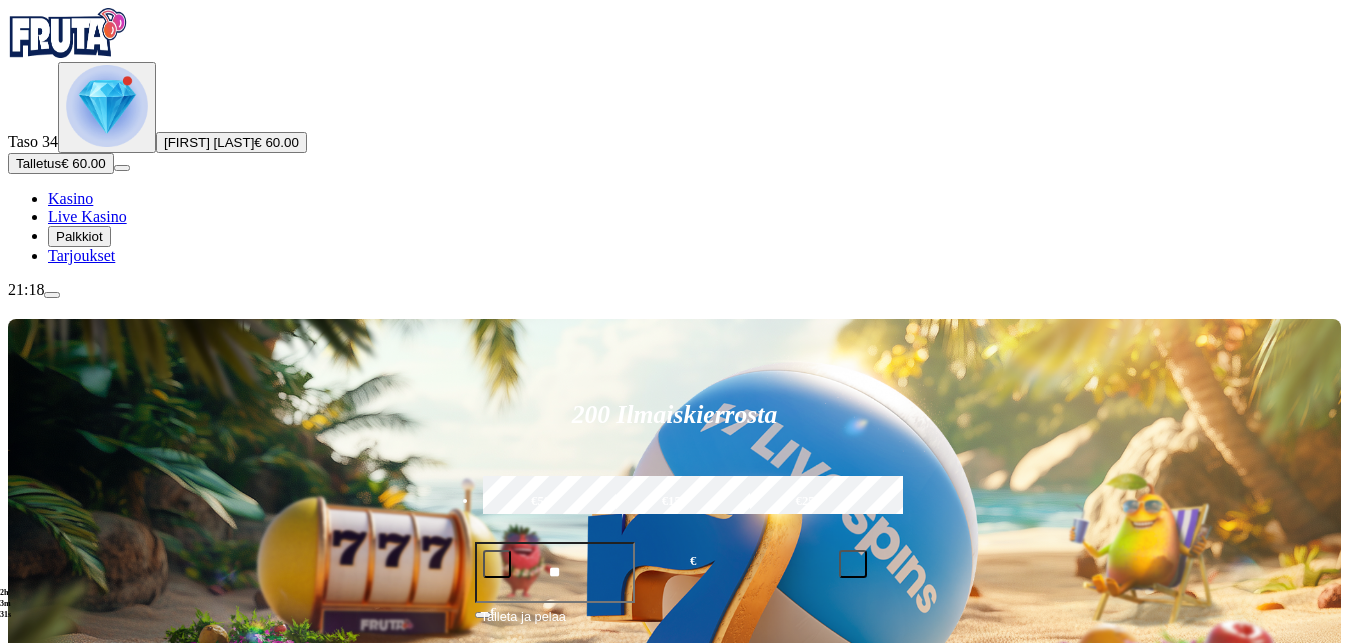 click at bounding box center (497, 564) 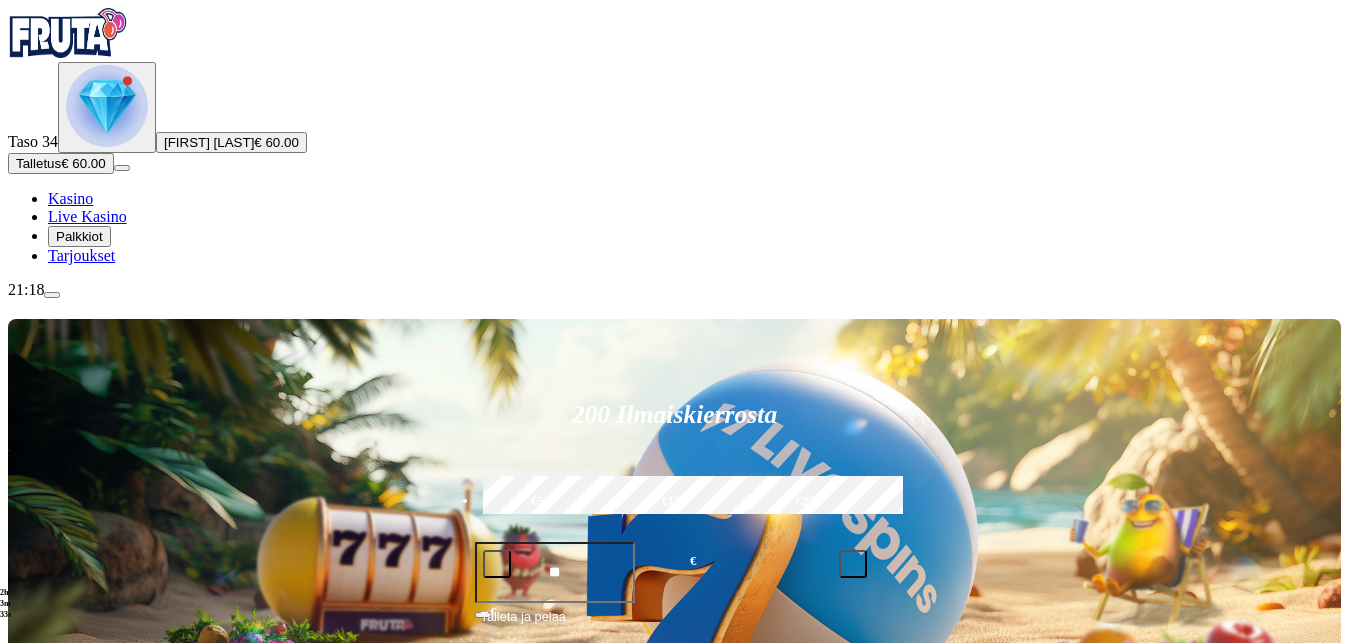 click on "Talleta ja pelaa" at bounding box center (675, 625) 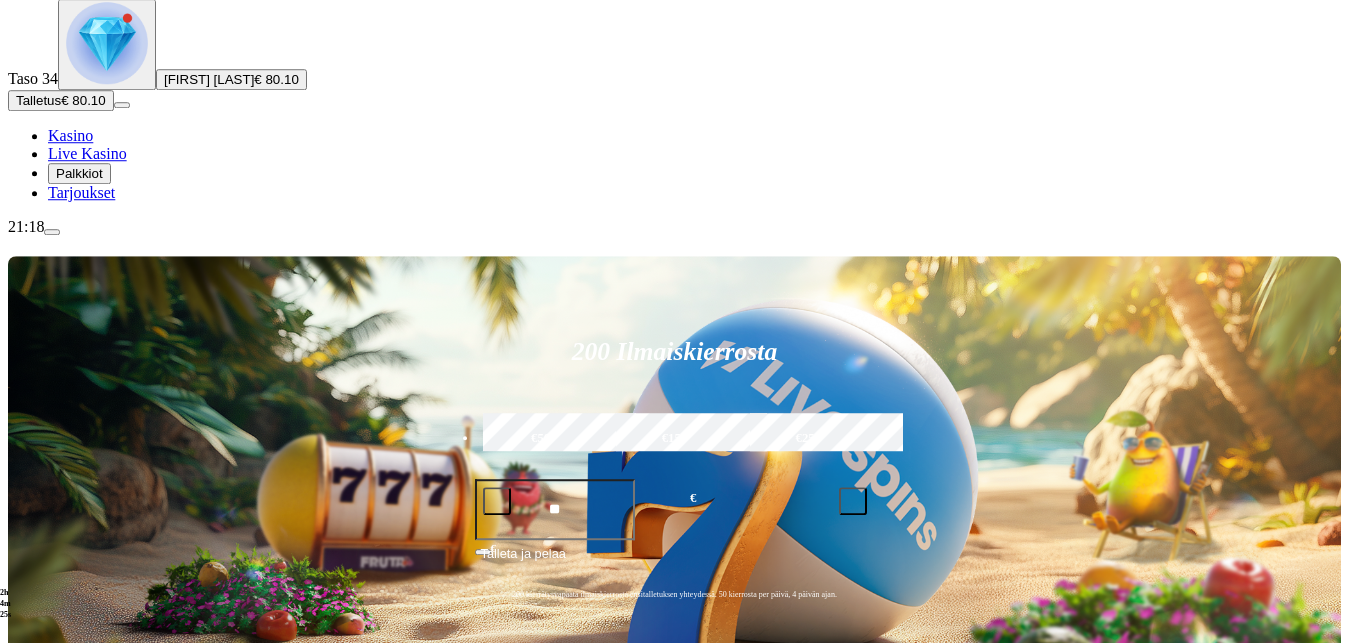 scroll, scrollTop: 190, scrollLeft: 0, axis: vertical 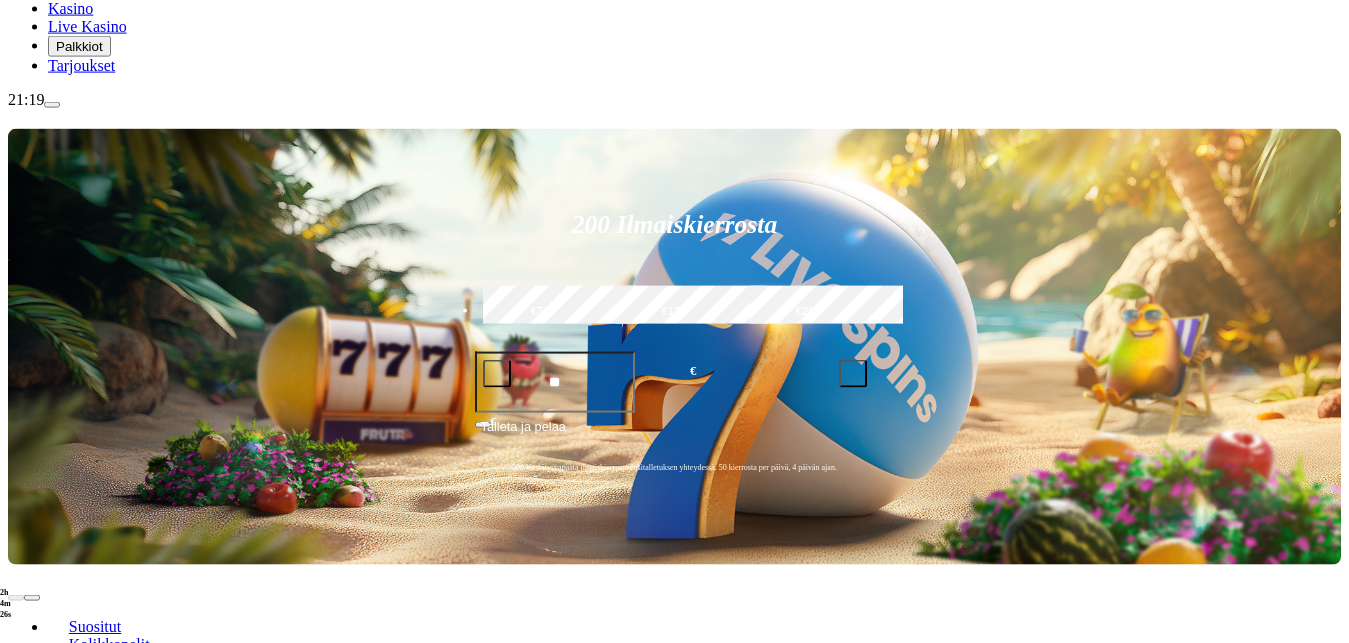 click on "Pelaa nyt" at bounding box center (77, 882) 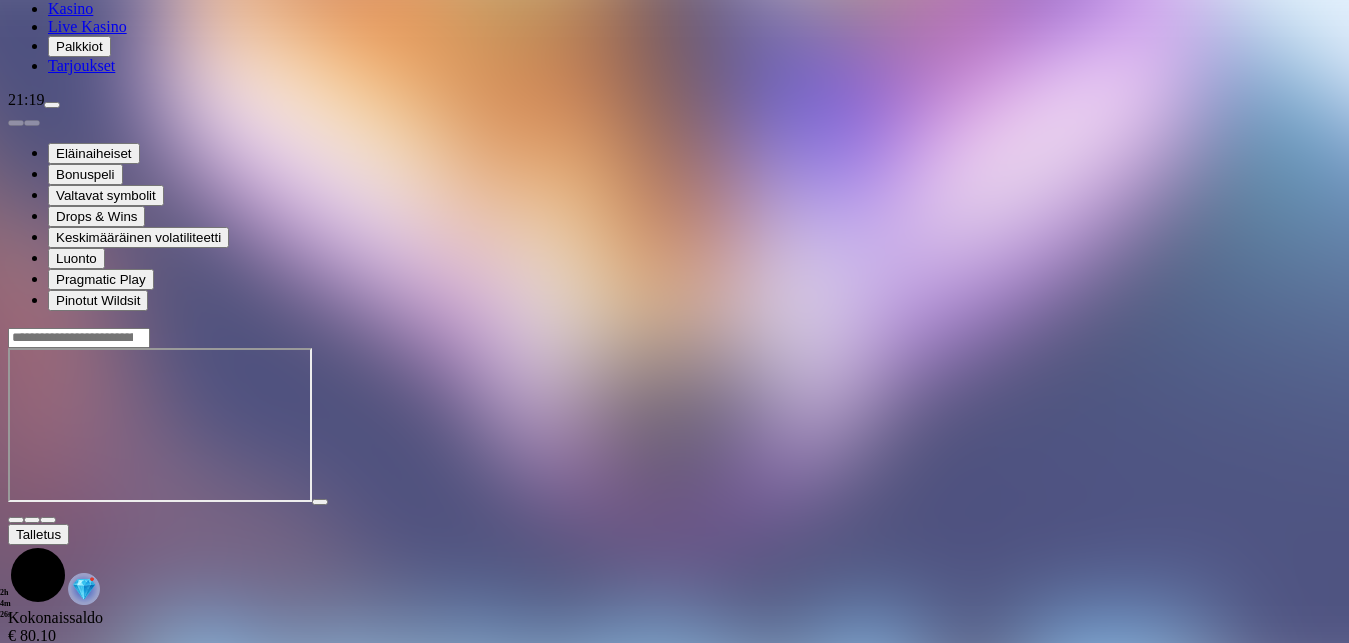 scroll, scrollTop: 0, scrollLeft: 0, axis: both 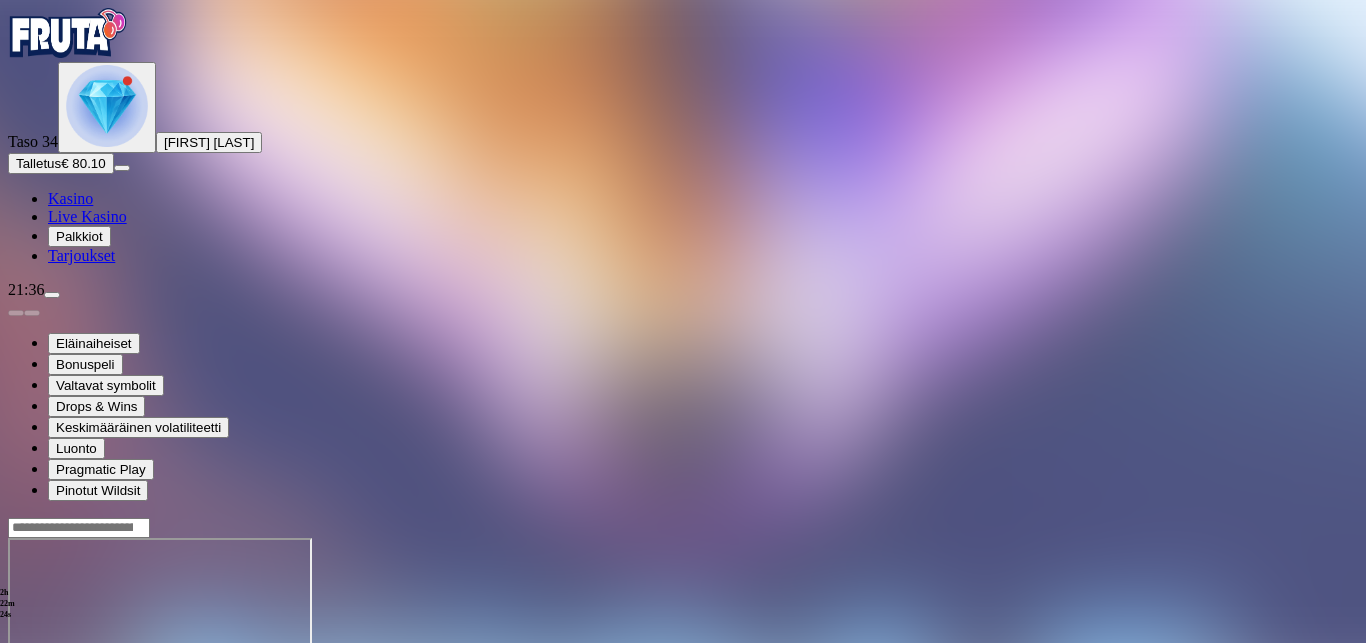 click at bounding box center [52, 295] 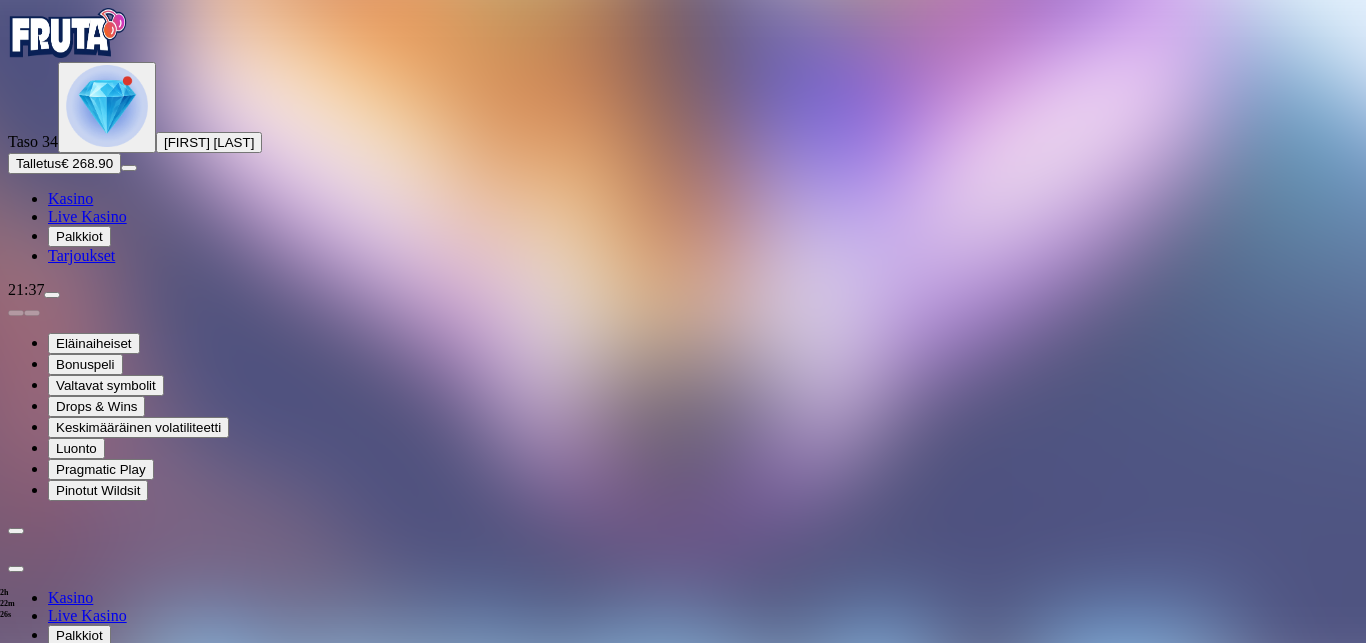 click on "Kotiutus" at bounding box center (40, 762) 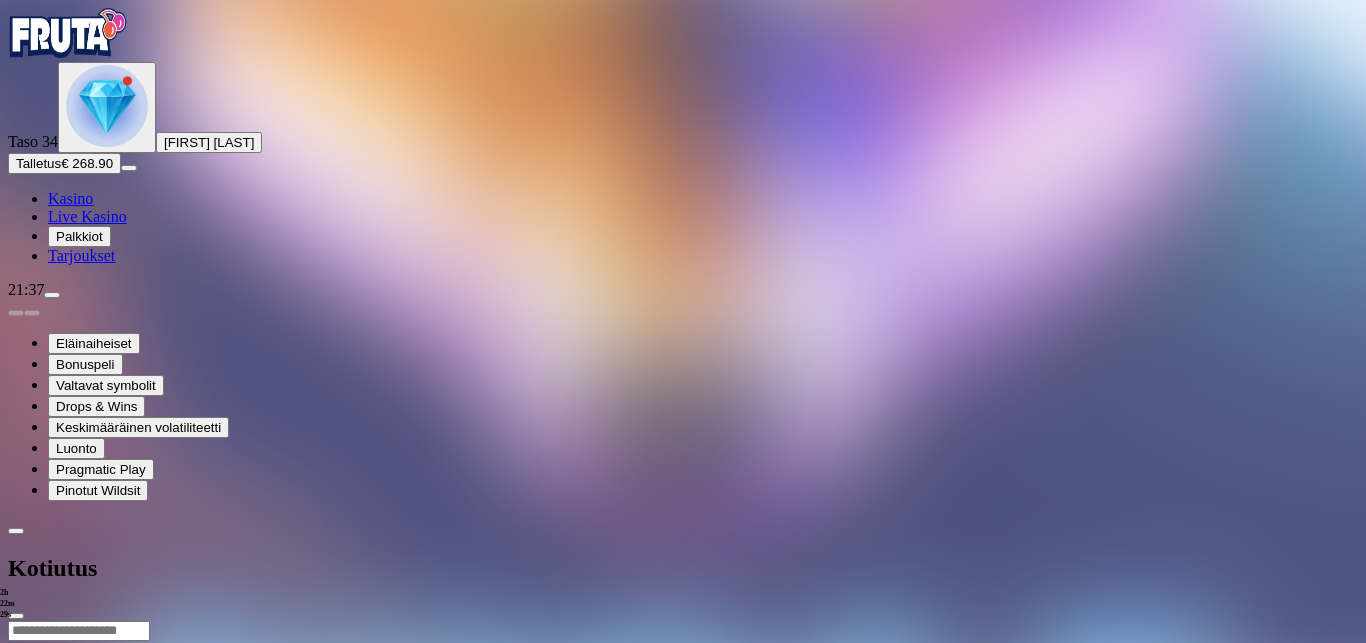 click at bounding box center [79, 631] 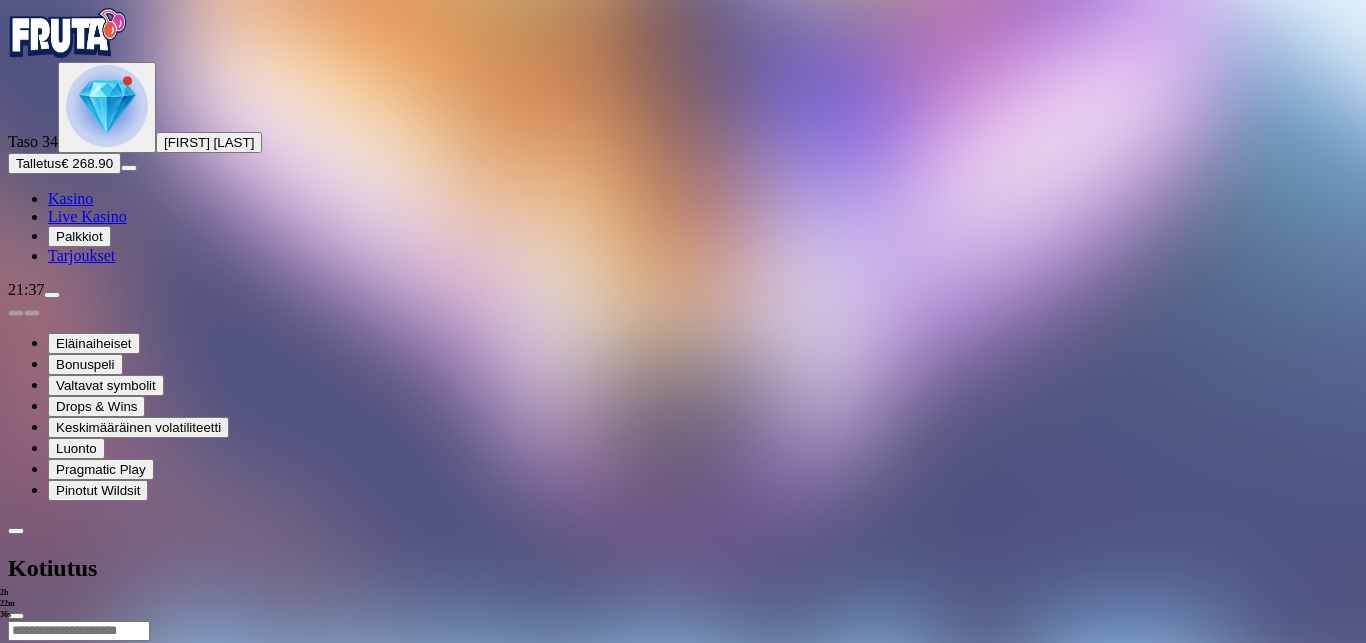 type on "***" 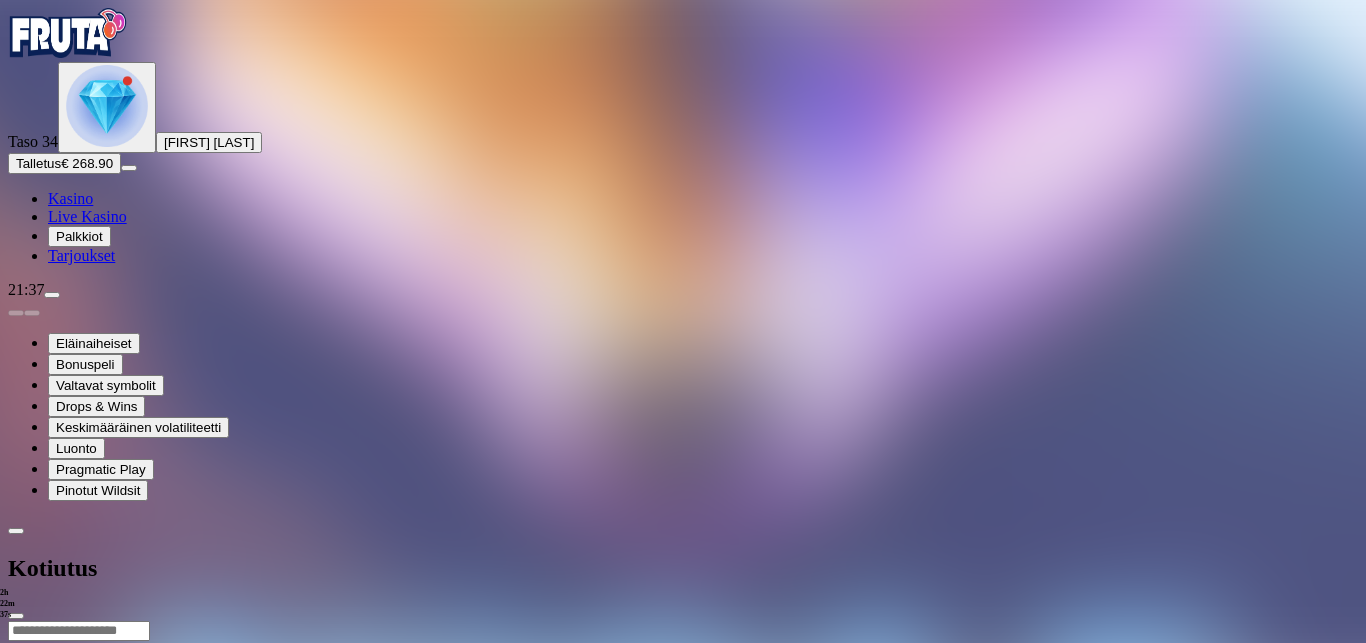 type 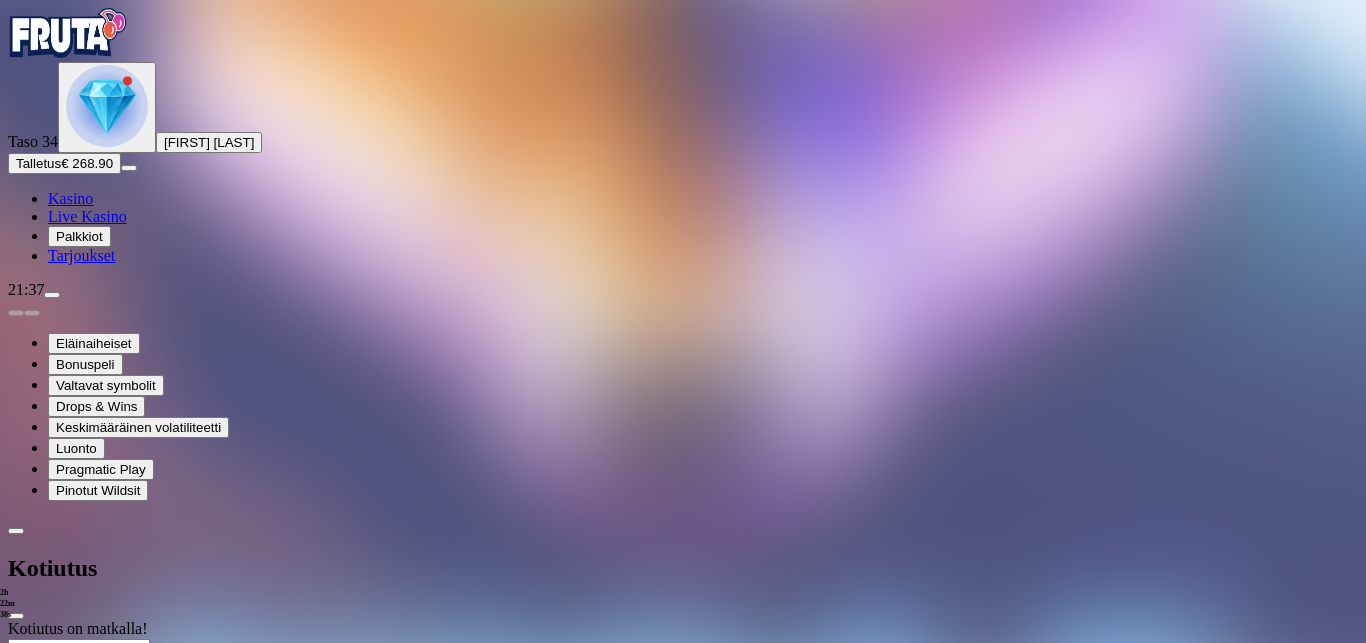 click at bounding box center (683, 698) 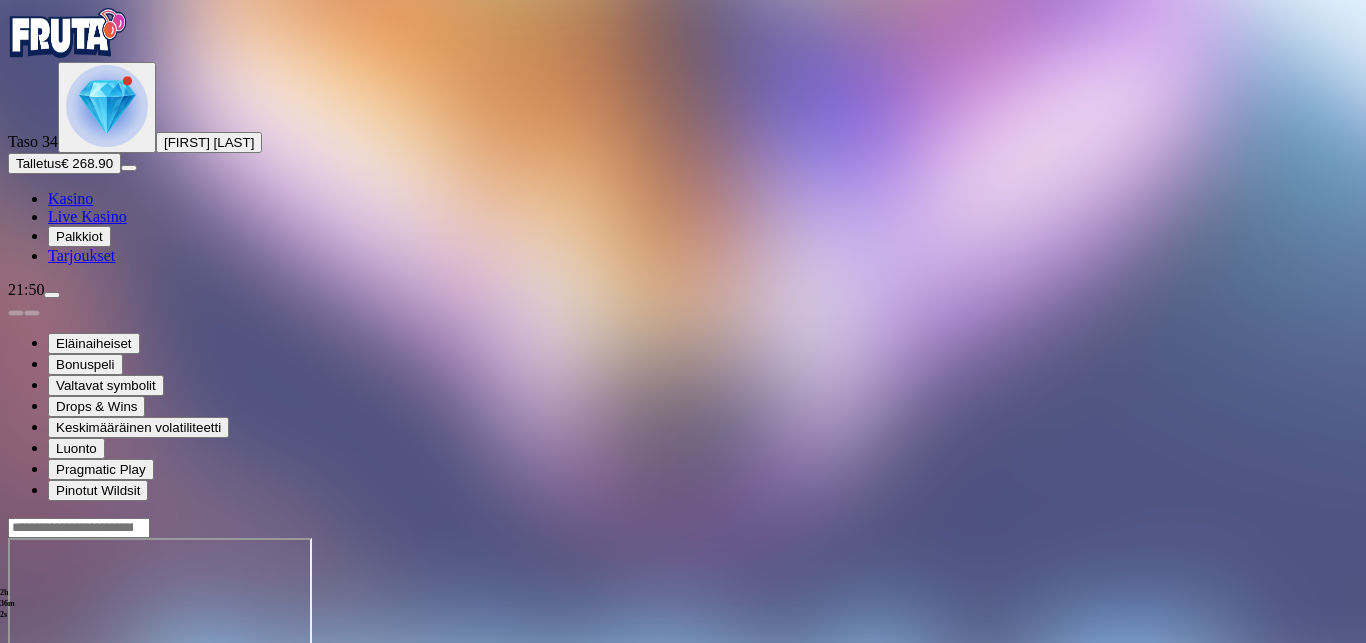 click at bounding box center [52, 295] 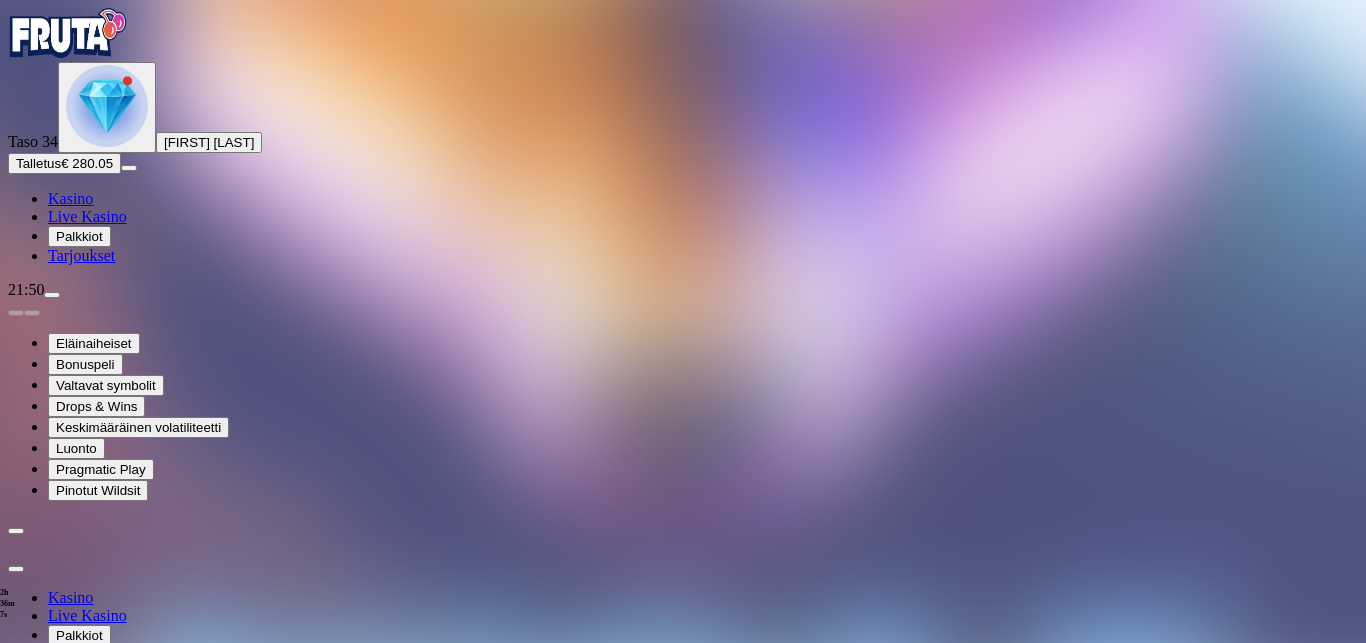 click on "Kotiutus" at bounding box center (40, 762) 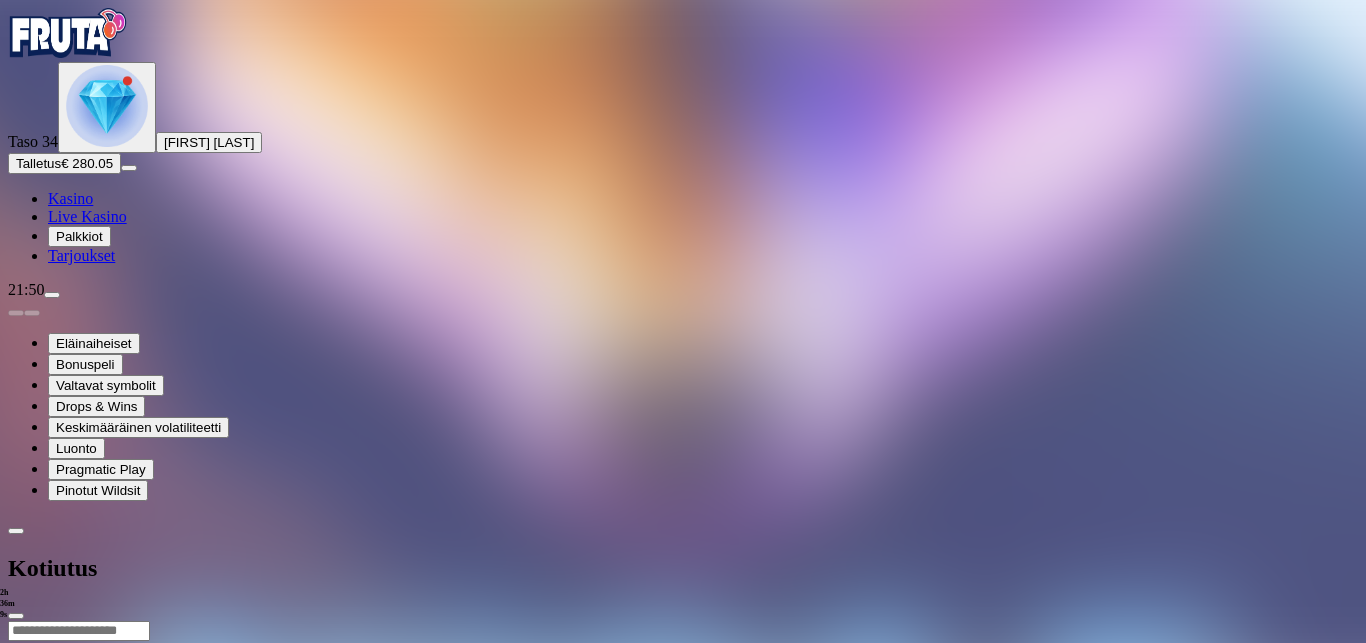 click at bounding box center [79, 631] 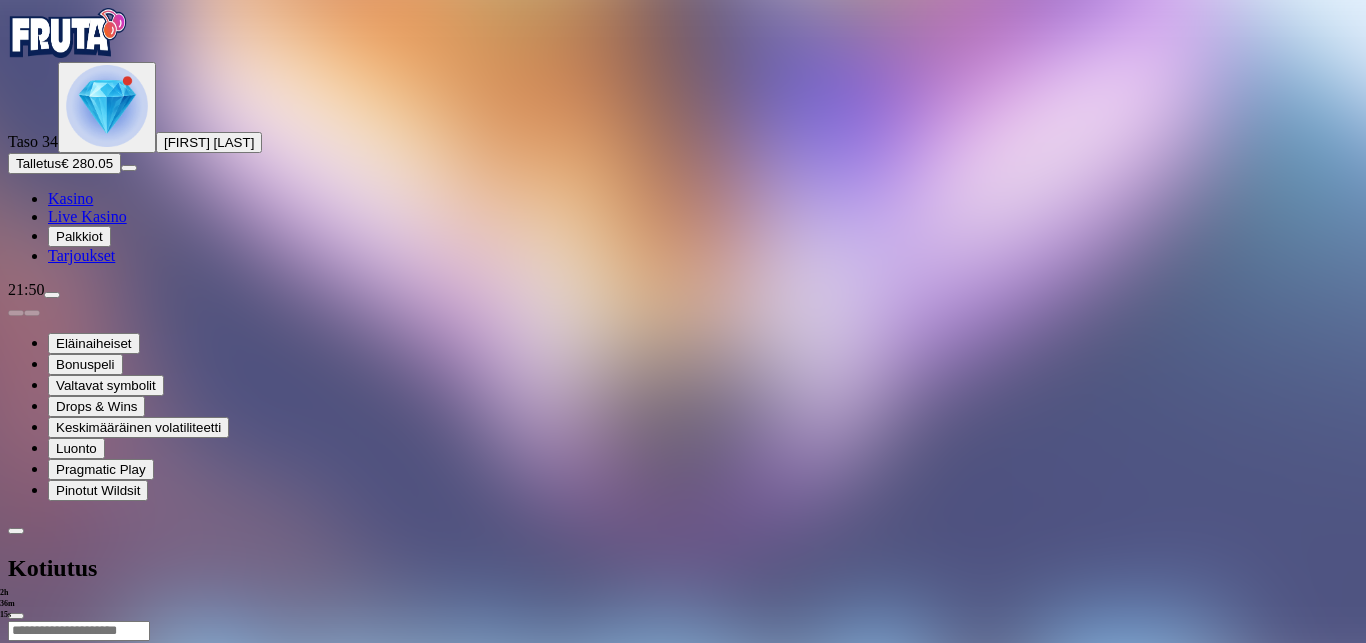 type on "***" 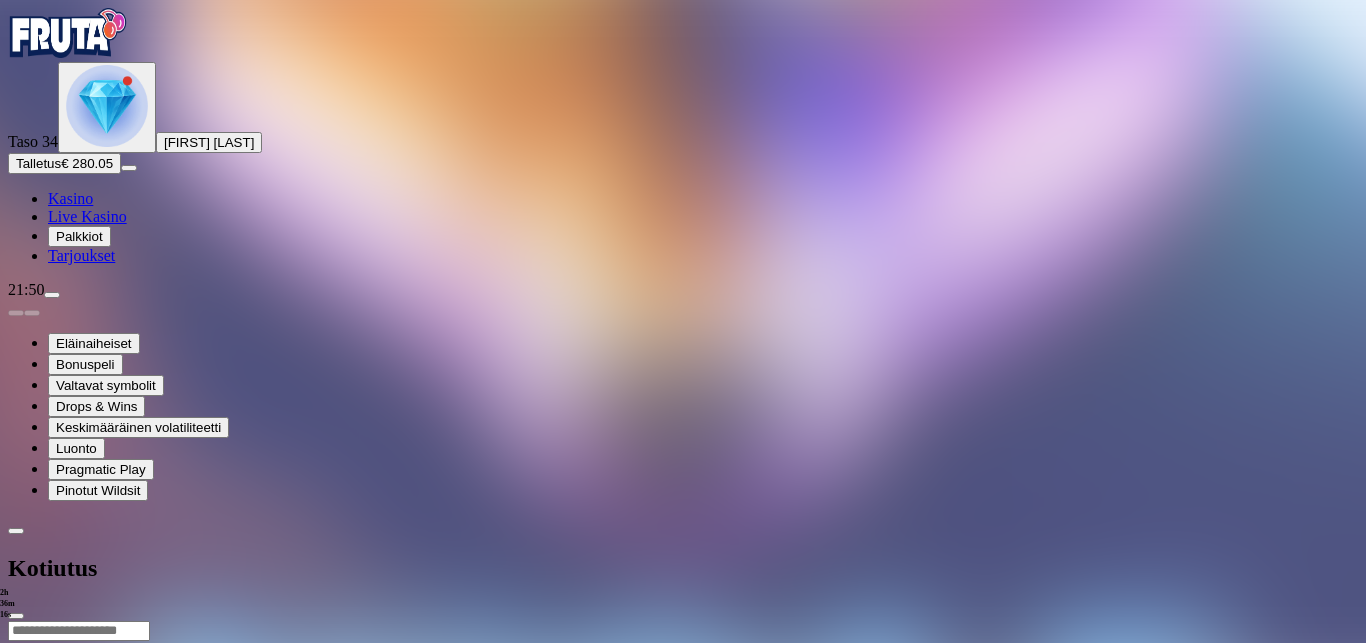 type 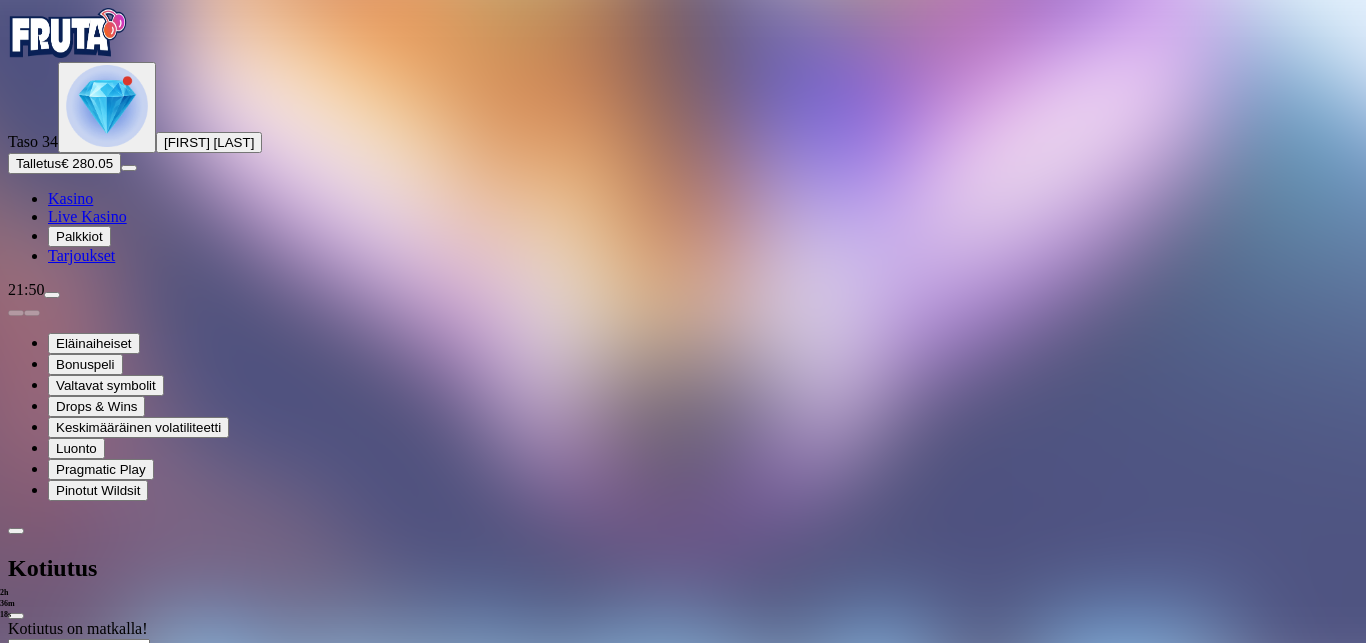 click at bounding box center (683, 698) 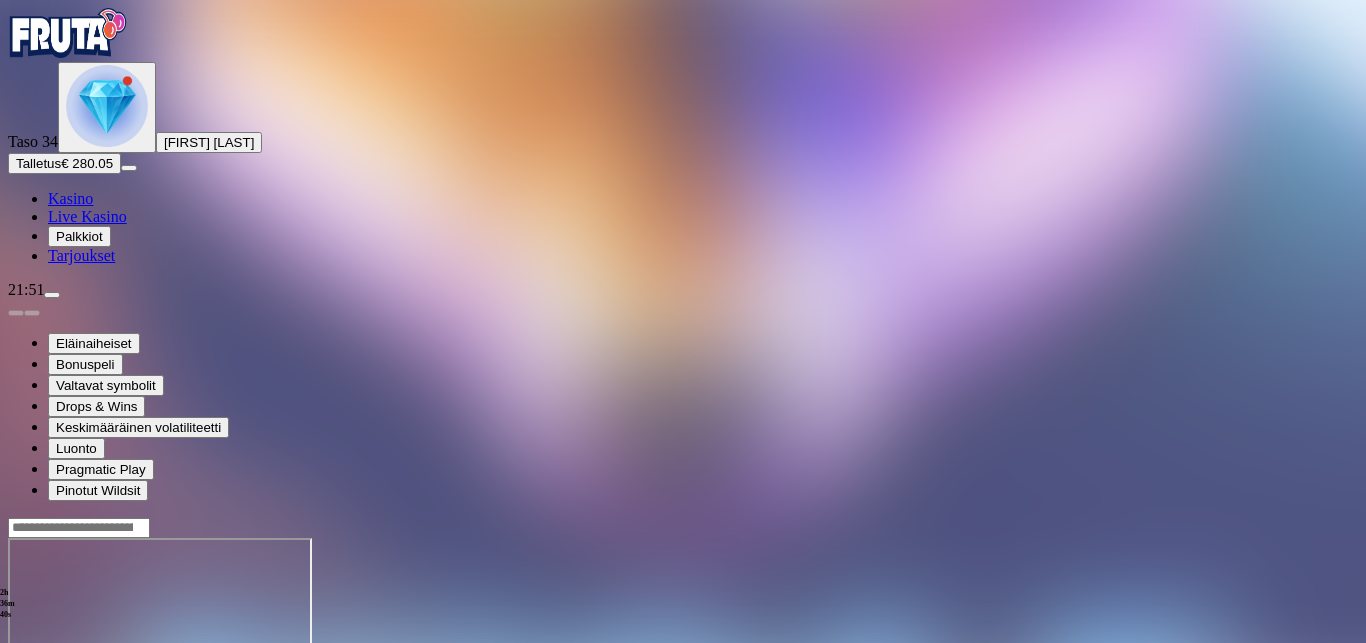 click at bounding box center [16, 710] 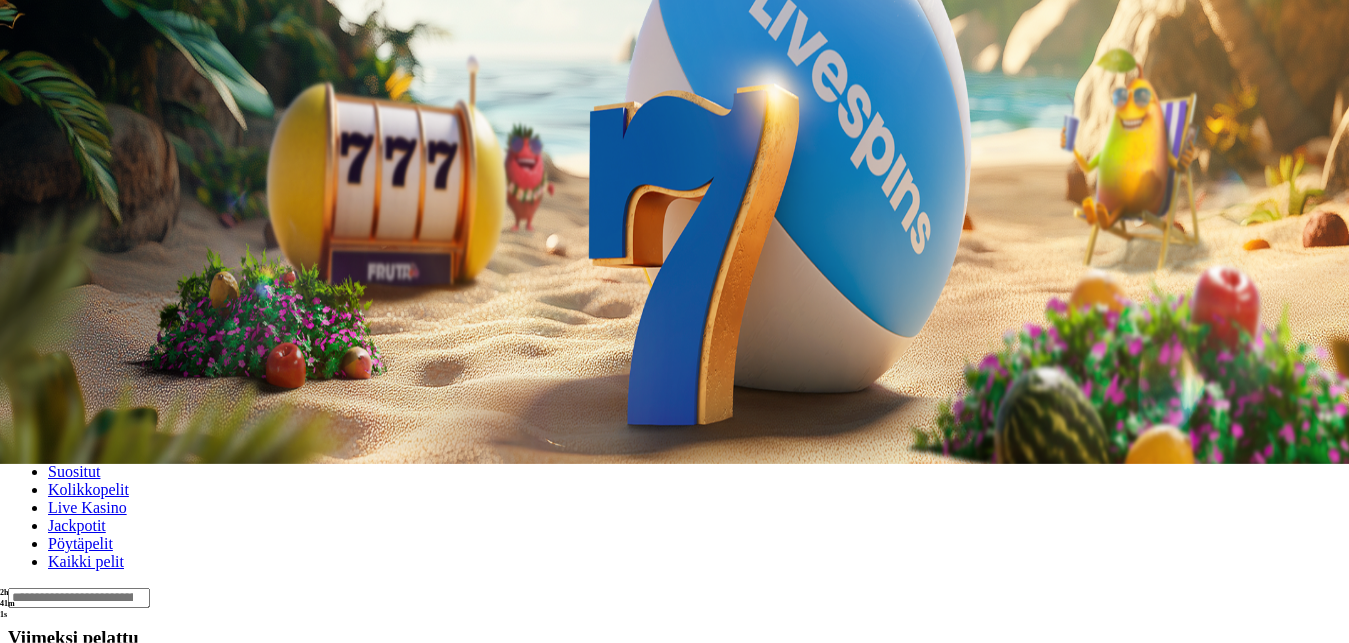 scroll, scrollTop: 286, scrollLeft: 0, axis: vertical 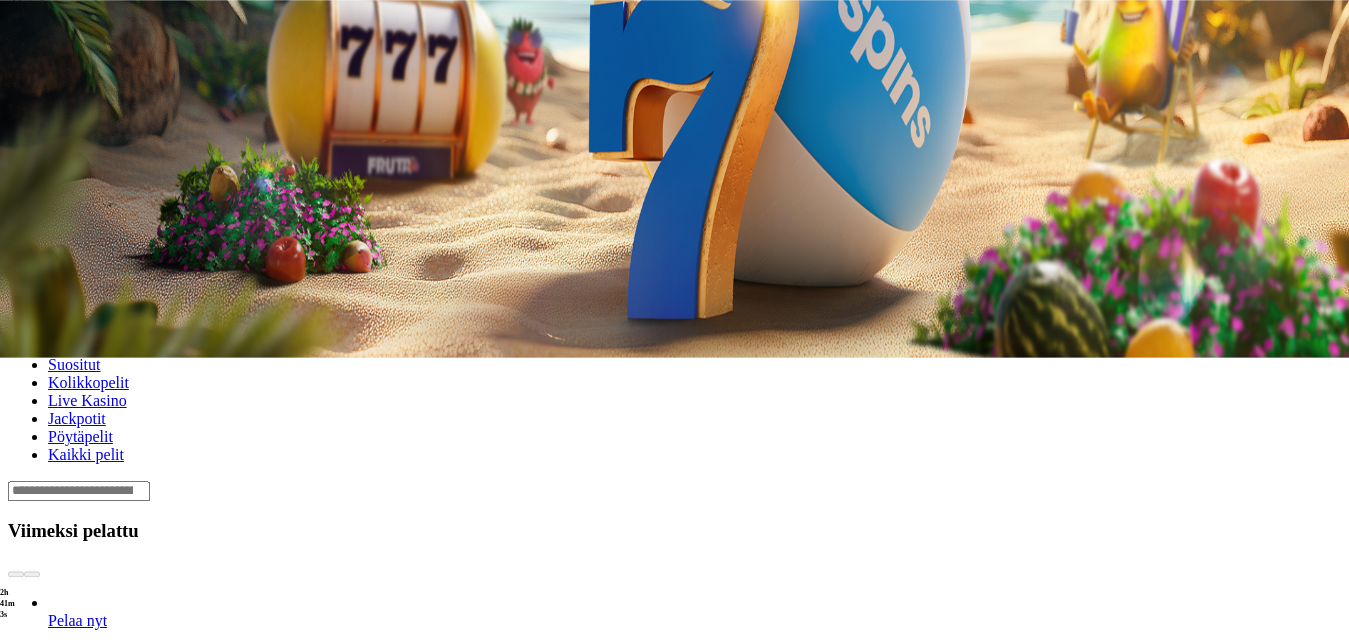 click on "Pelaa nyt" at bounding box center [77, 620] 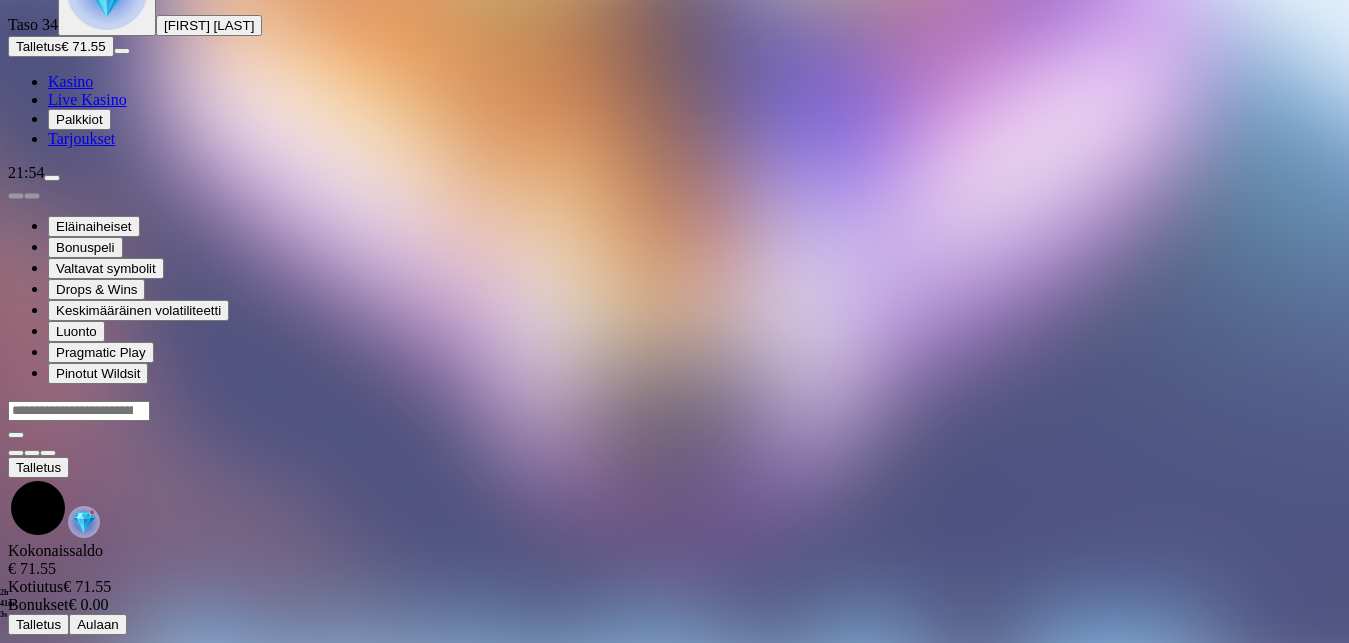 scroll, scrollTop: 0, scrollLeft: 0, axis: both 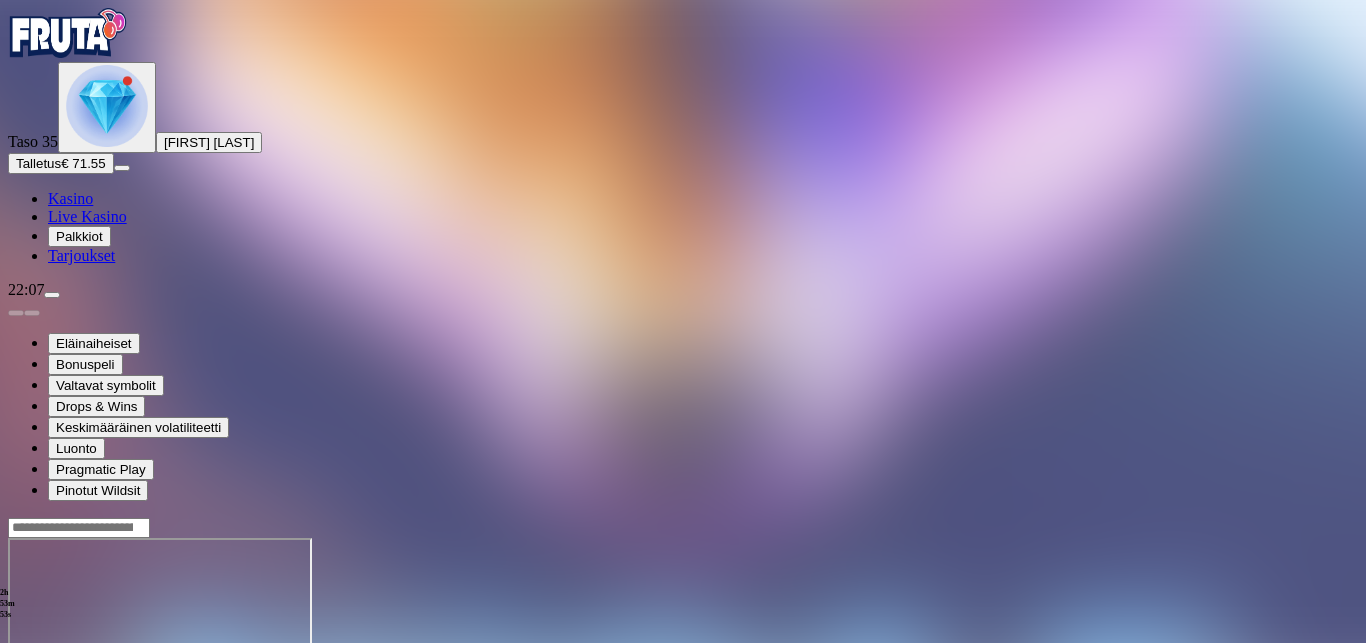 click at bounding box center [16, 710] 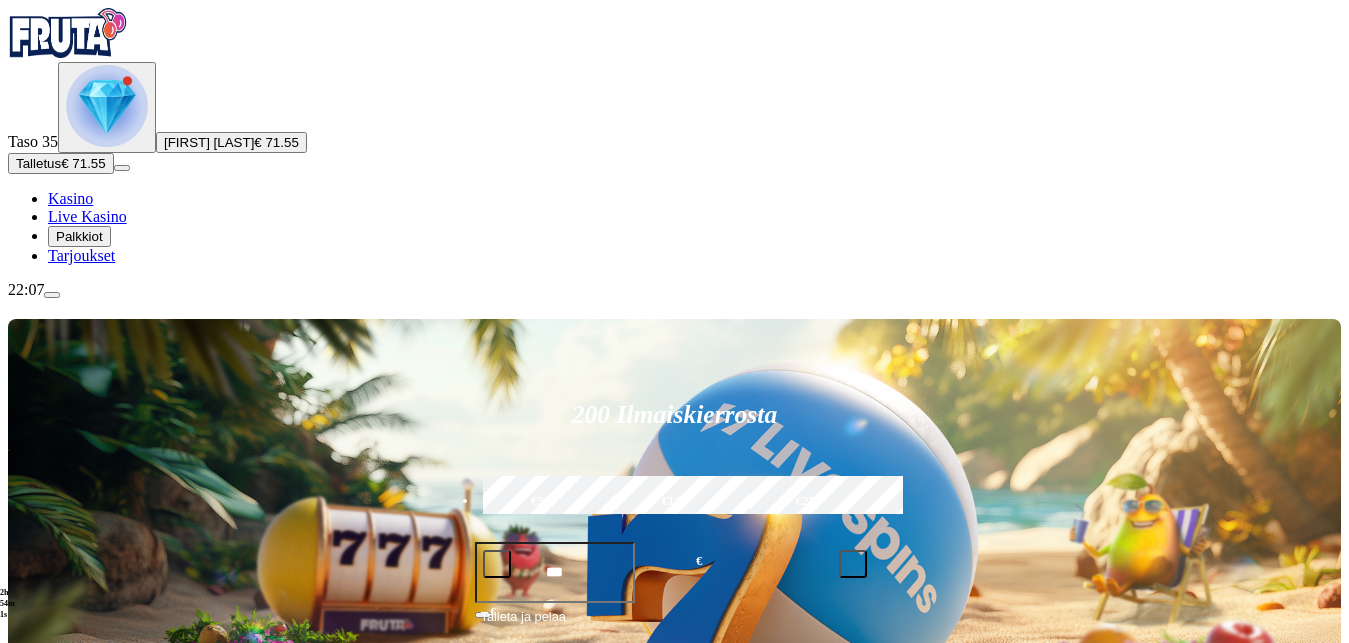 click at bounding box center [497, 564] 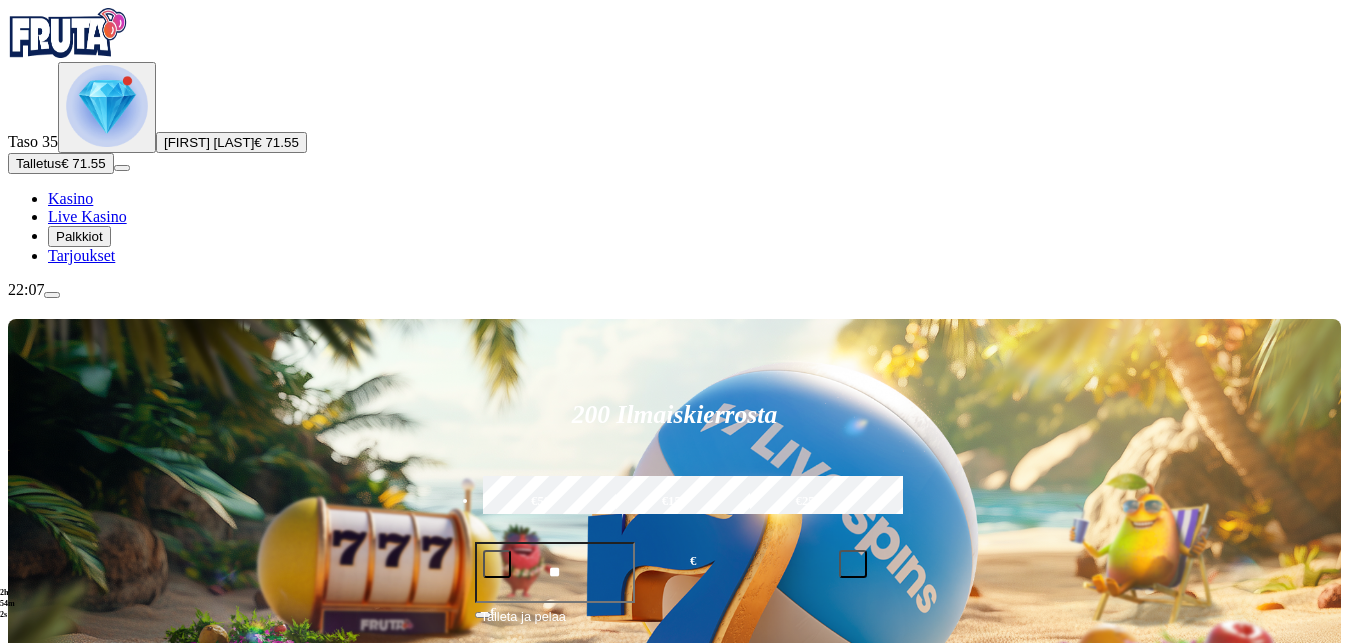 click at bounding box center [497, 564] 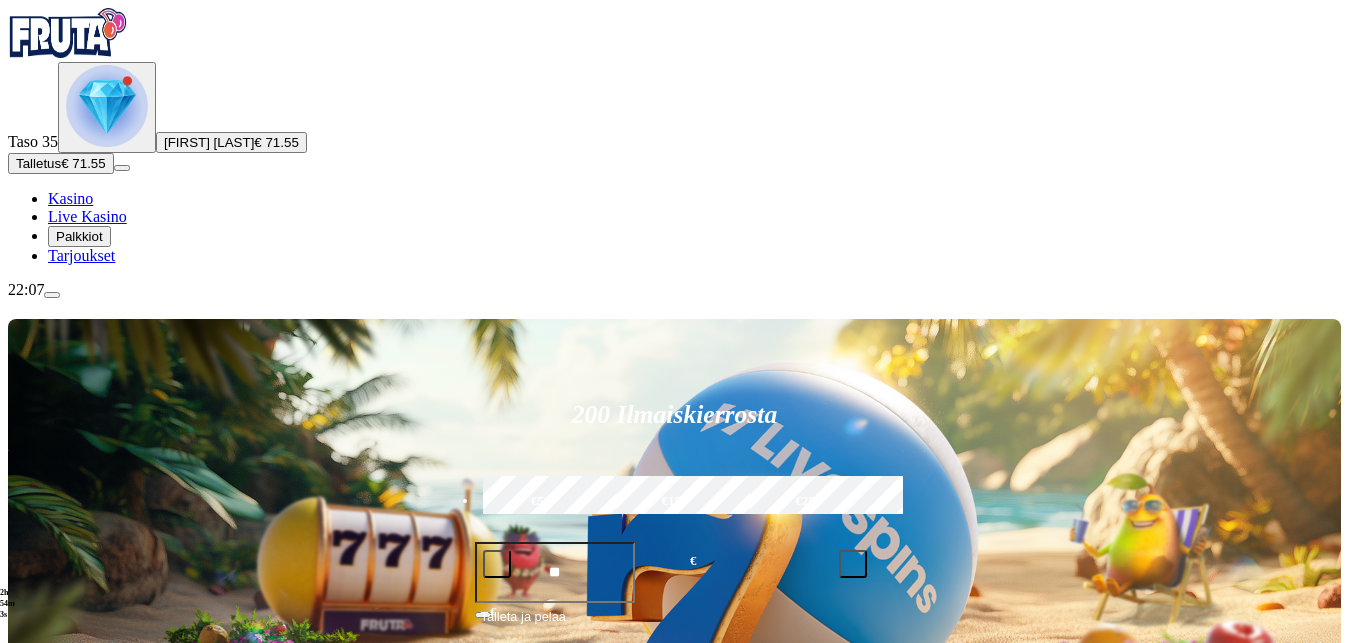 click at bounding box center (497, 564) 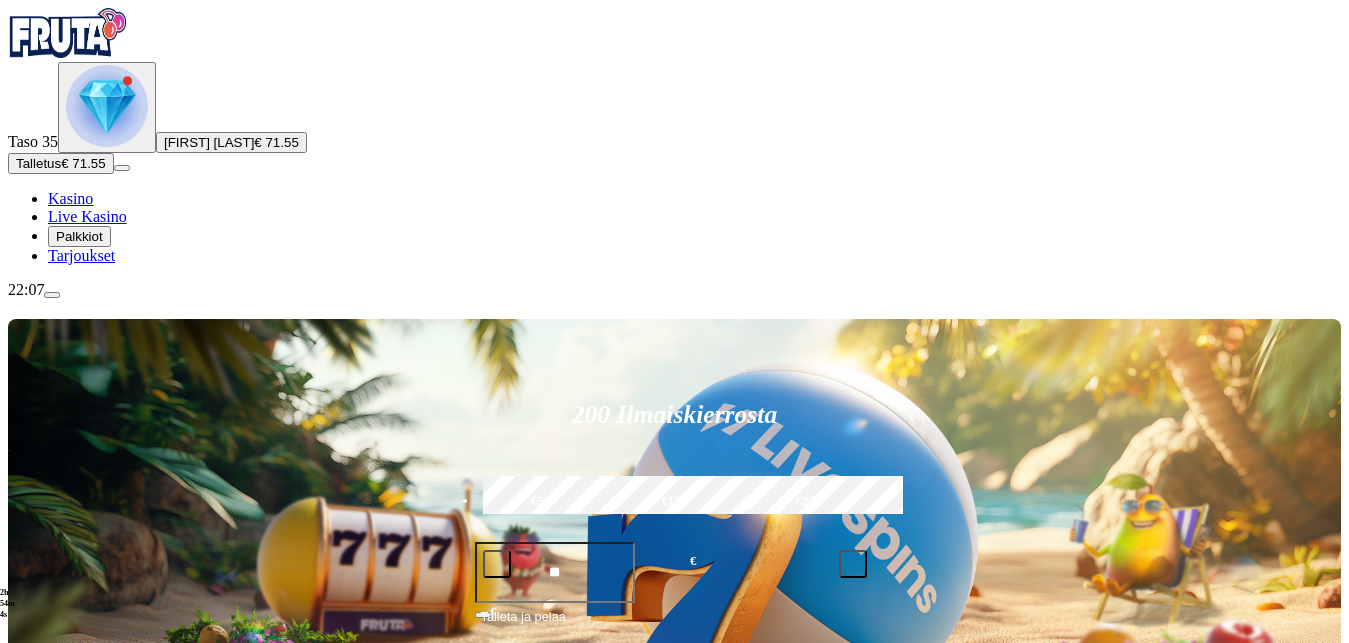 click on "Talleta ja pelaa" at bounding box center (523, 625) 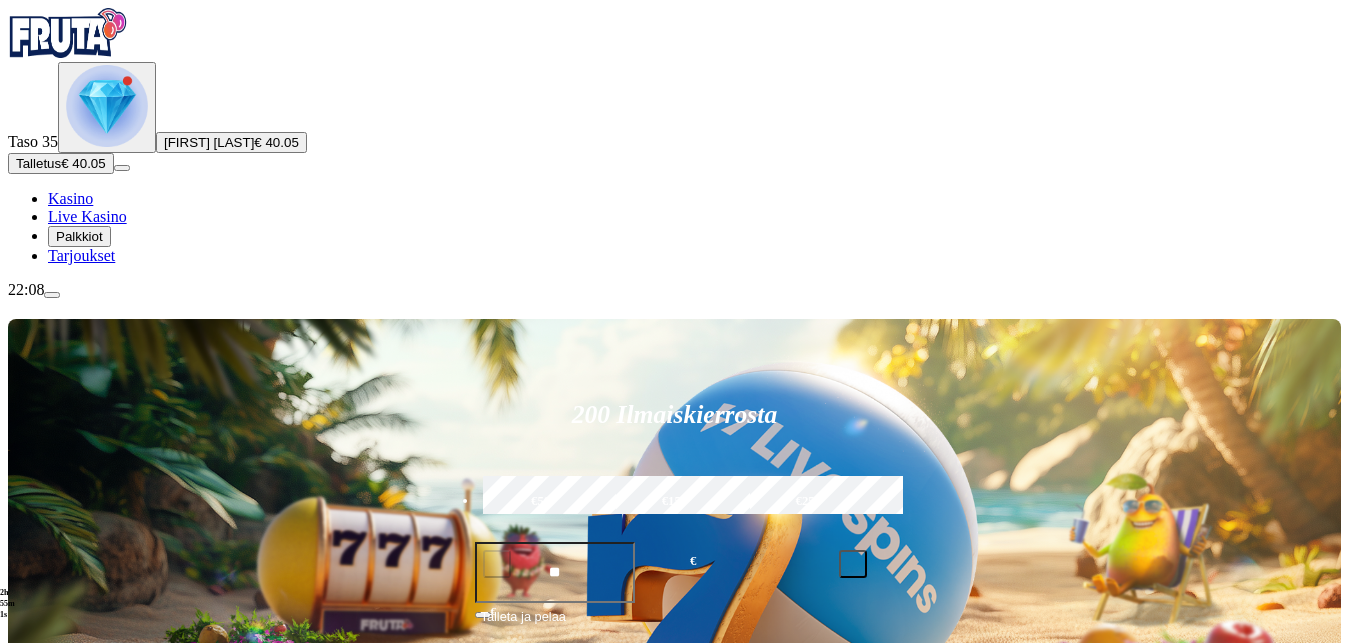 click on "Pelaa nyt" at bounding box center [77, 1072] 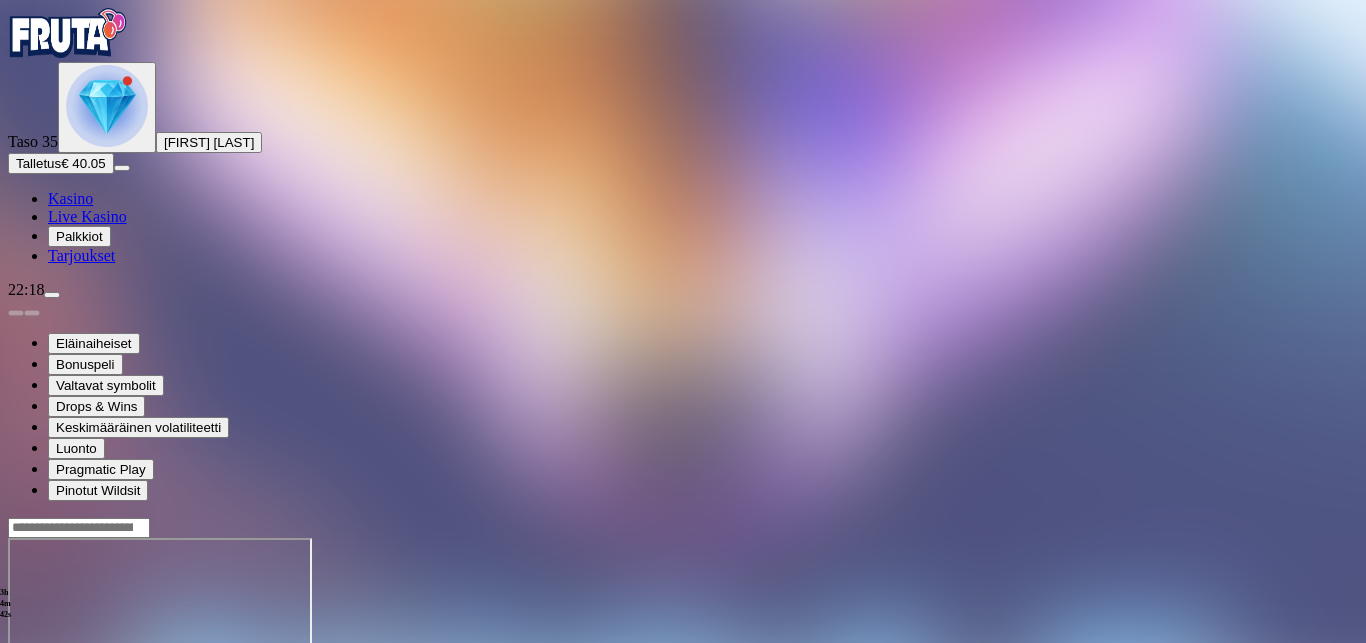 click at bounding box center [52, 295] 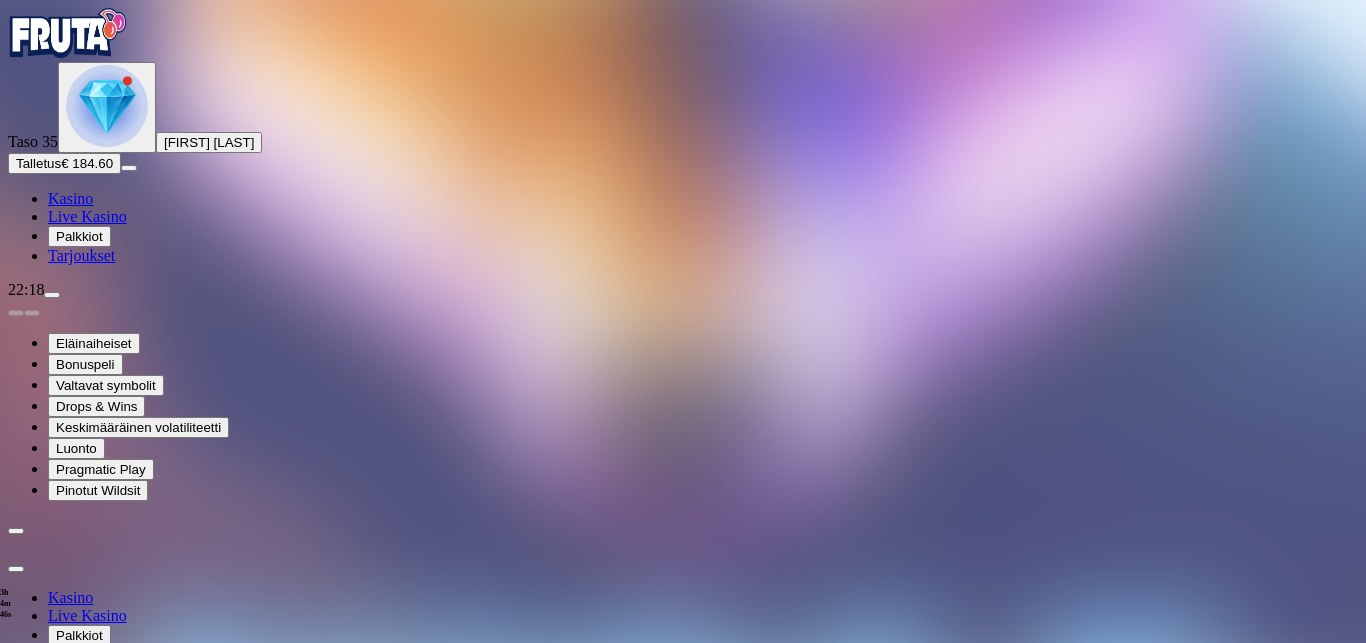 click on "Kotiutus" at bounding box center (40, 762) 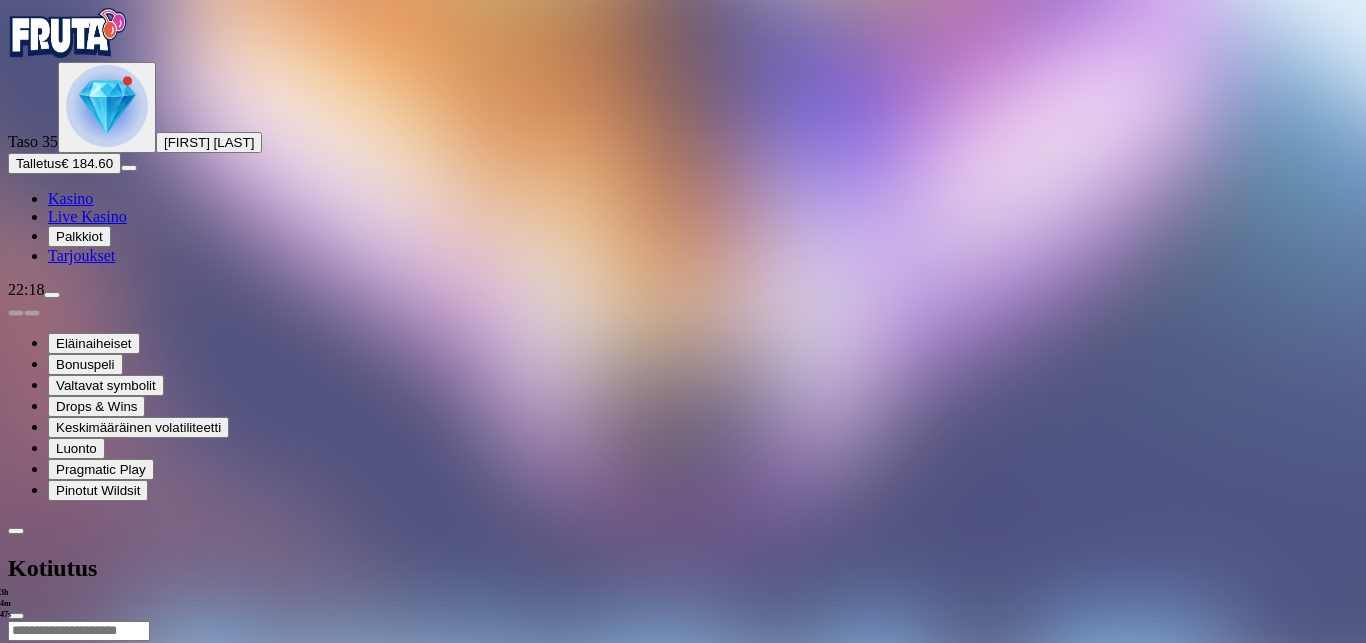 click at bounding box center (79, 631) 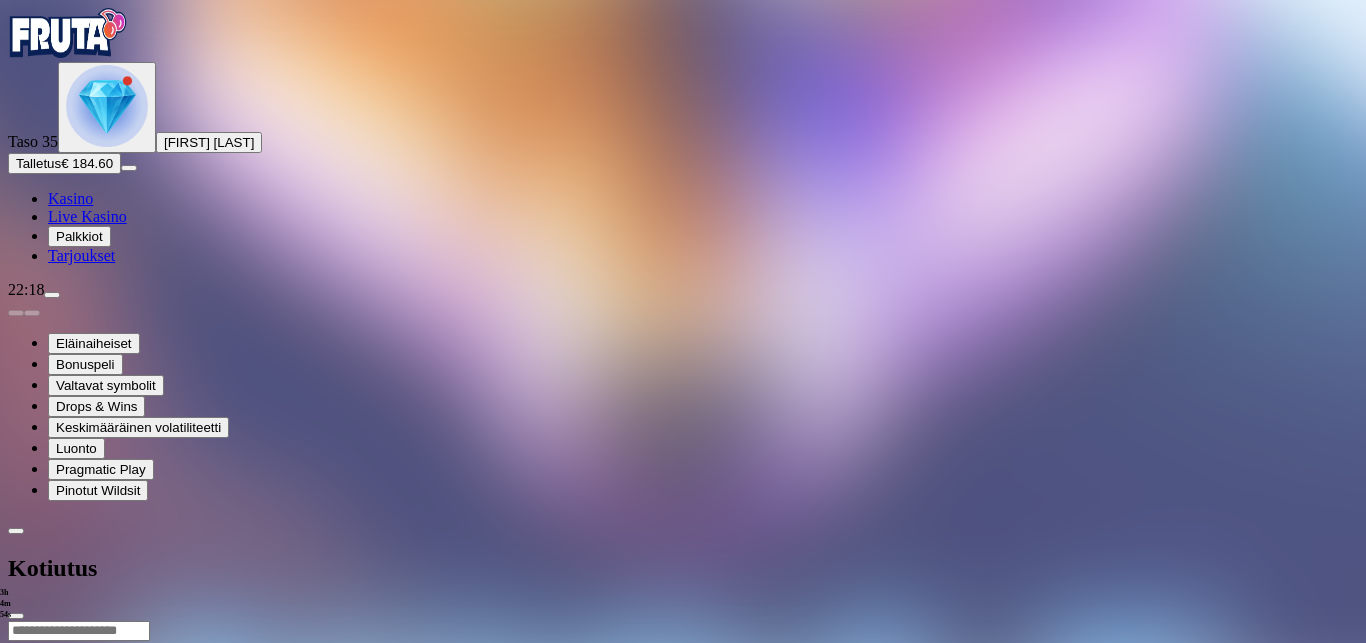 type on "***" 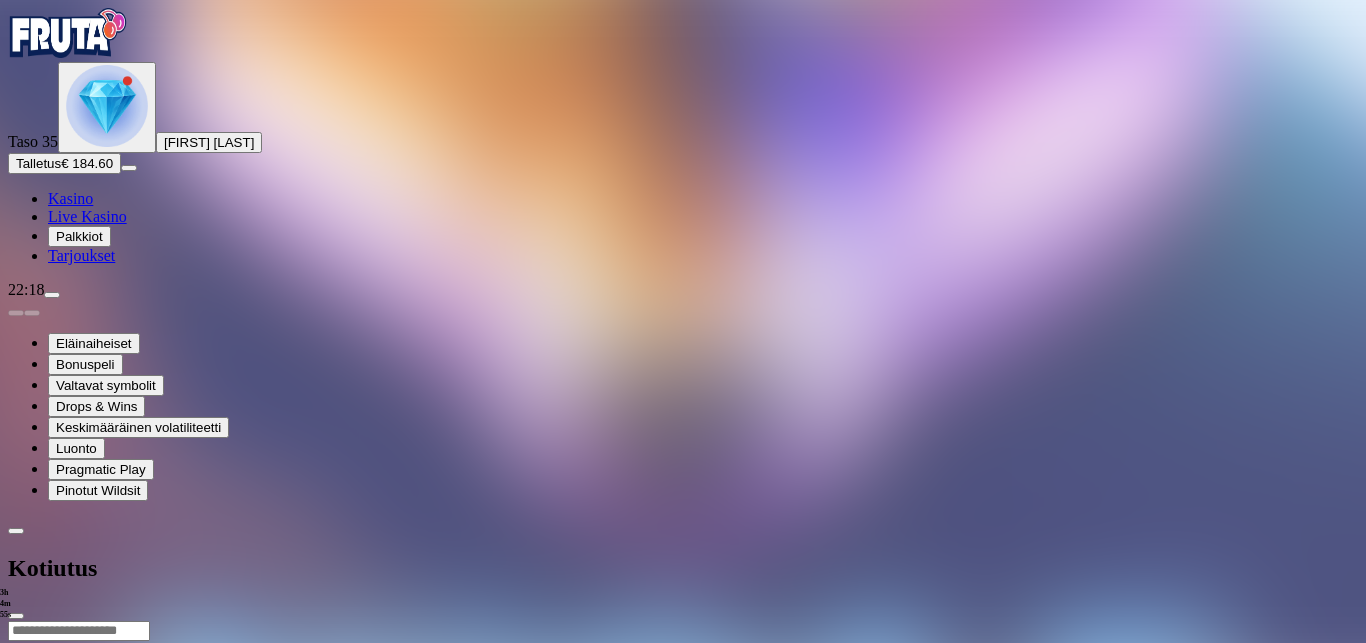 type 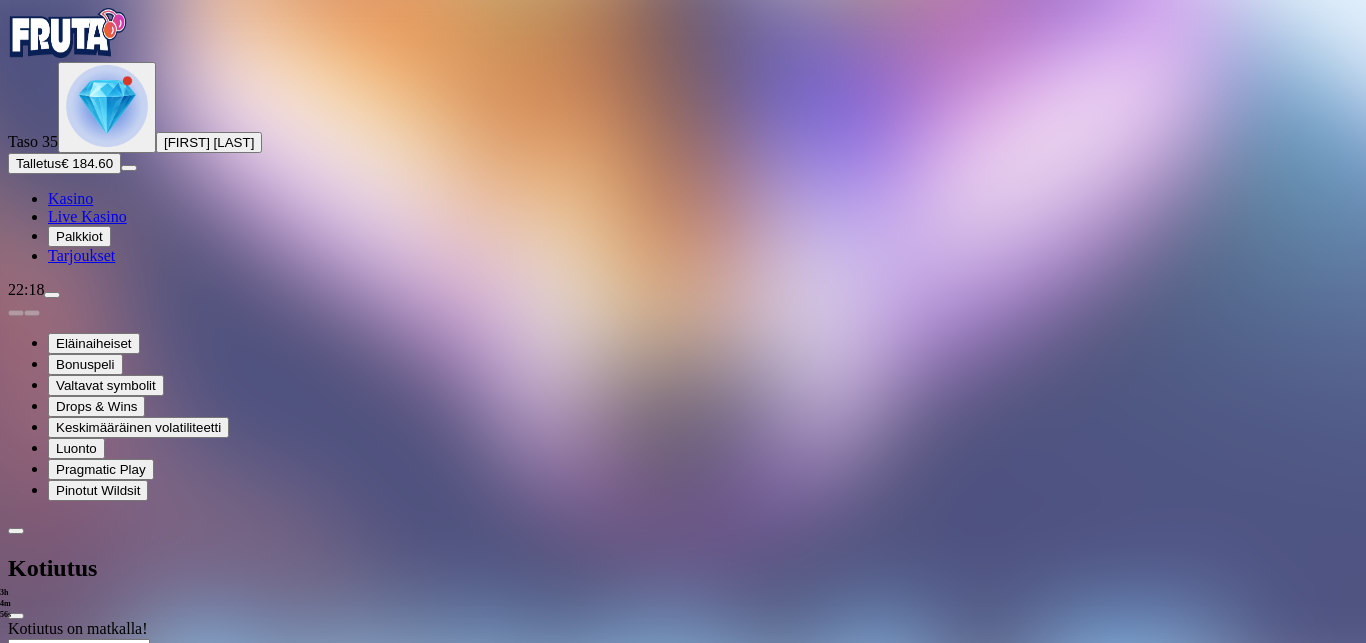 click at bounding box center [683, 698] 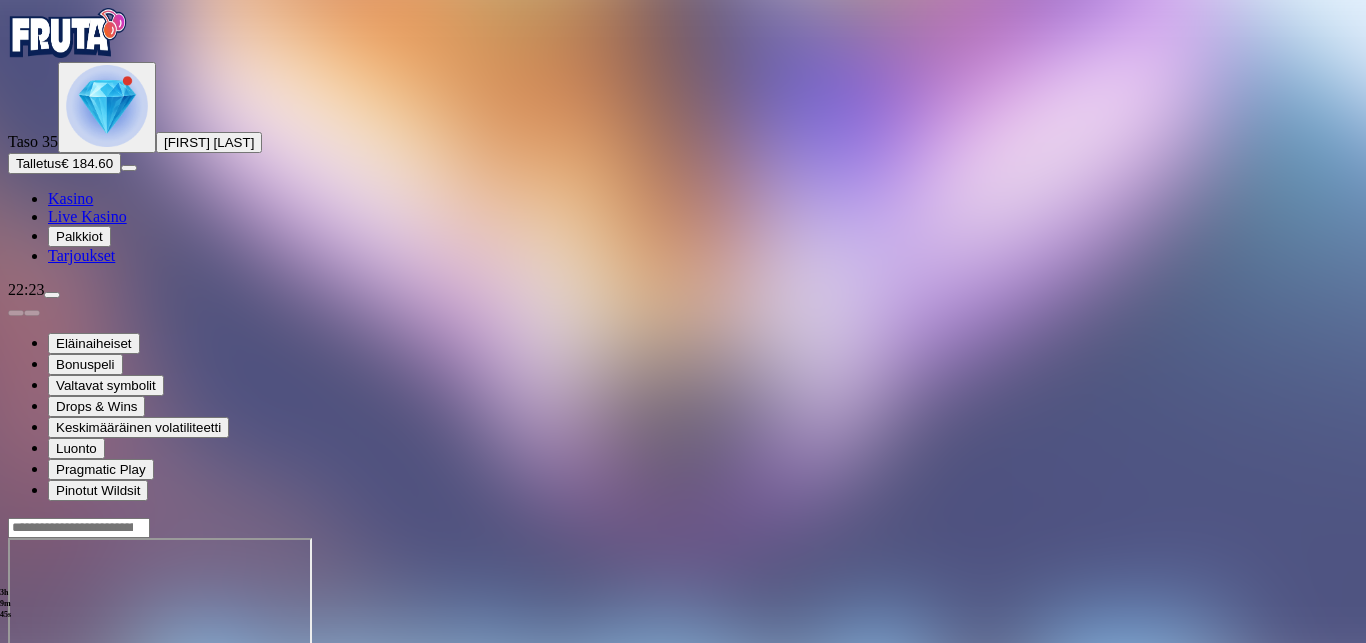 click at bounding box center [16, 710] 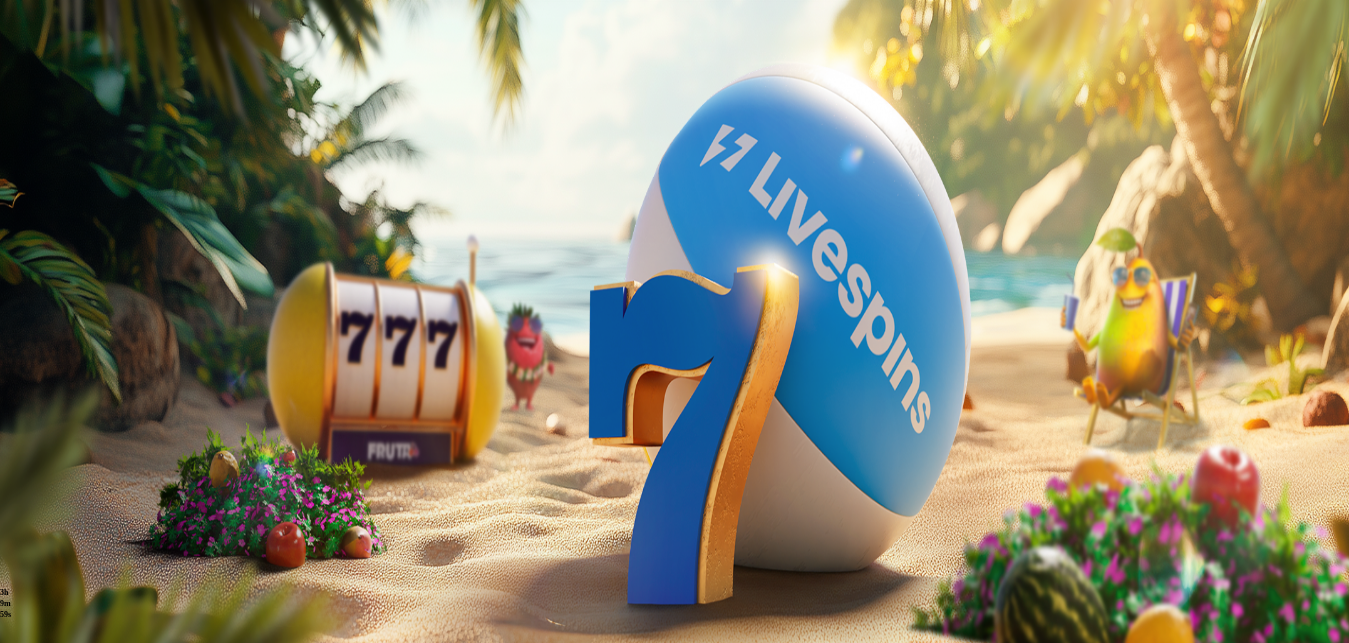 scroll, scrollTop: 0, scrollLeft: 0, axis: both 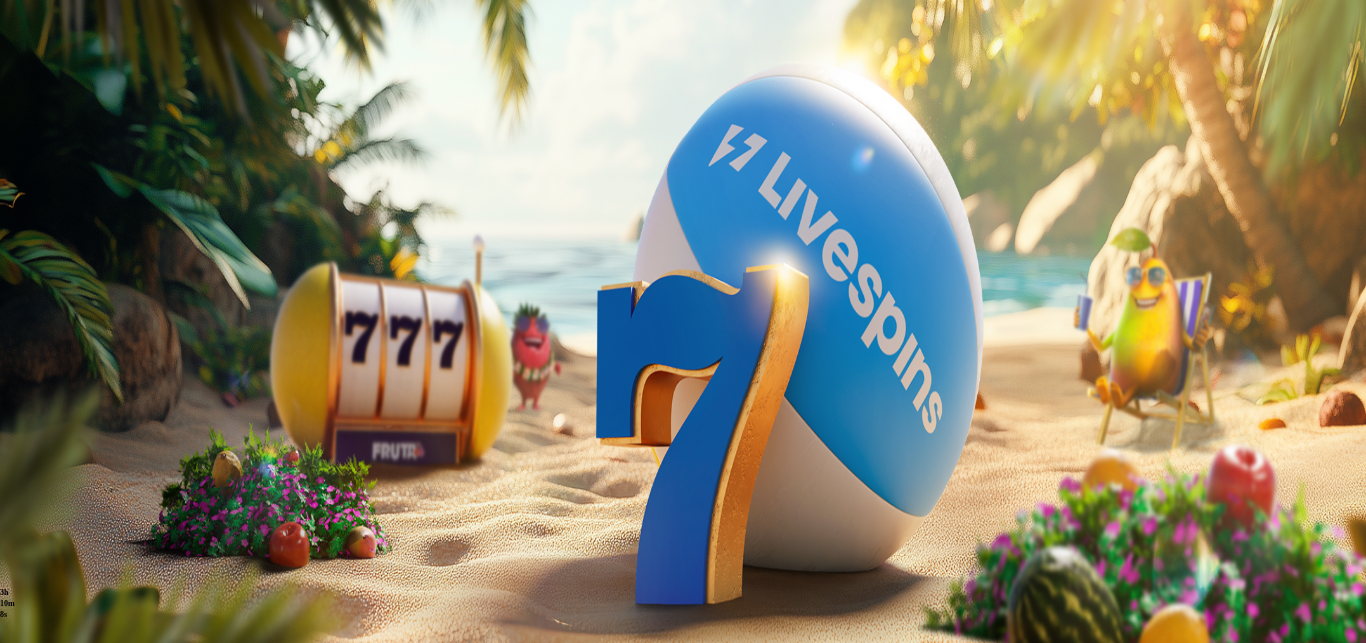 click on "Pelaa vastuullisesti" at bounding box center (178, 686) 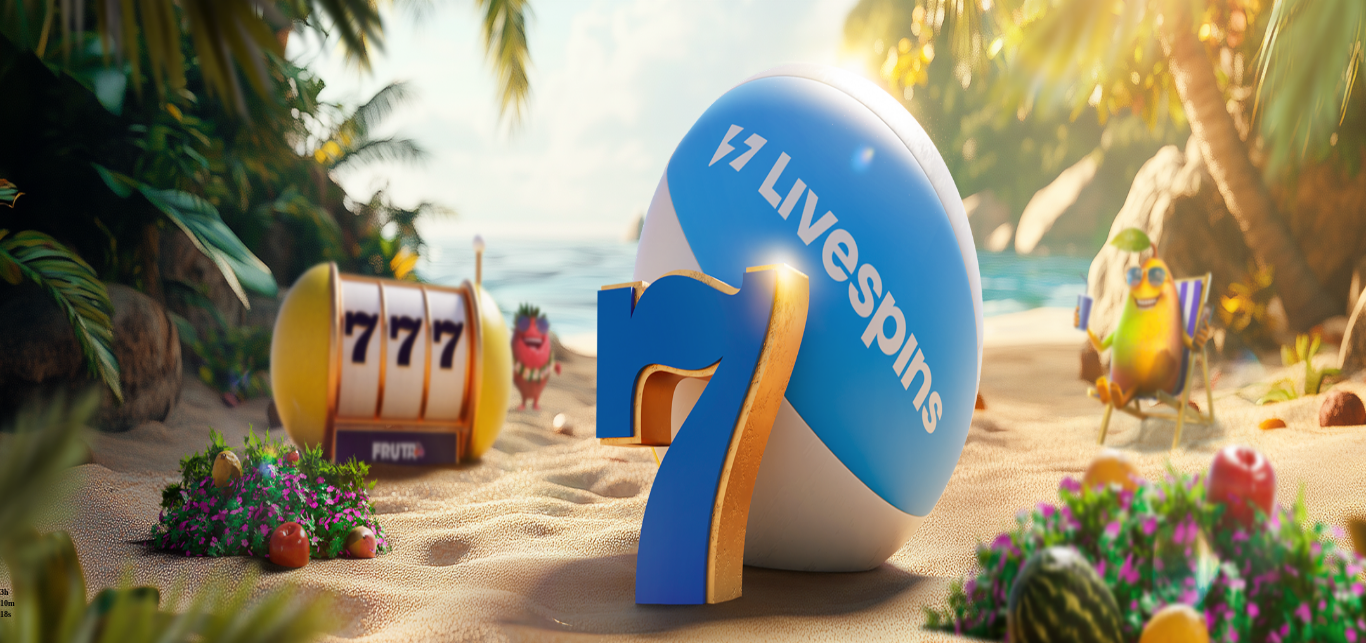 click at bounding box center [16, 398] 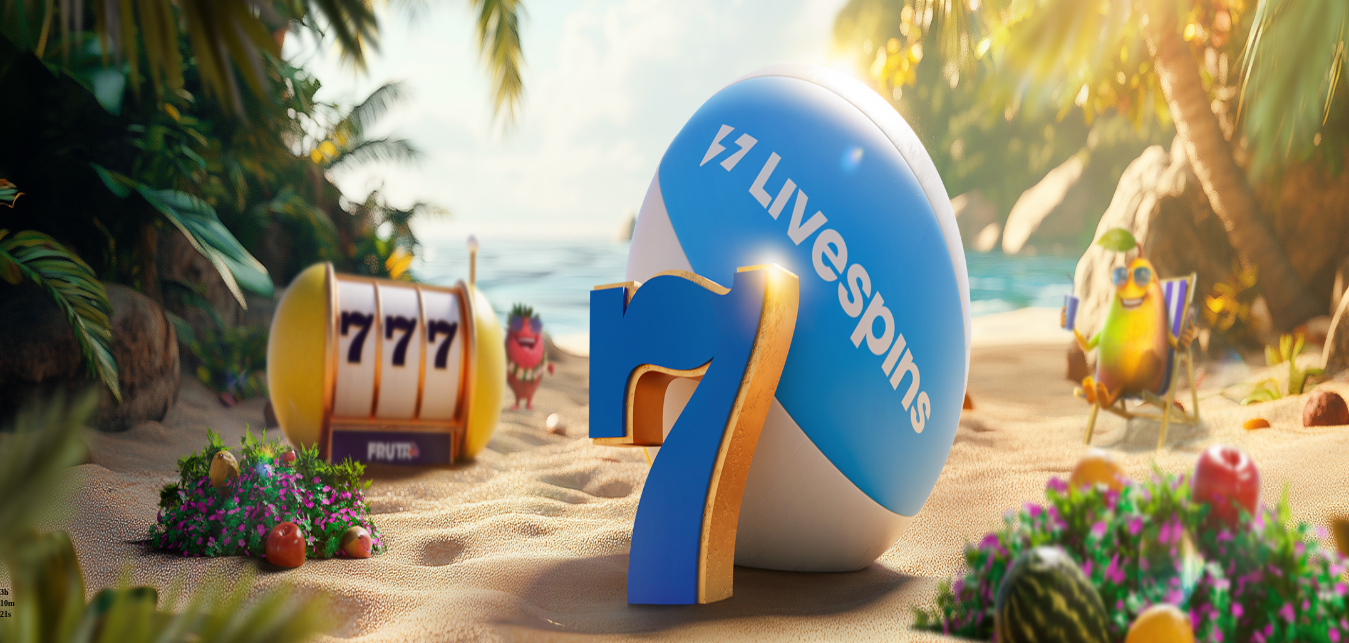 click at bounding box center (52, 295) 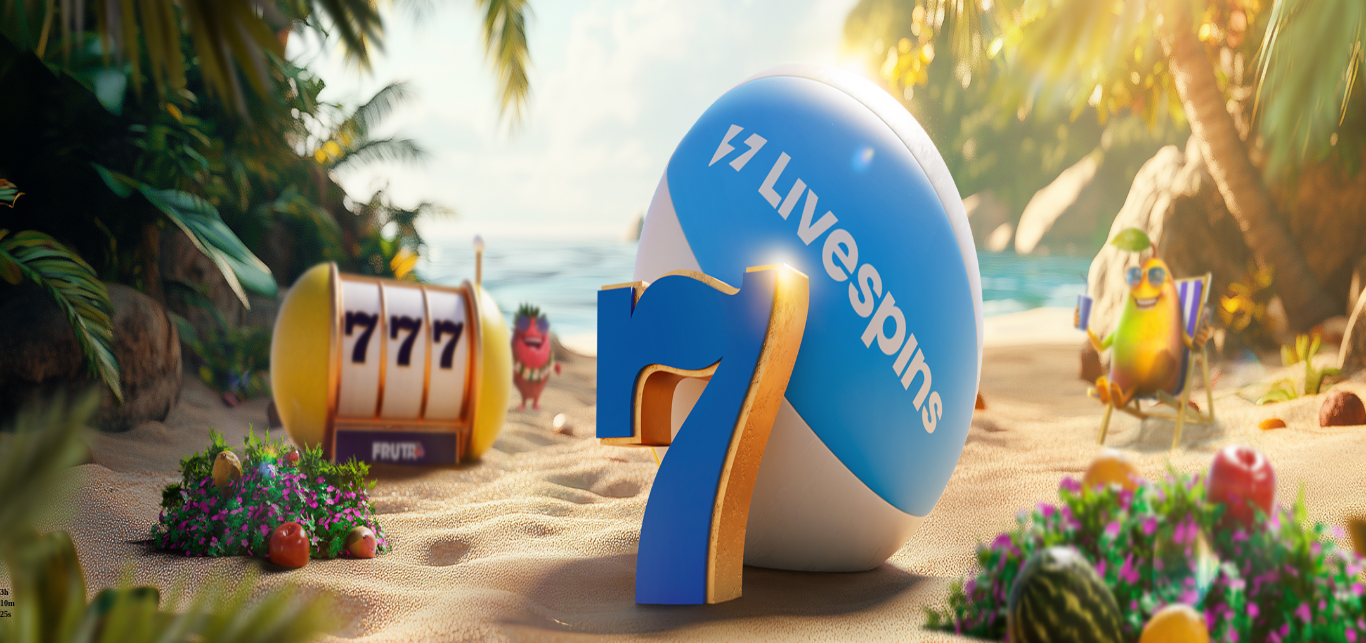 click on "Pelitauko" at bounding box center [83, 707] 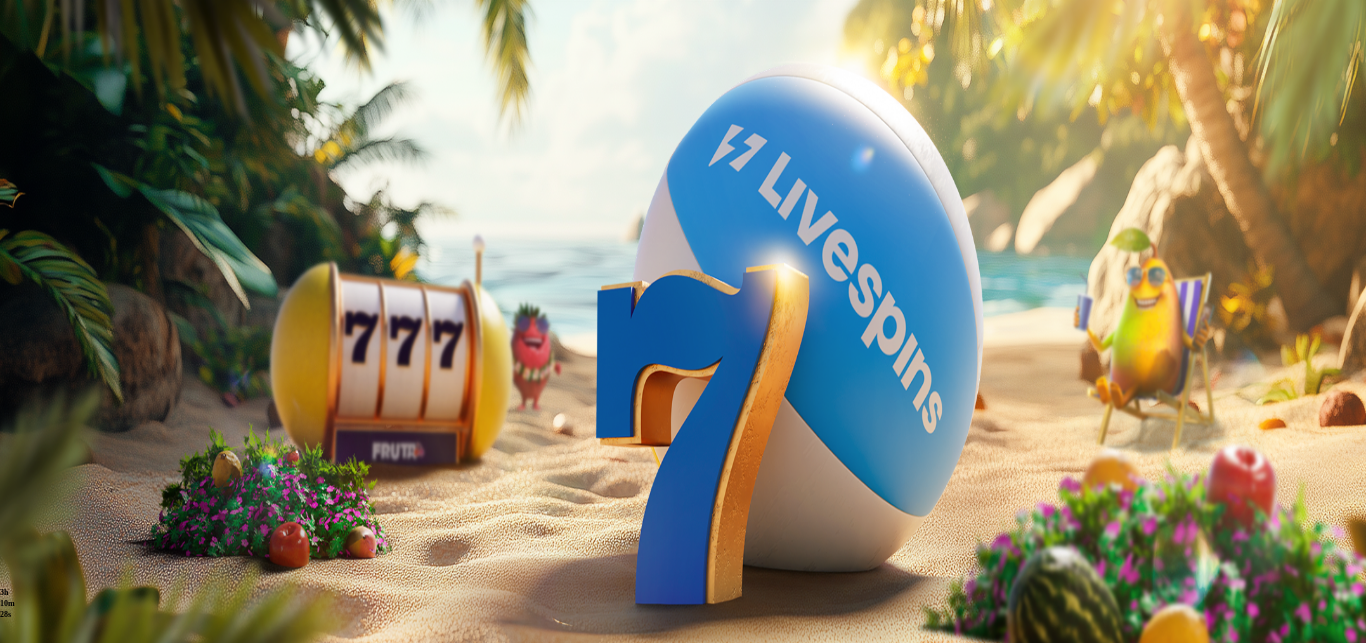 click on "7 päivää" at bounding box center [250, 632] 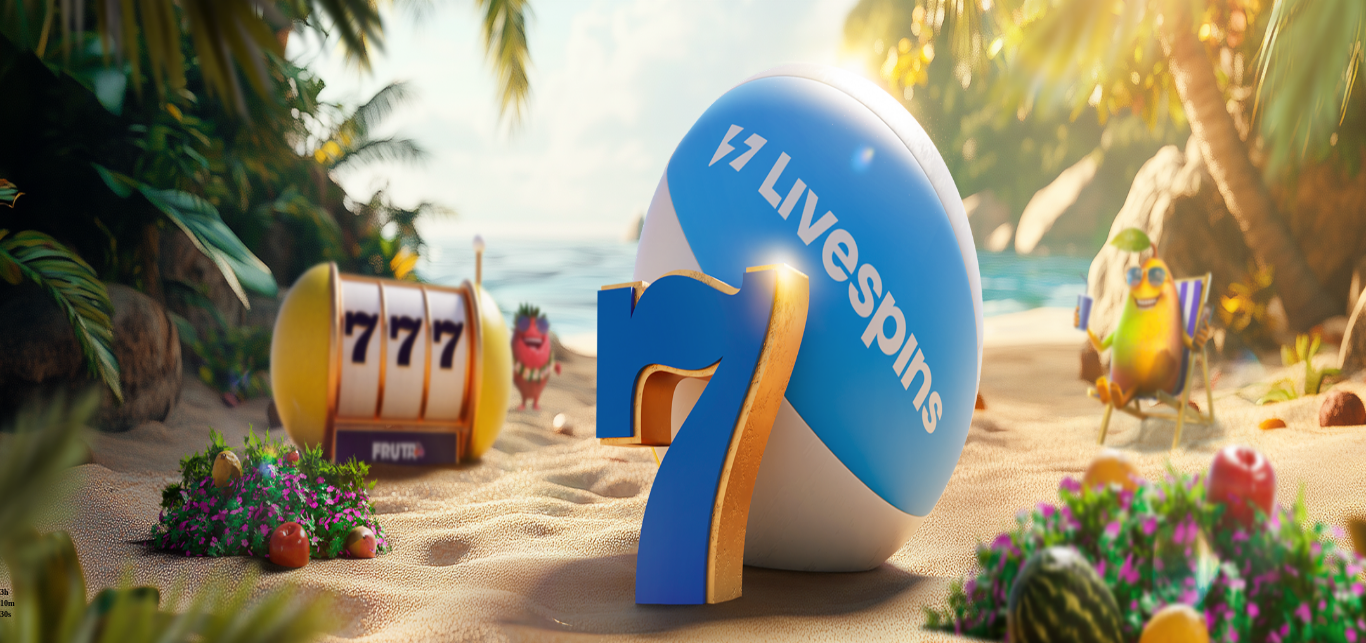 click on "Aloita aikalisä" at bounding box center (57, 668) 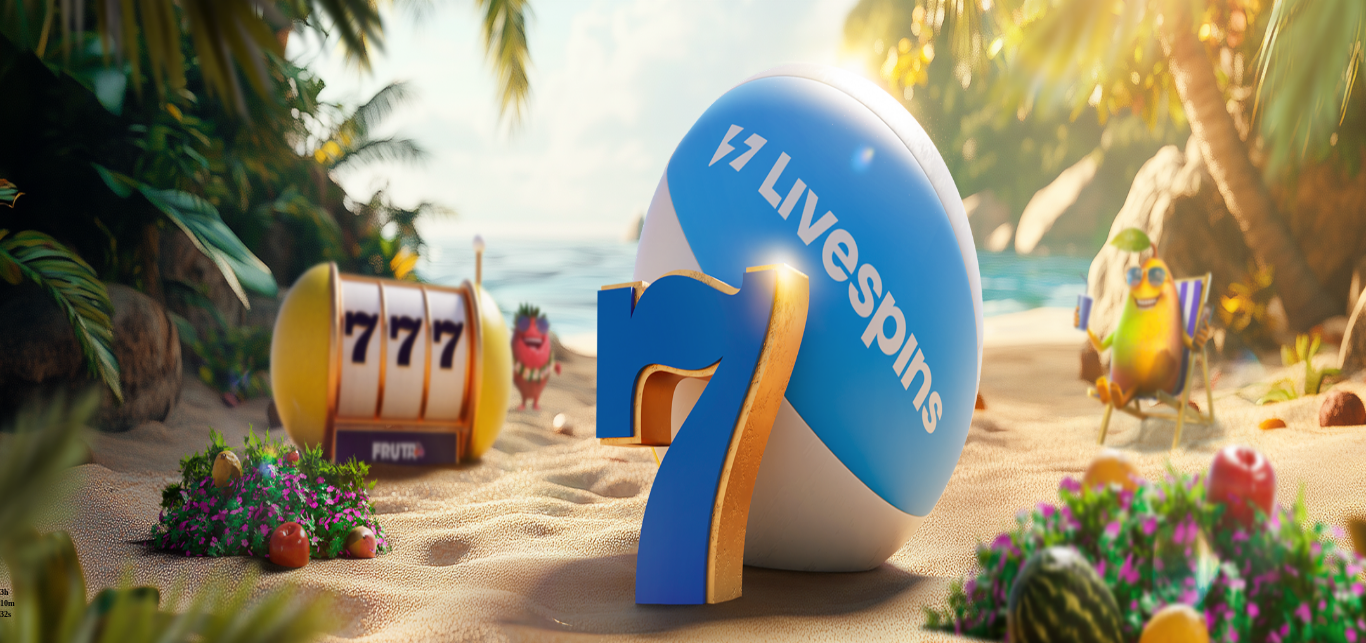 click on "Kyllä" at bounding box center (289, 794) 